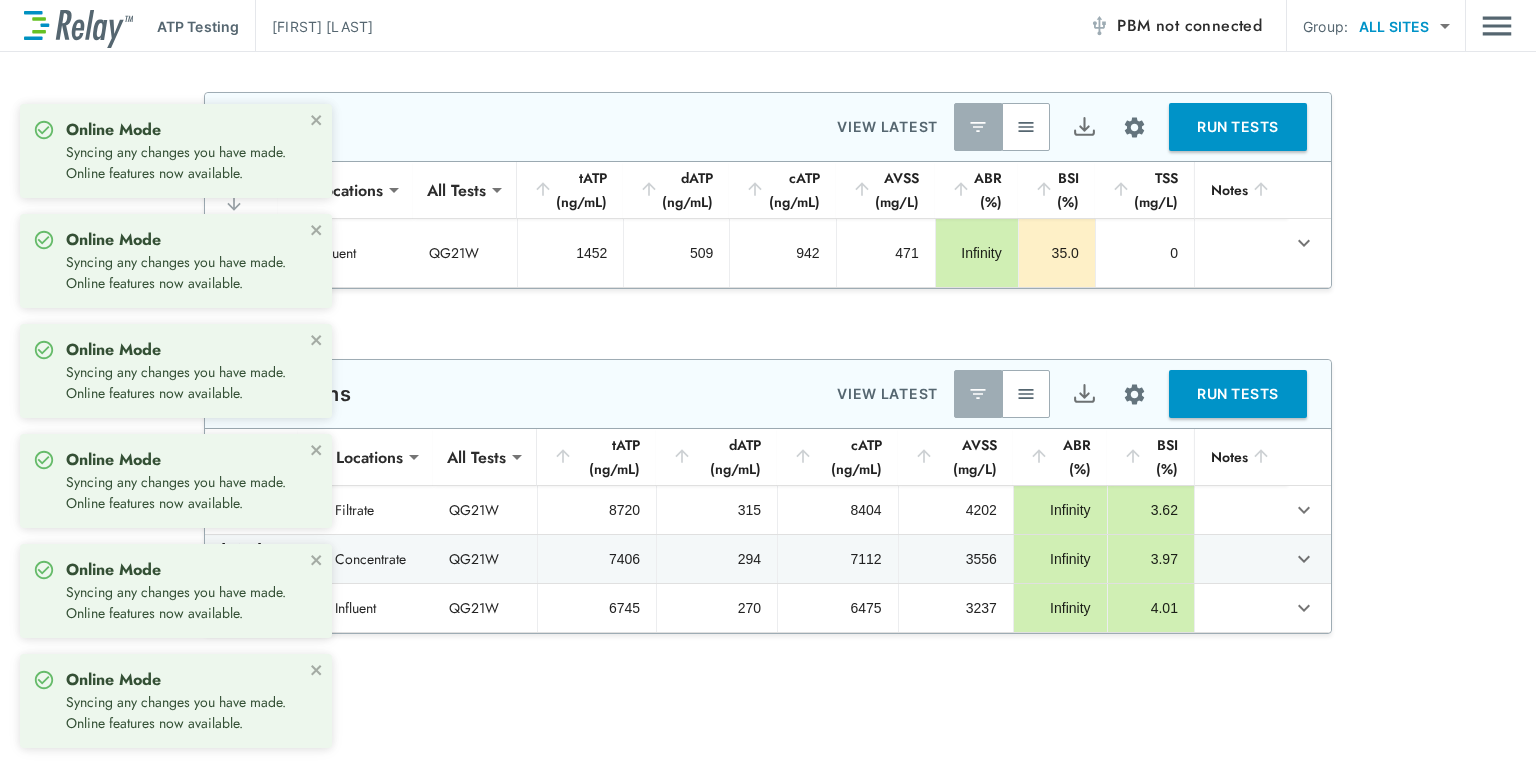 scroll, scrollTop: 0, scrollLeft: 0, axis: both 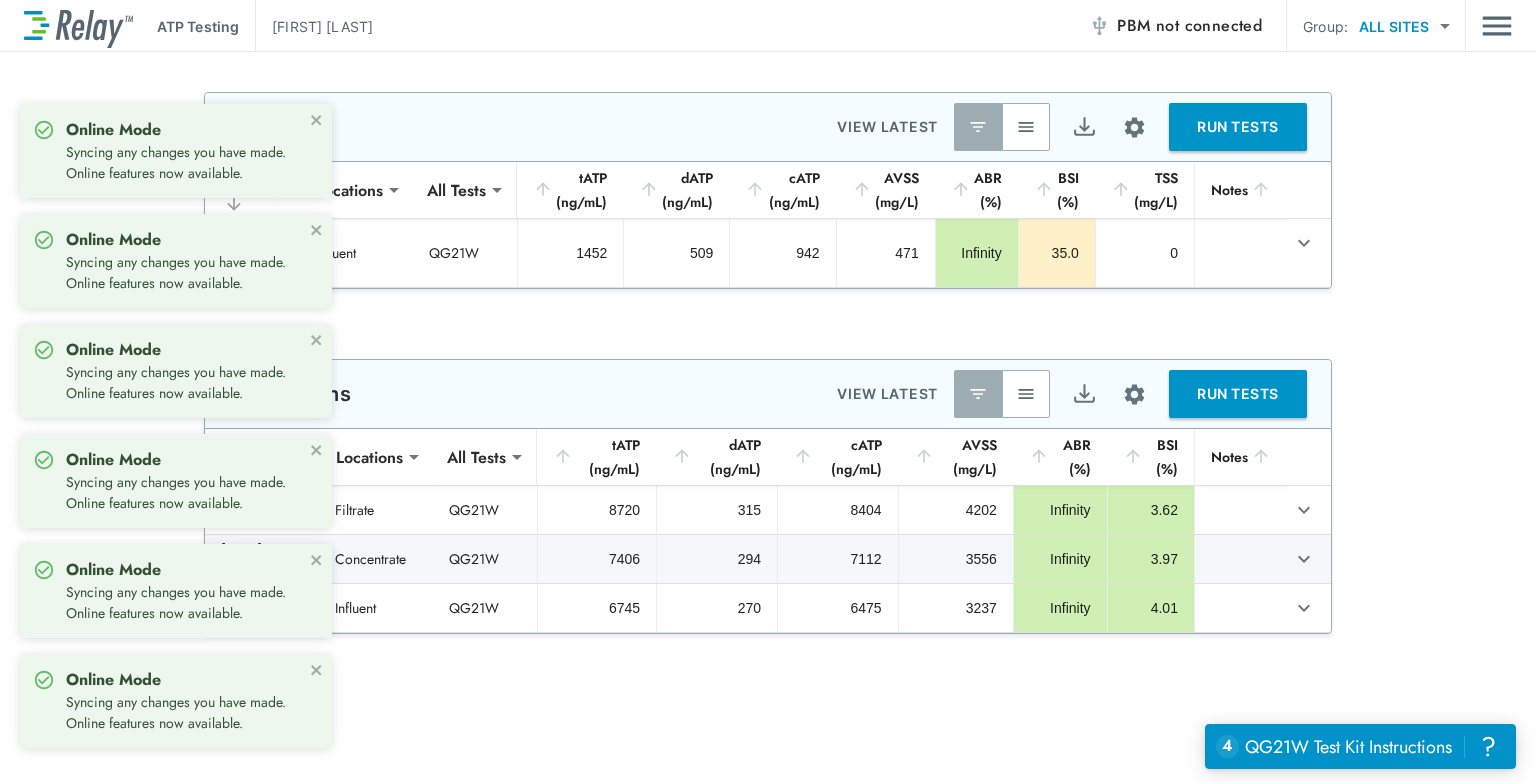 click on "**********" at bounding box center (768, 755) 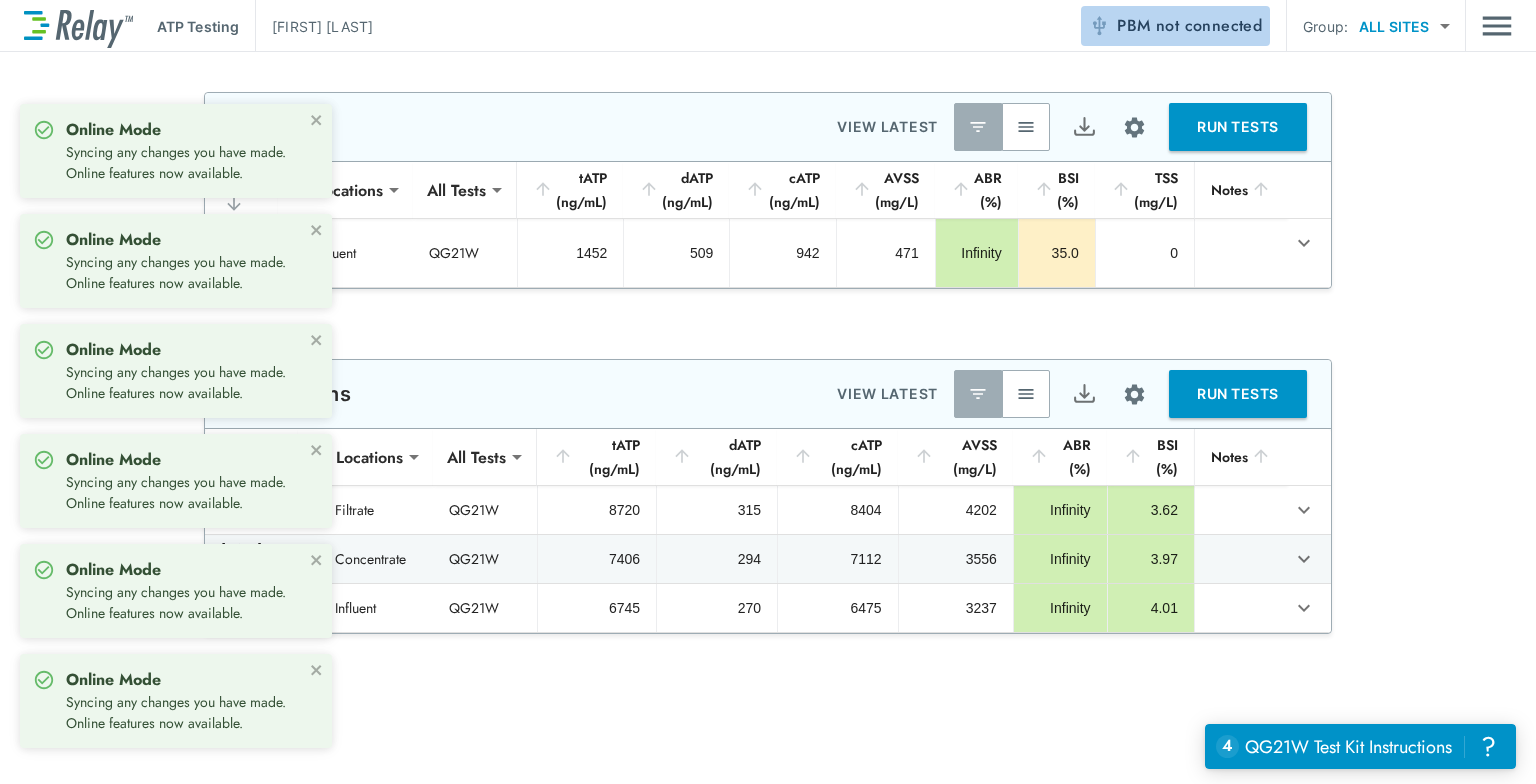 click on "not connected" at bounding box center [1209, 25] 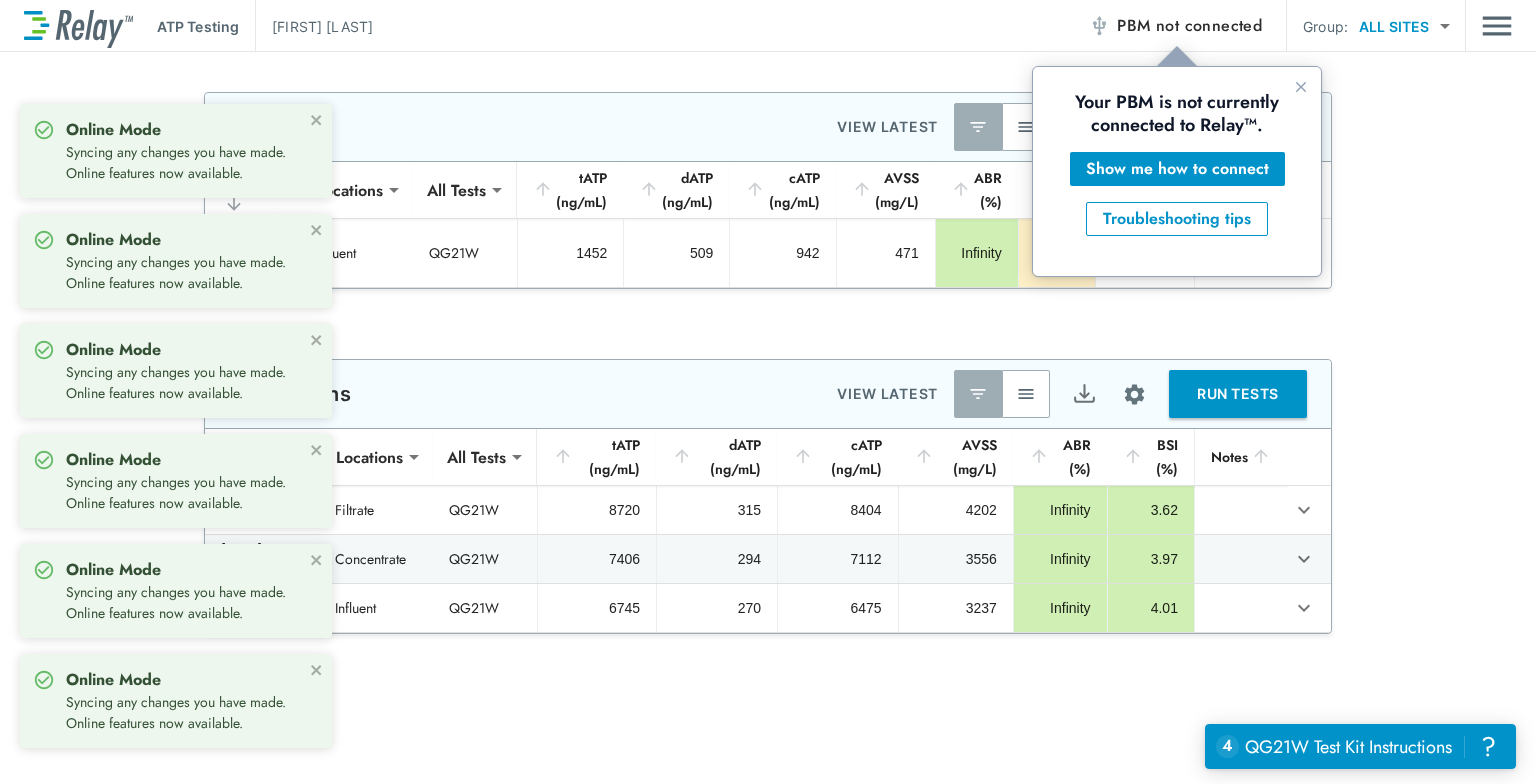 scroll, scrollTop: 0, scrollLeft: 0, axis: both 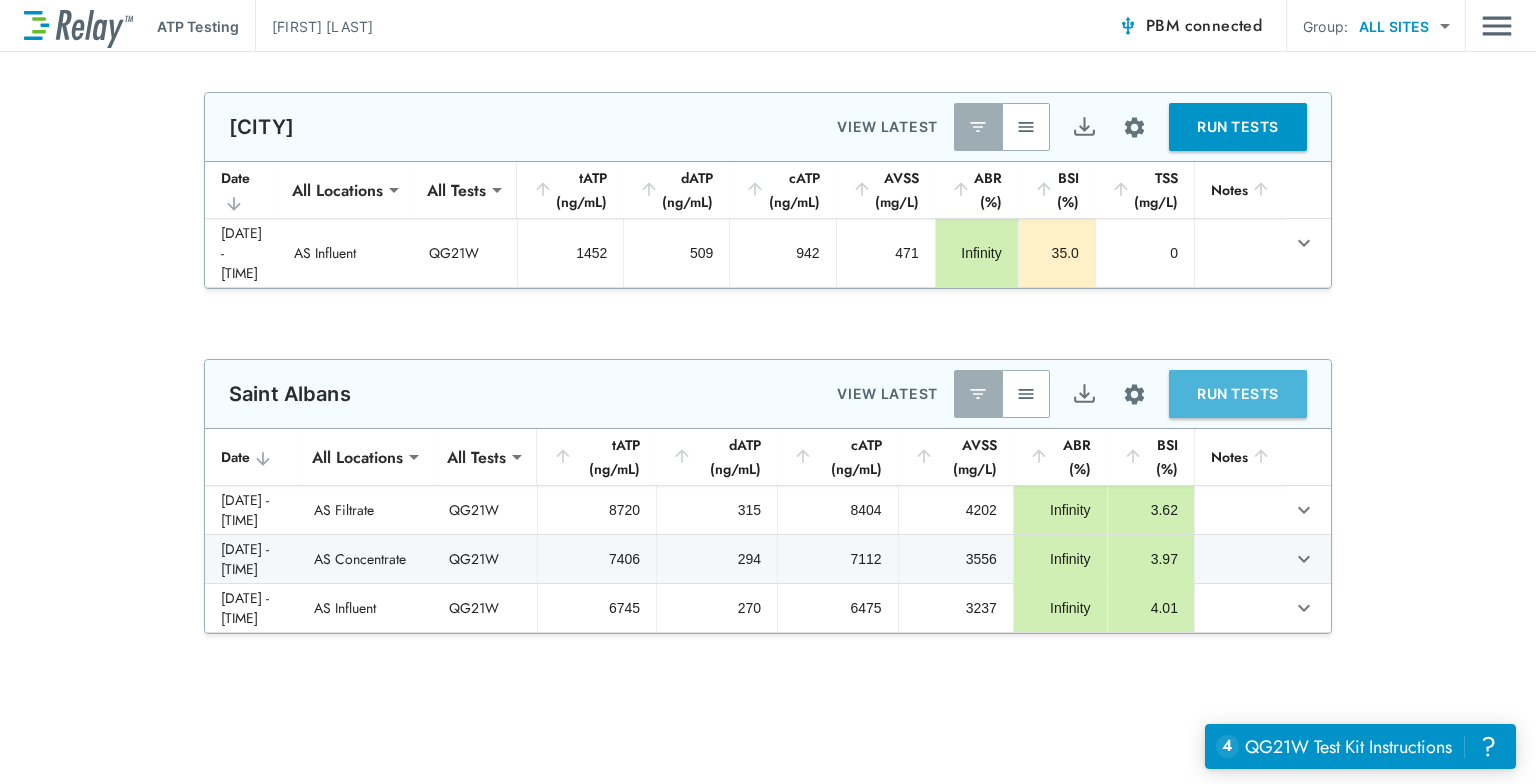 click on "RUN TESTS" at bounding box center [1238, 394] 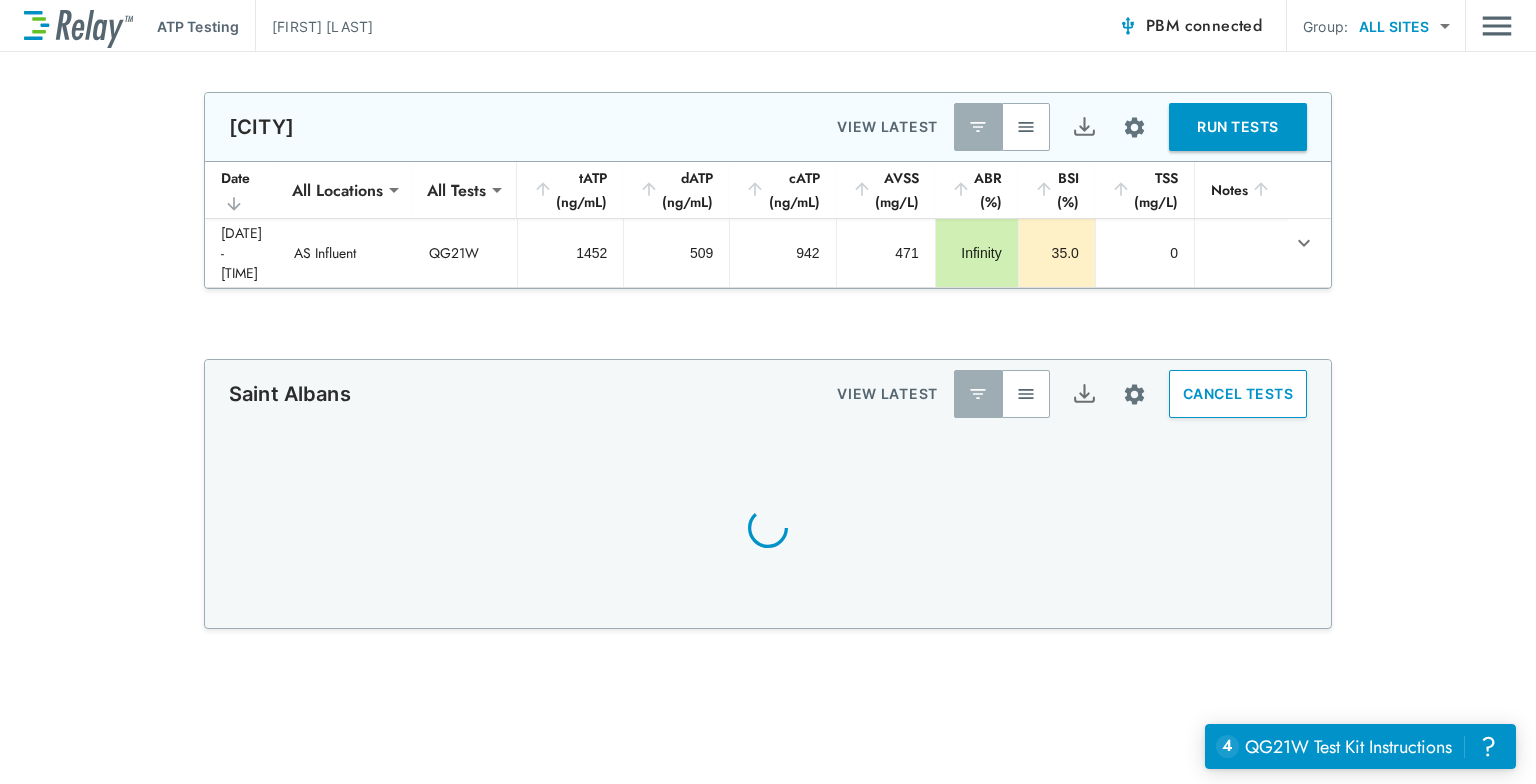 scroll, scrollTop: 191, scrollLeft: 0, axis: vertical 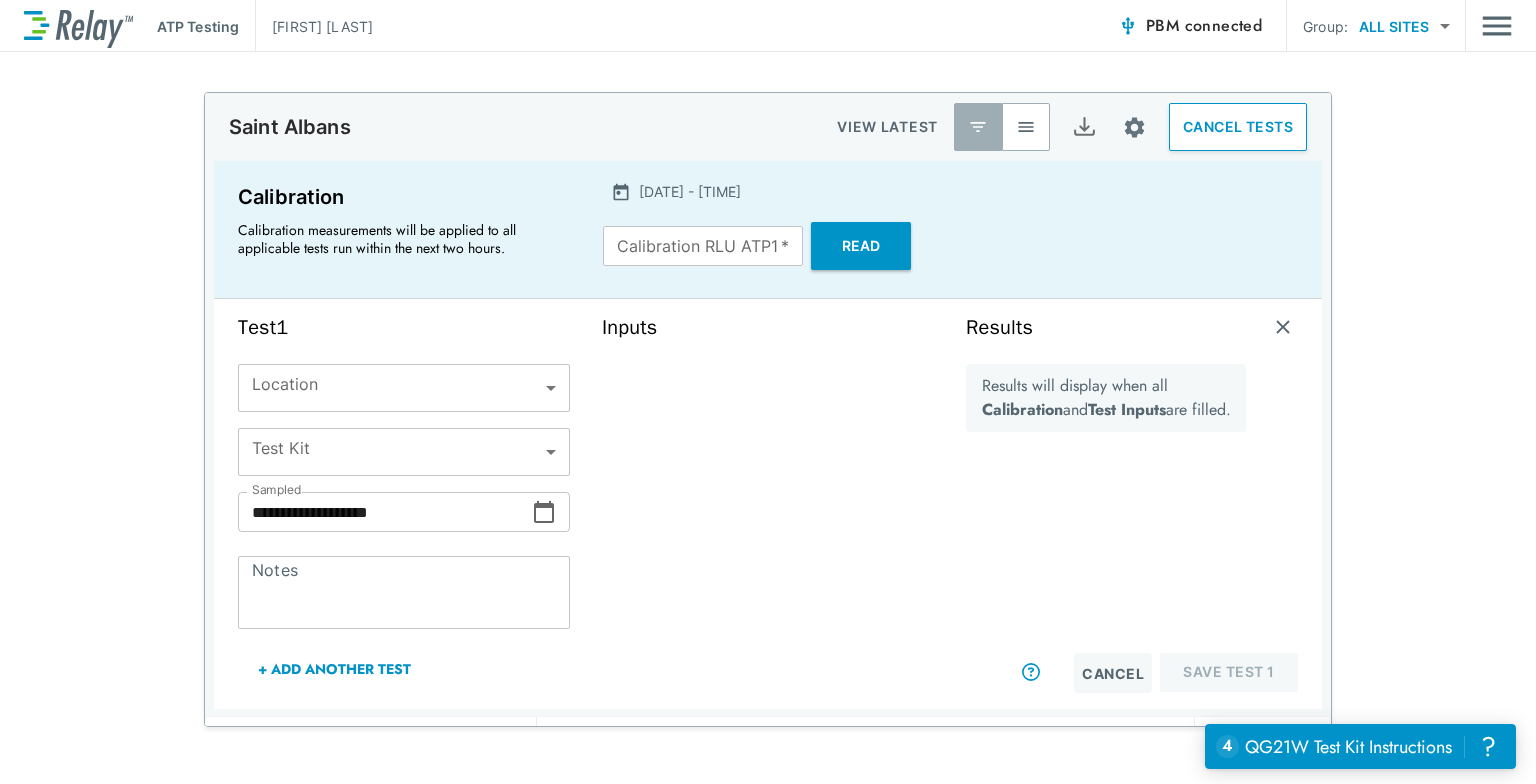 click on "Read" at bounding box center (861, 246) 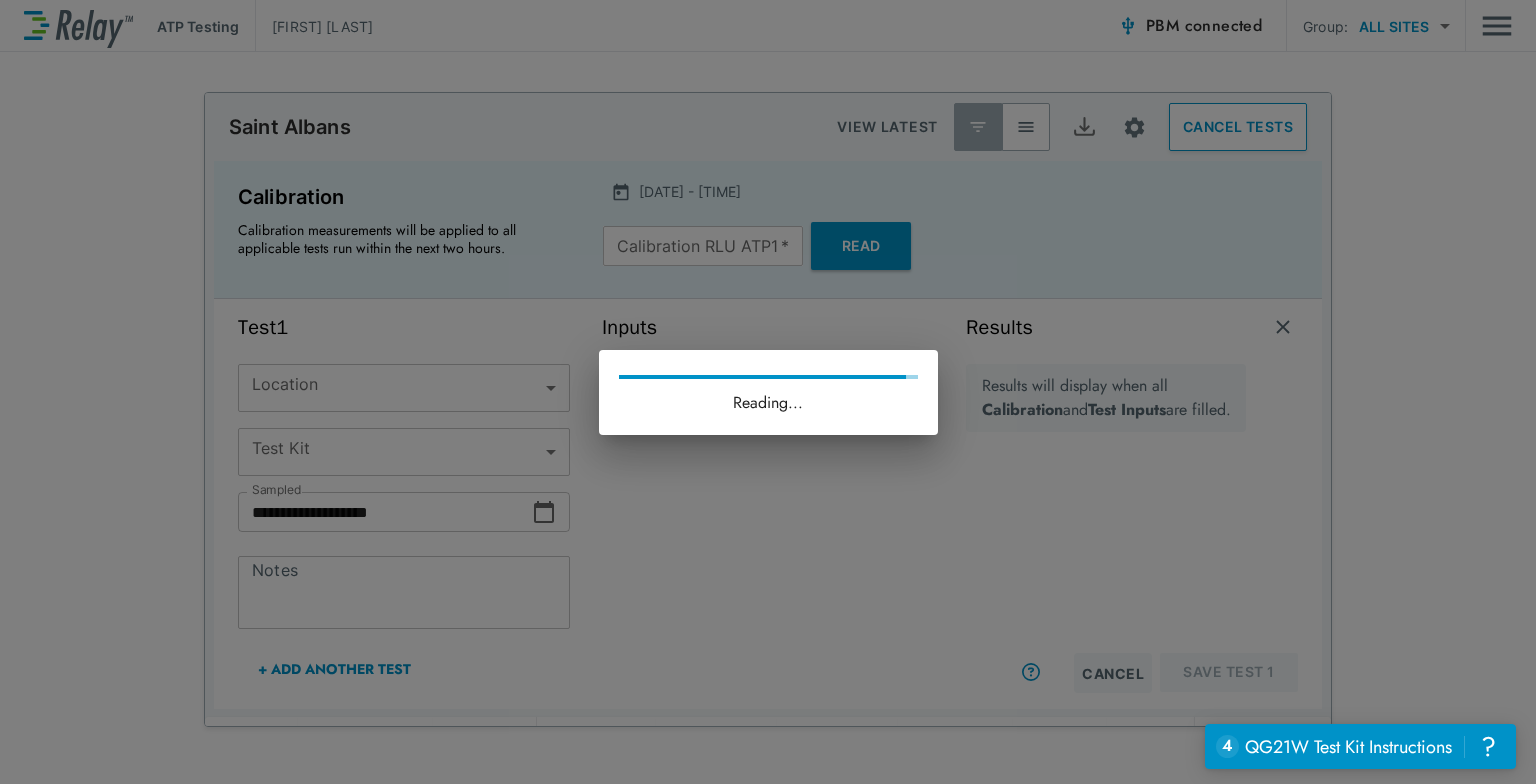 type on "****" 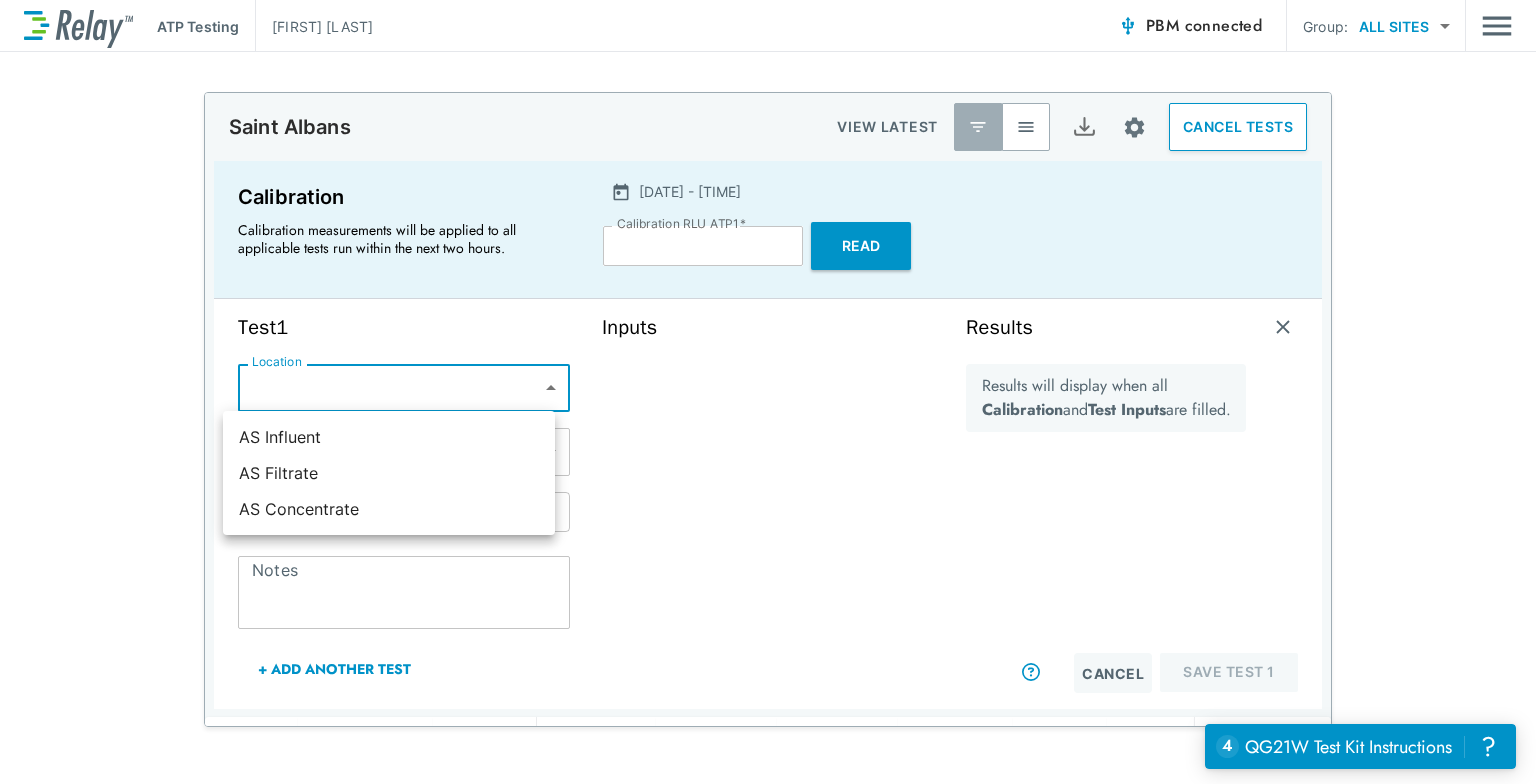 click on "**********" at bounding box center [768, 392] 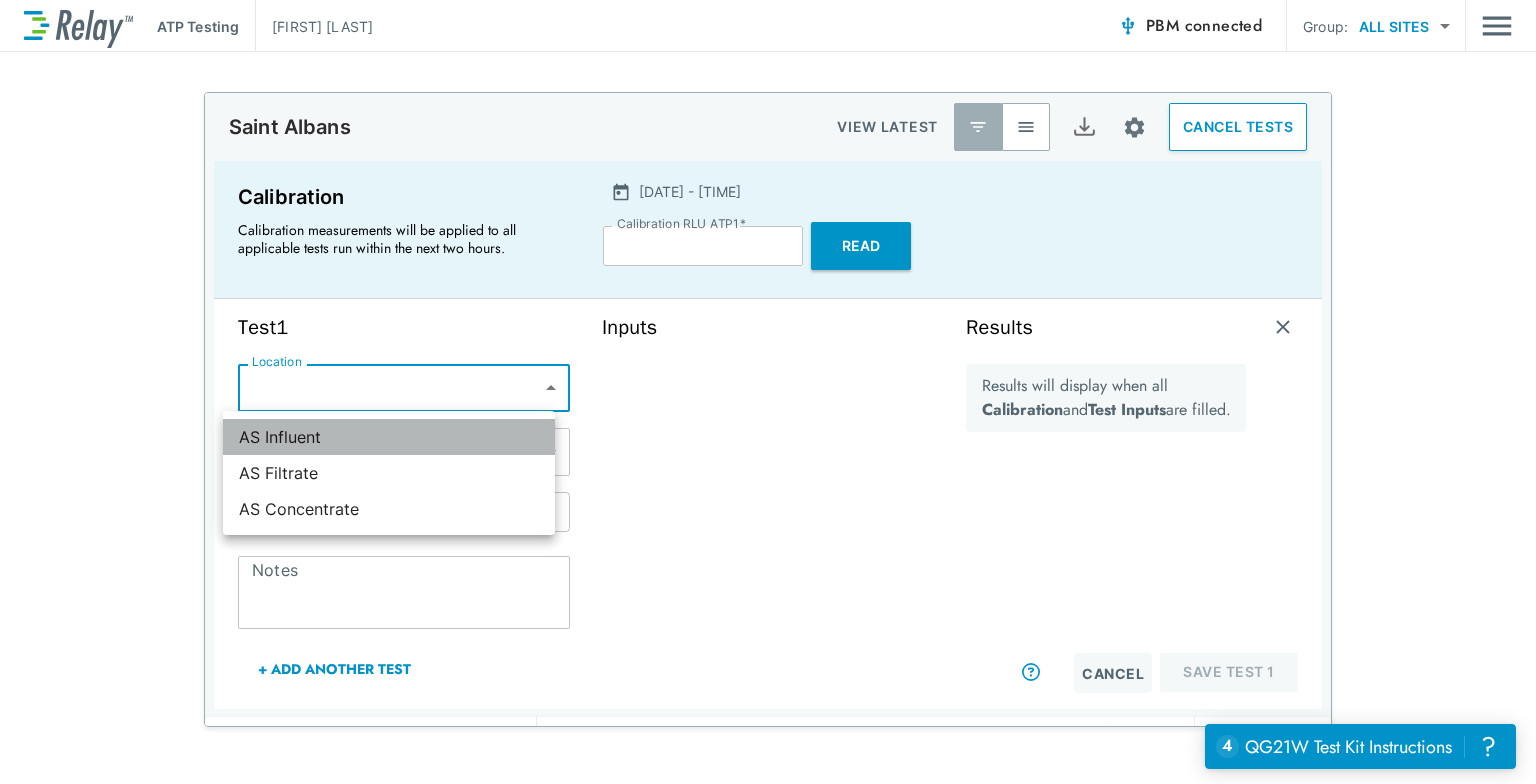 click on "AS Influent" at bounding box center (389, 437) 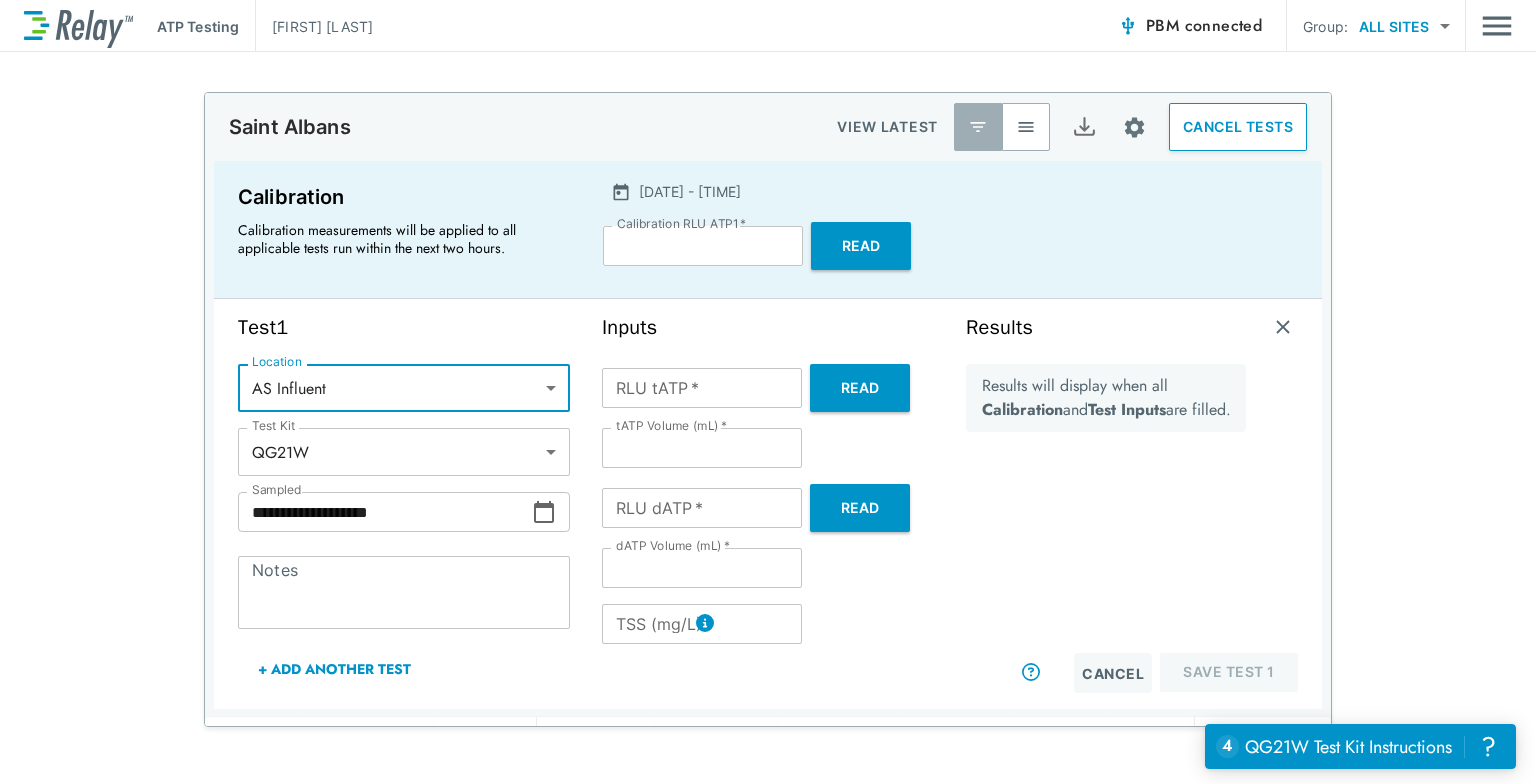 click on "+ Add Another Test" at bounding box center (334, 669) 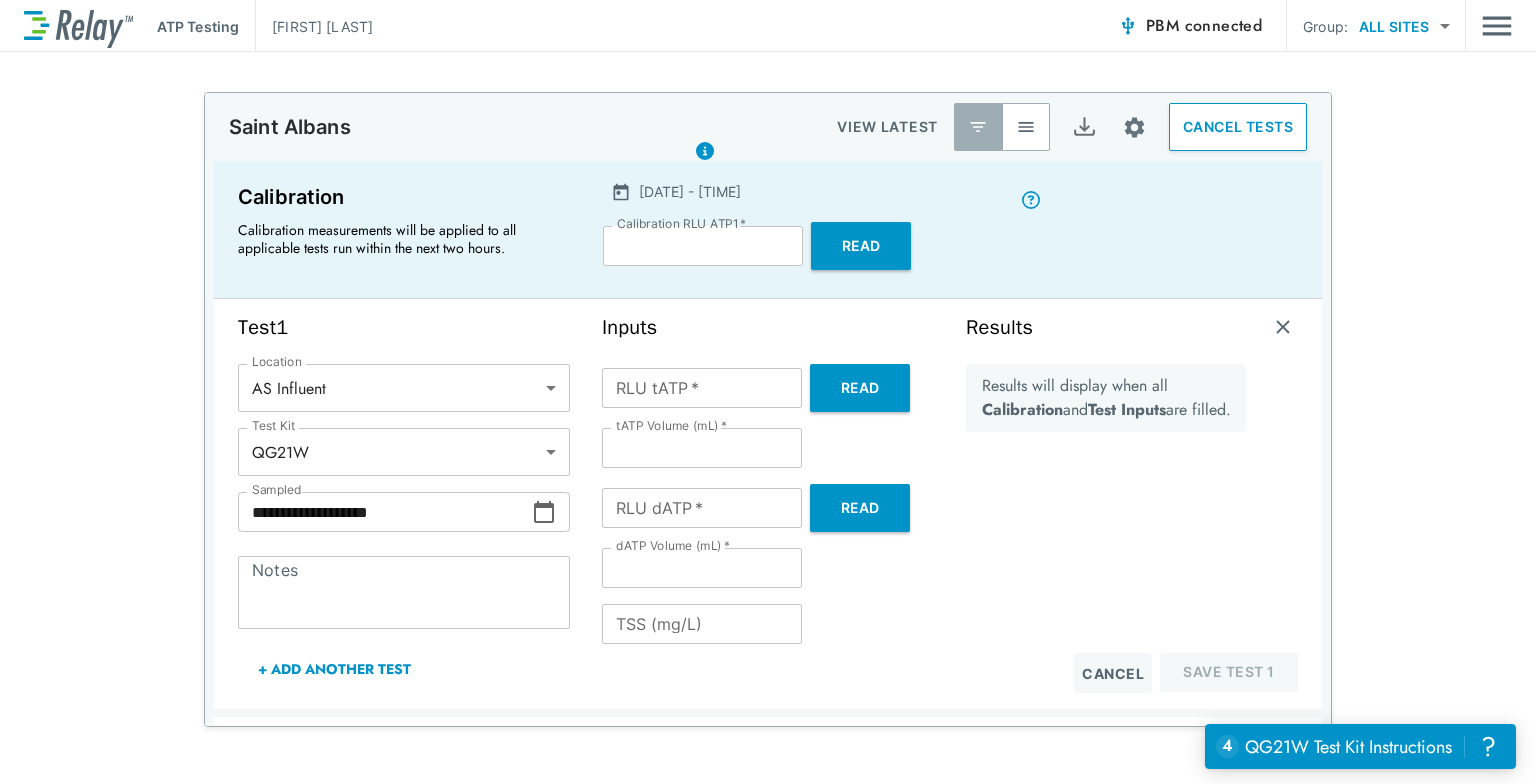 scroll, scrollTop: 472, scrollLeft: 0, axis: vertical 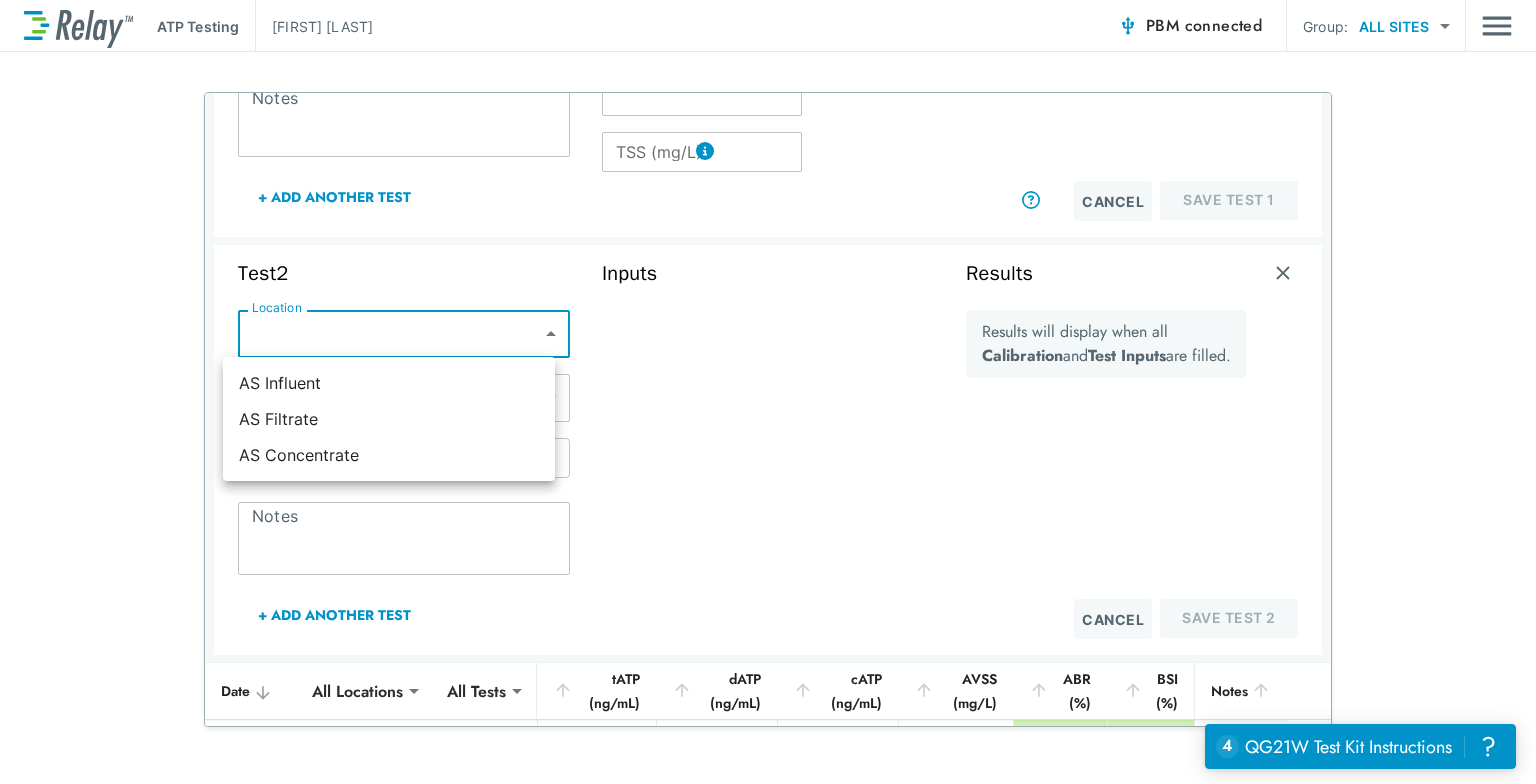 click on "**********" at bounding box center [768, 392] 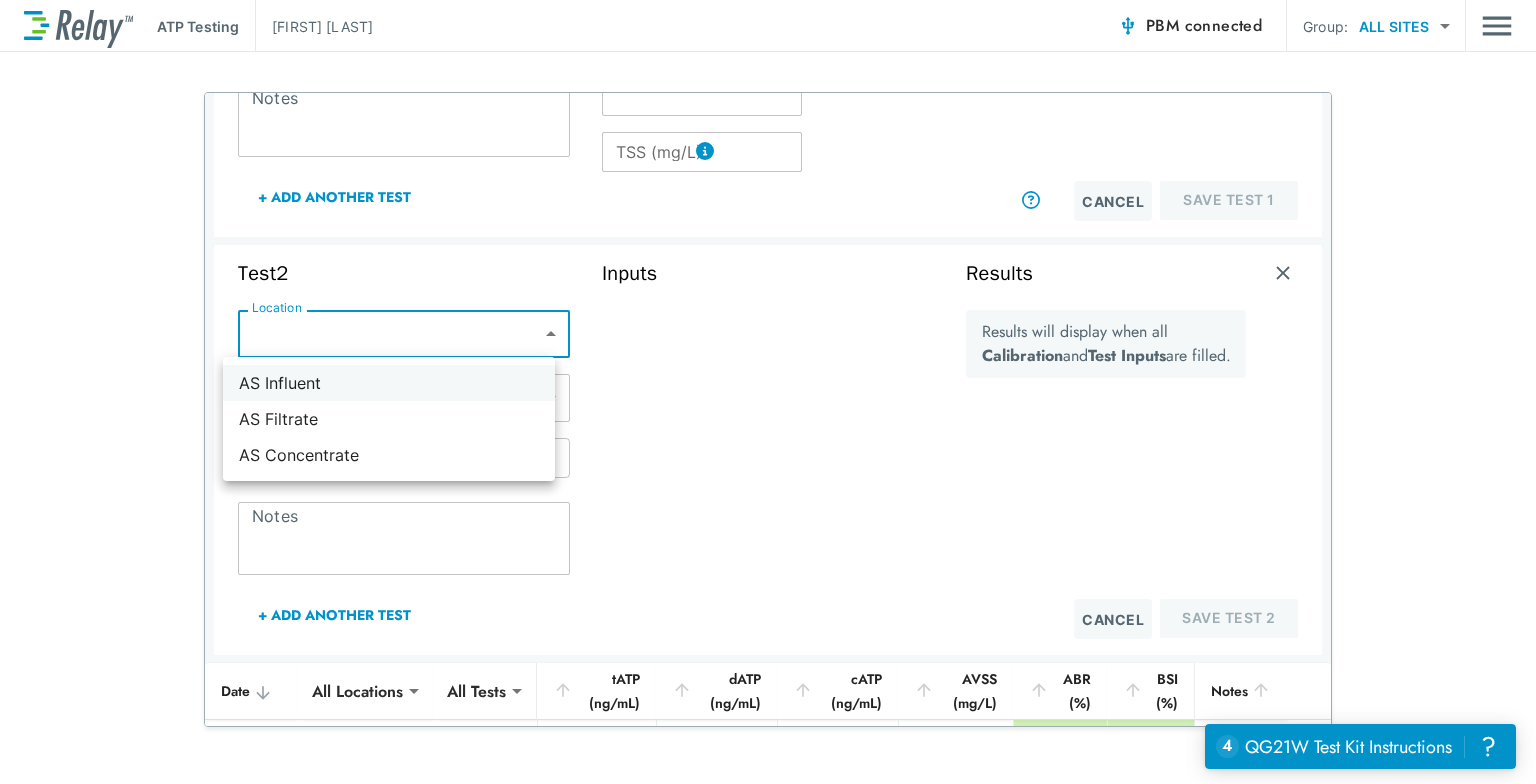 click on "AS Influent" at bounding box center (389, 383) 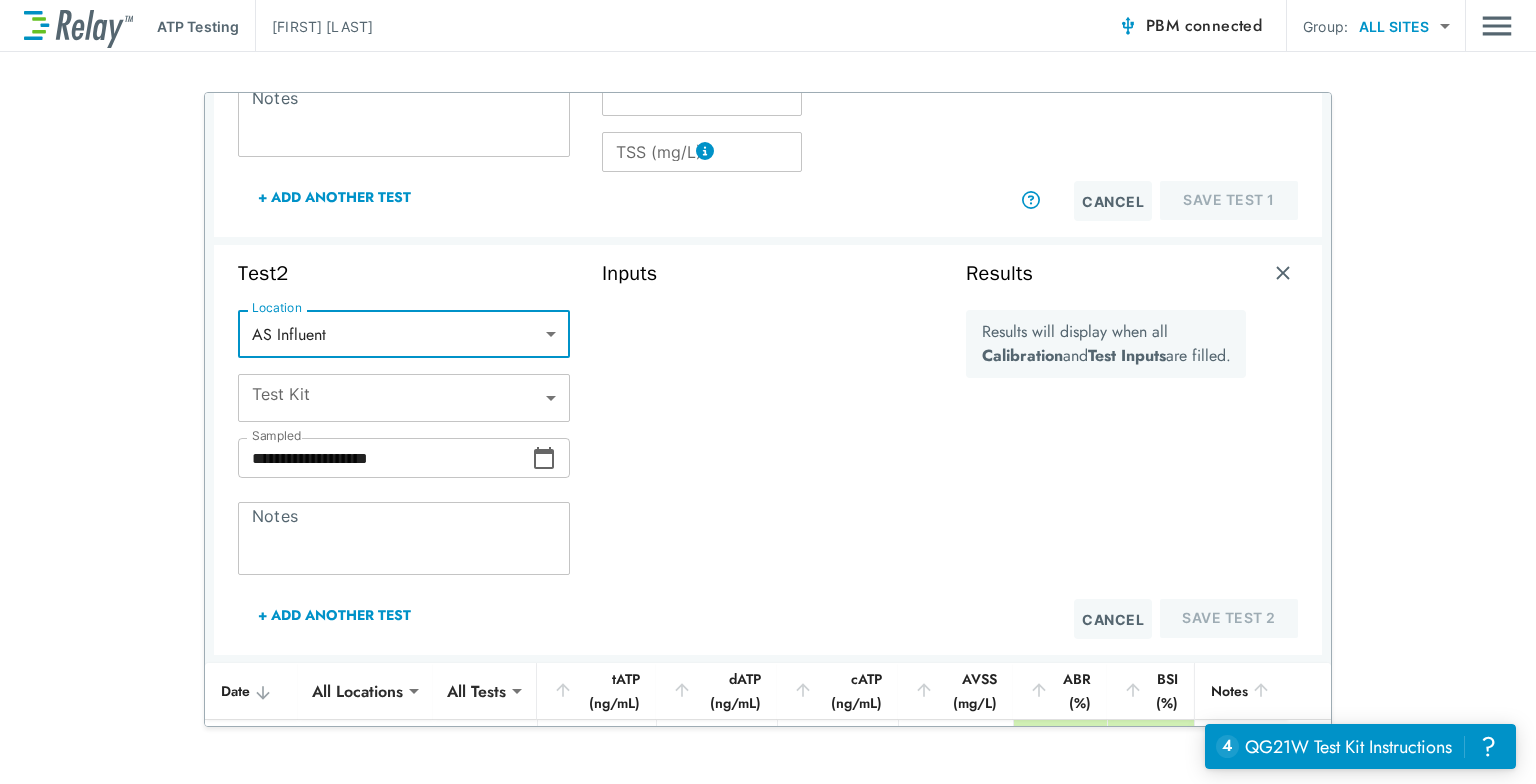 type on "**********" 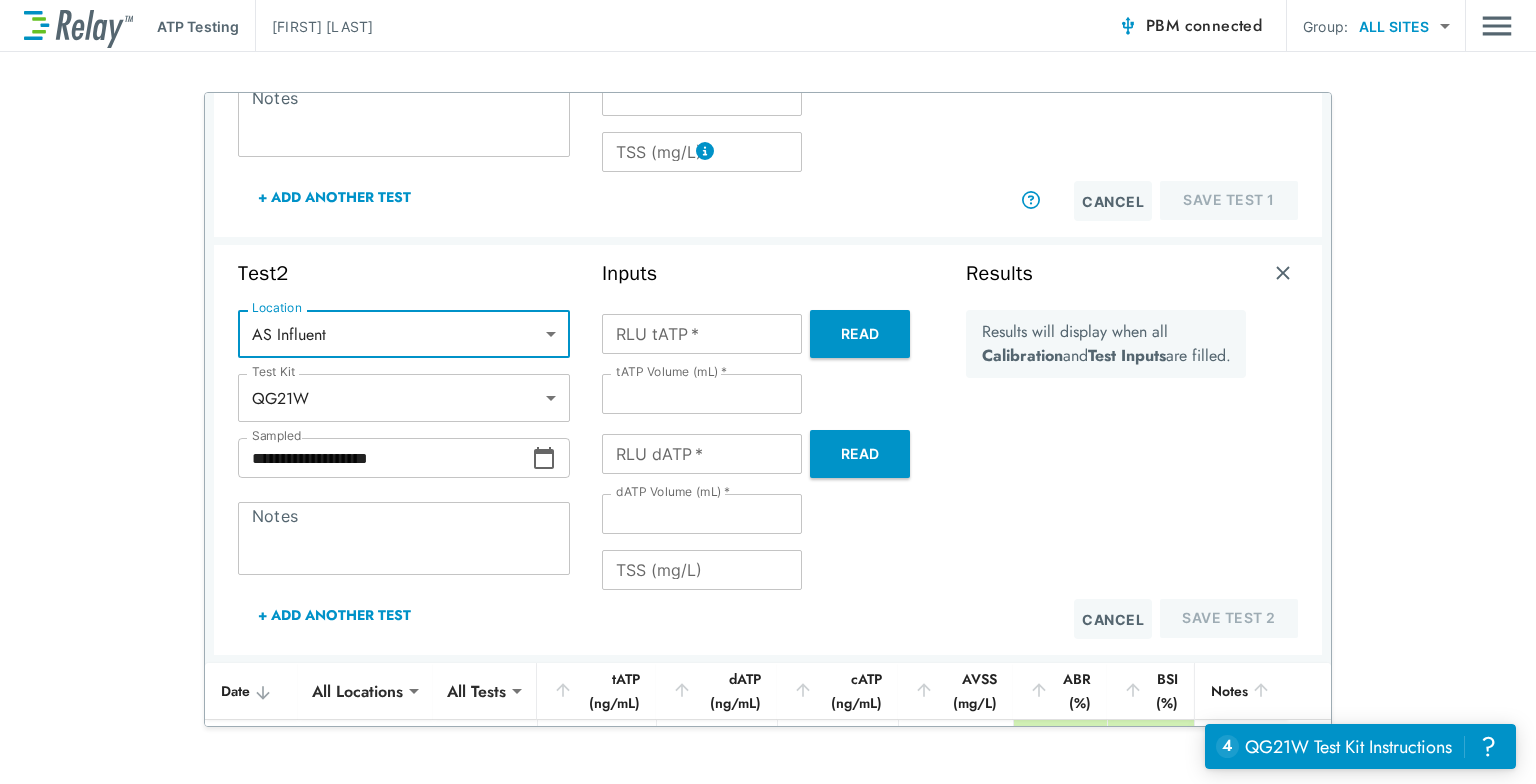 click on "+ Add Another Test" at bounding box center [334, 615] 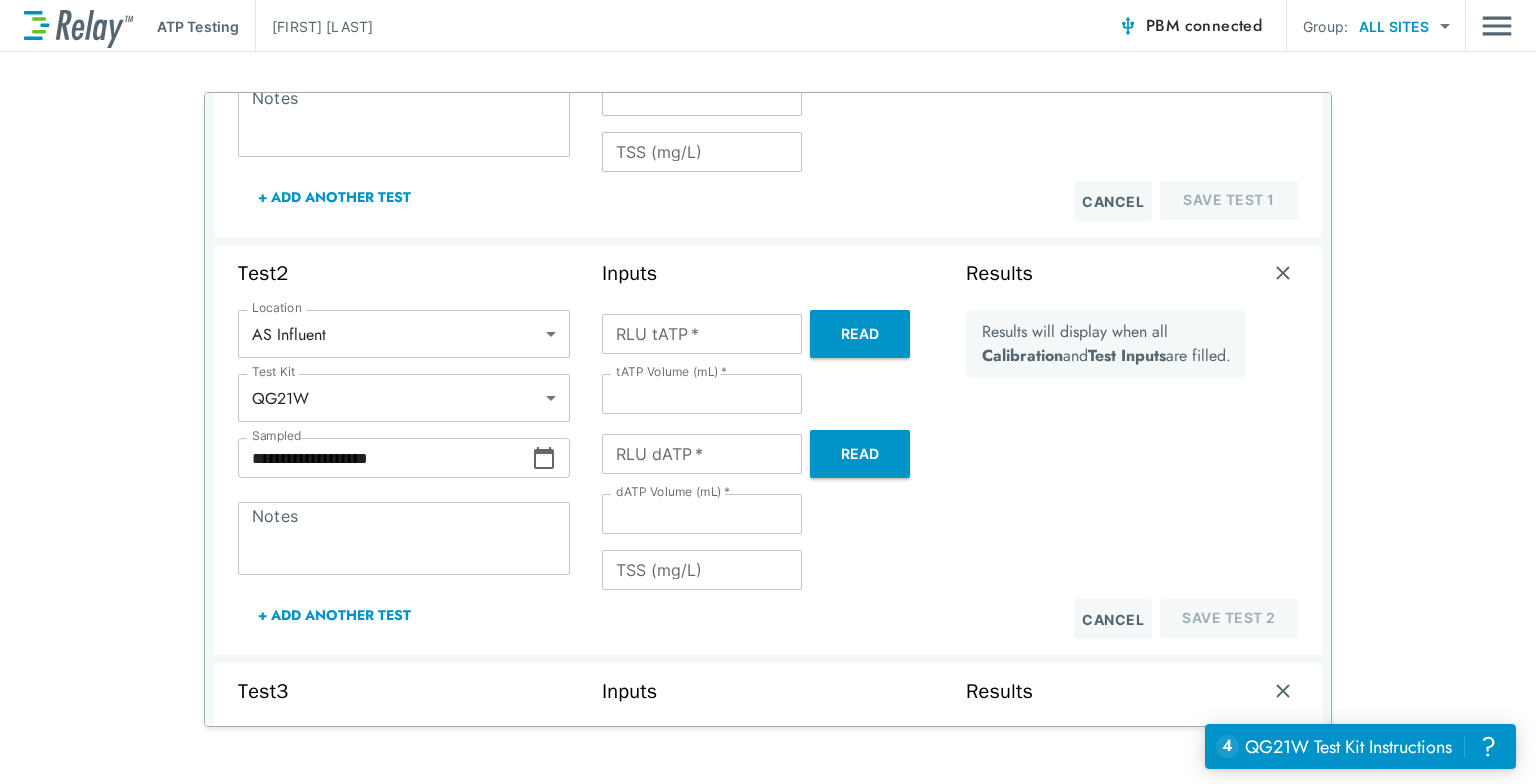 scroll, scrollTop: 976, scrollLeft: 0, axis: vertical 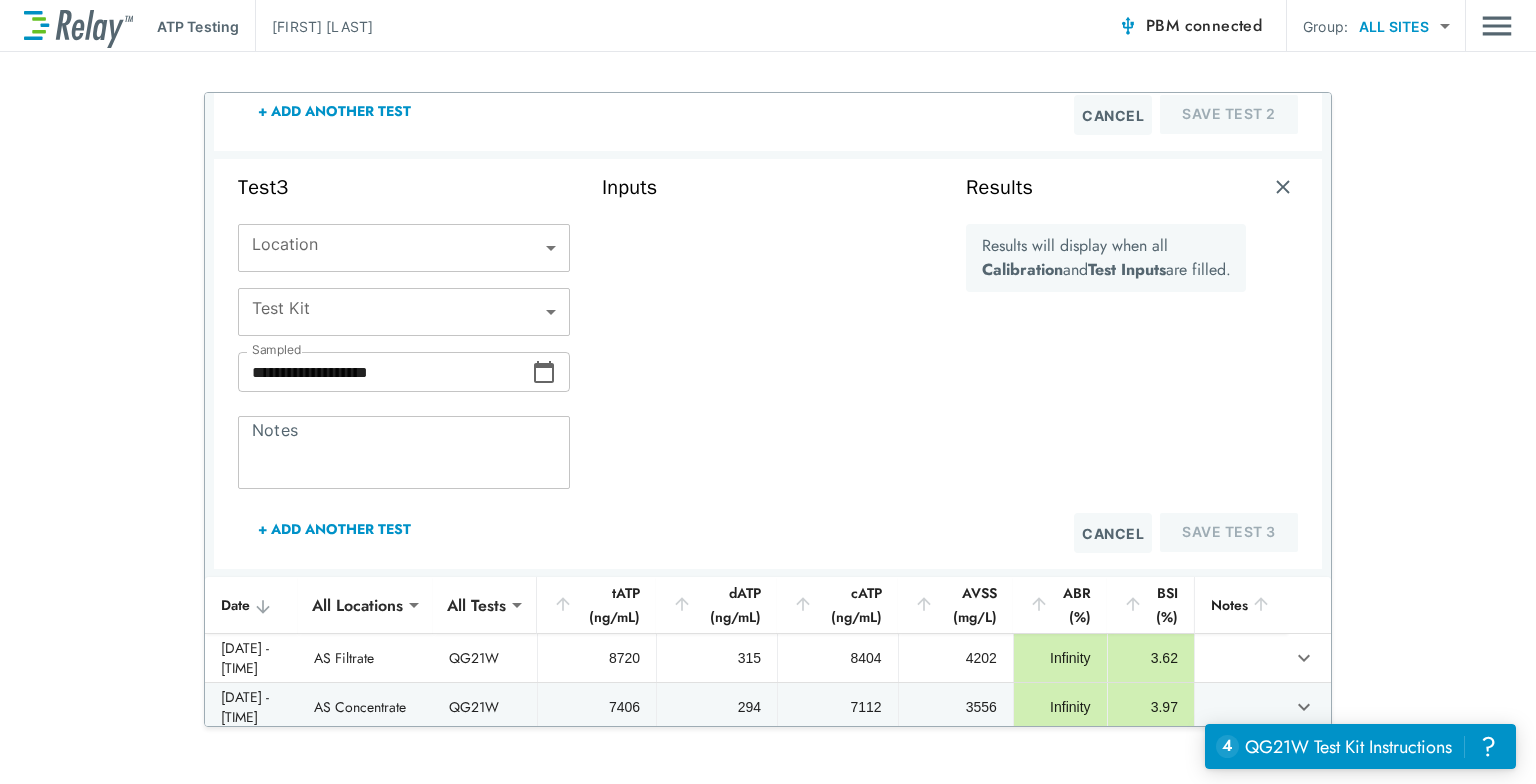 click on "**********" at bounding box center [768, 392] 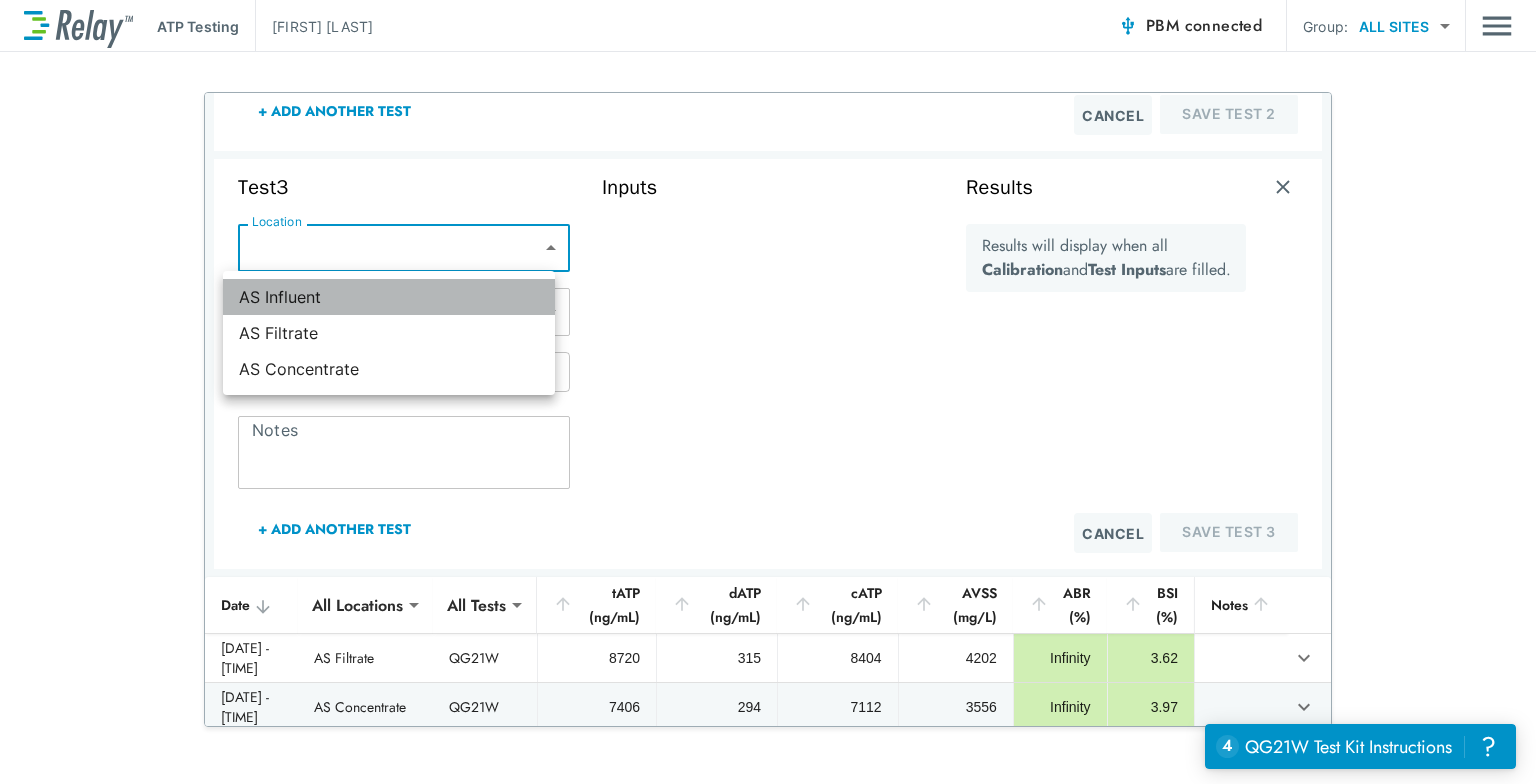 click on "AS Influent" at bounding box center (389, 297) 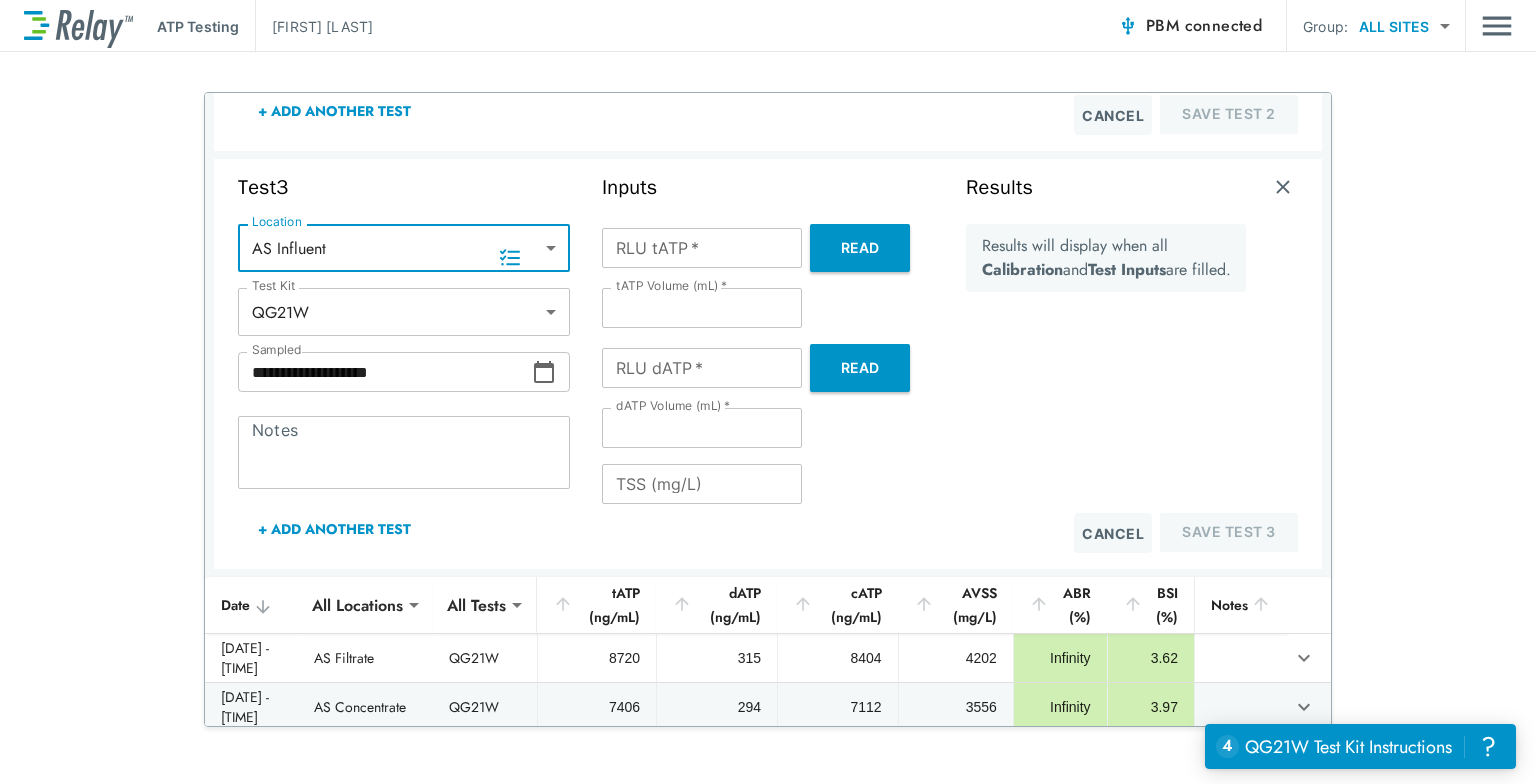 scroll, scrollTop: 1029, scrollLeft: 0, axis: vertical 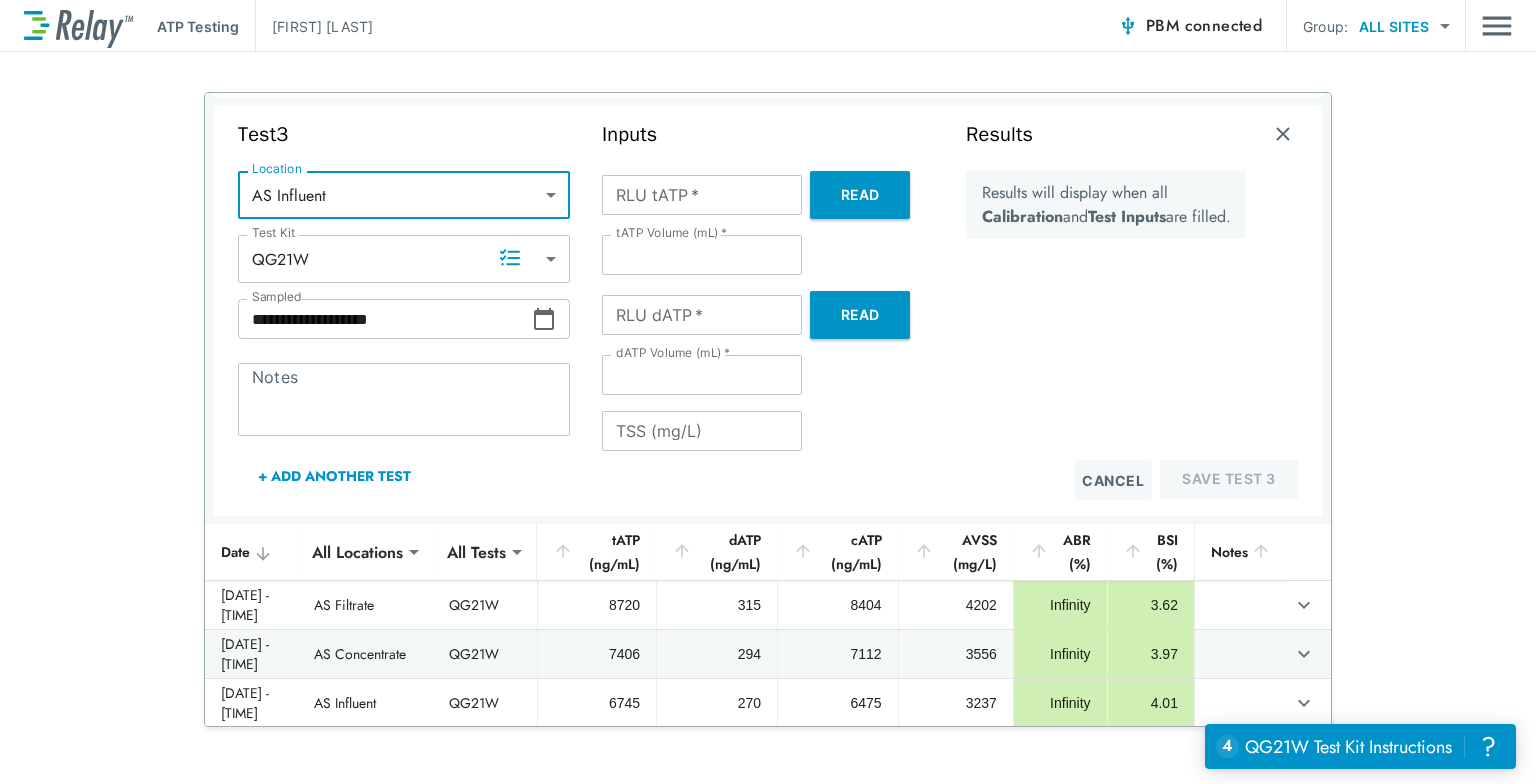 click on "+ Add Another Test" at bounding box center (334, 476) 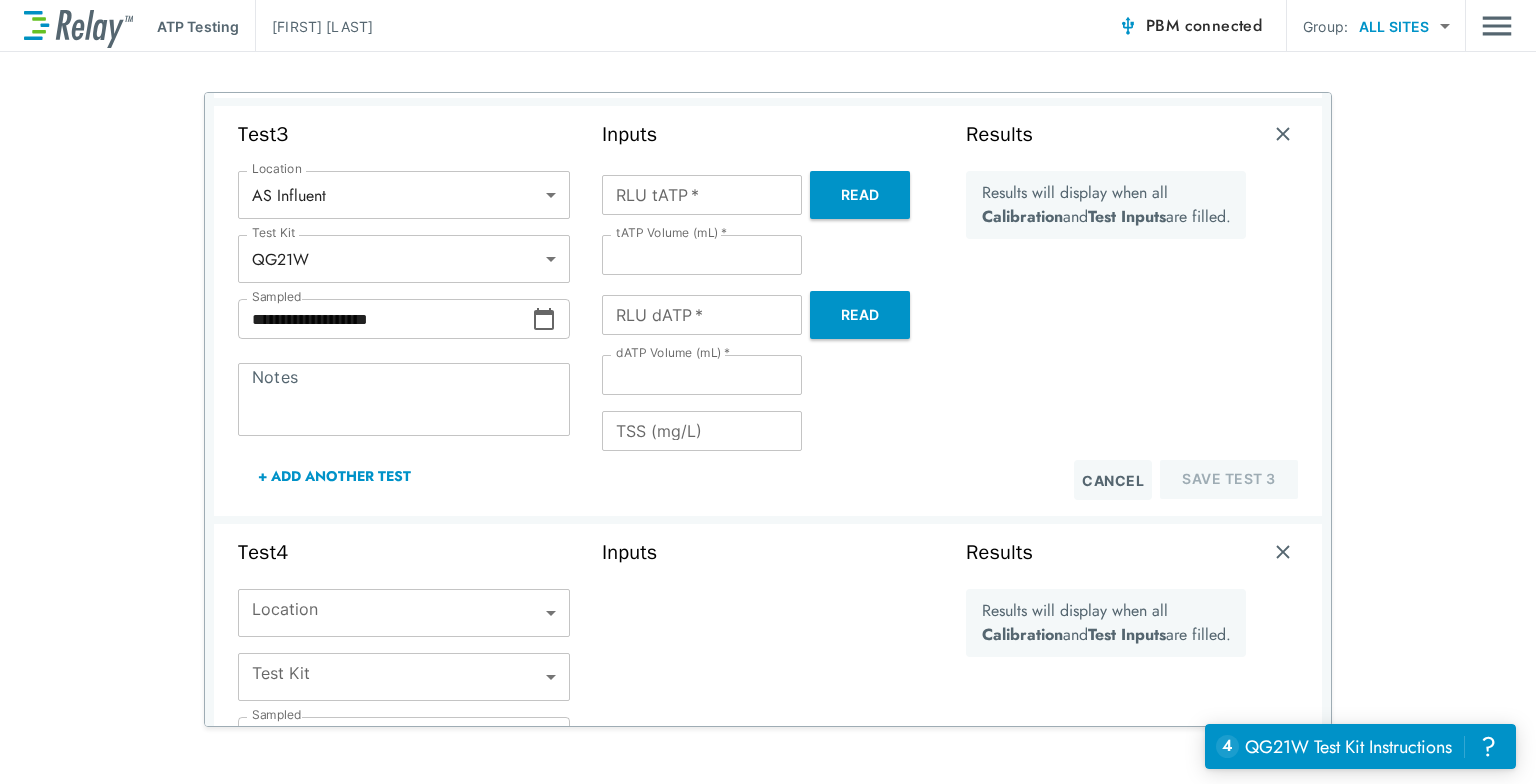 scroll, scrollTop: 1320, scrollLeft: 0, axis: vertical 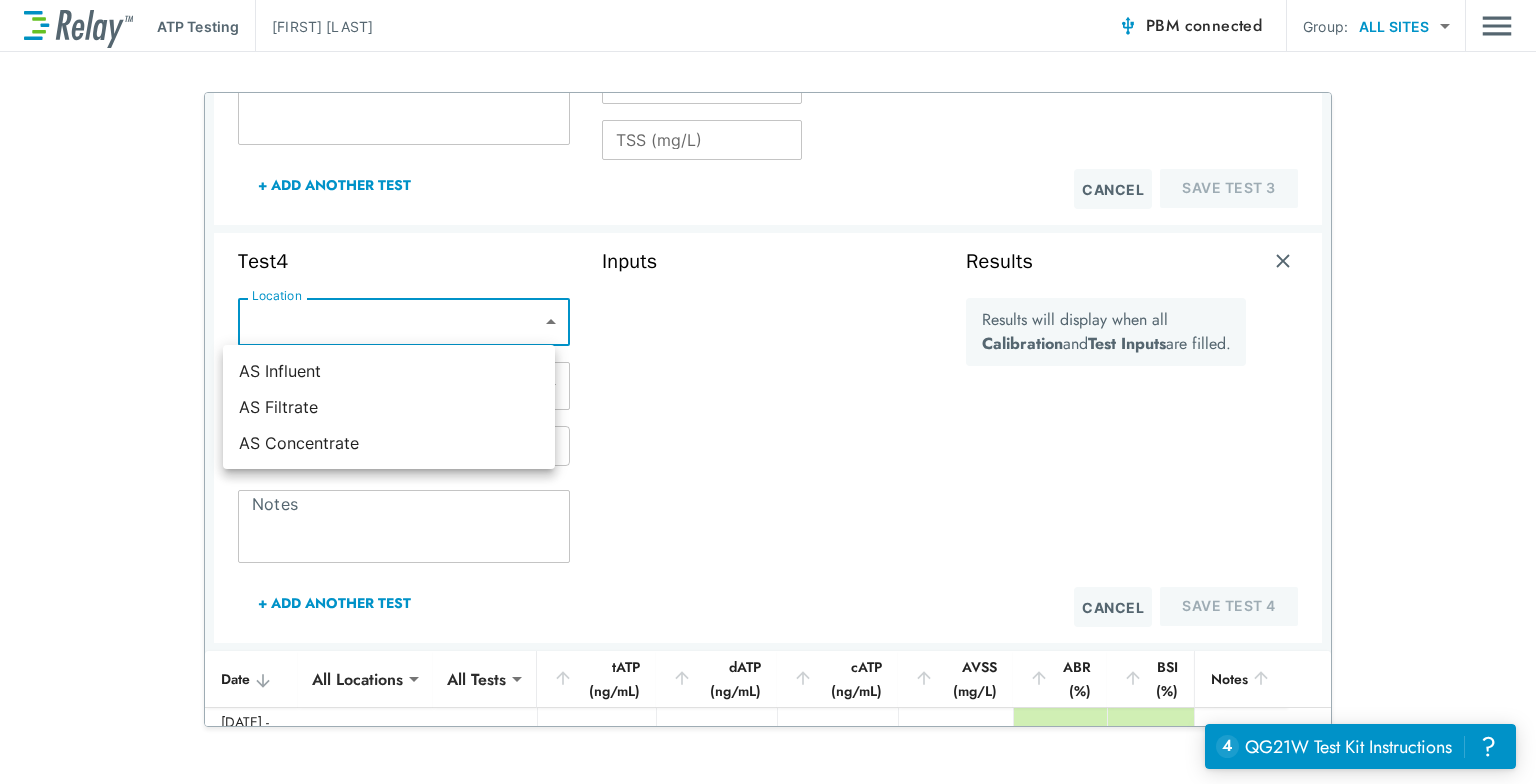 click on "**********" at bounding box center (768, 392) 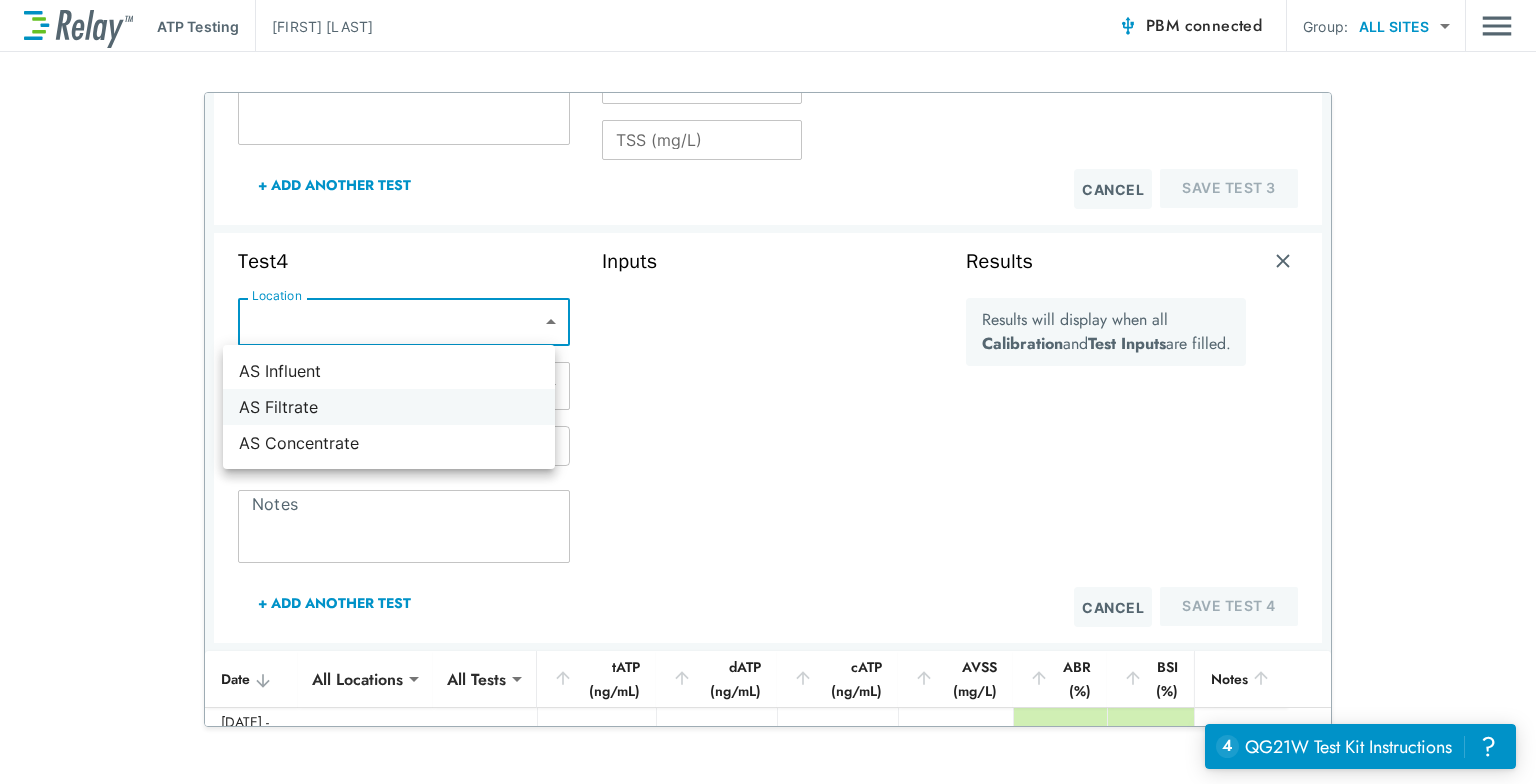 click on "AS Filtrate" at bounding box center [389, 407] 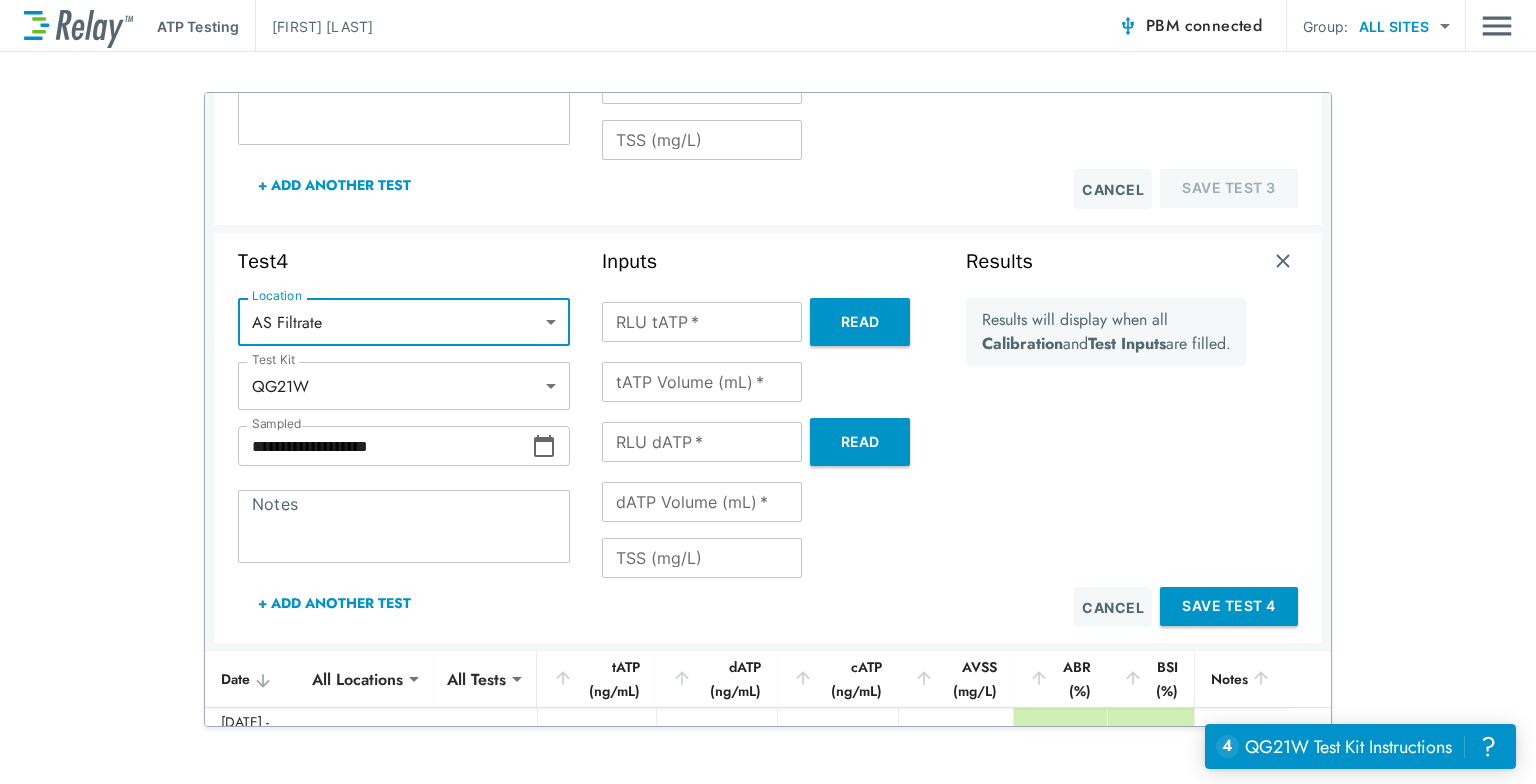 type on "*****" 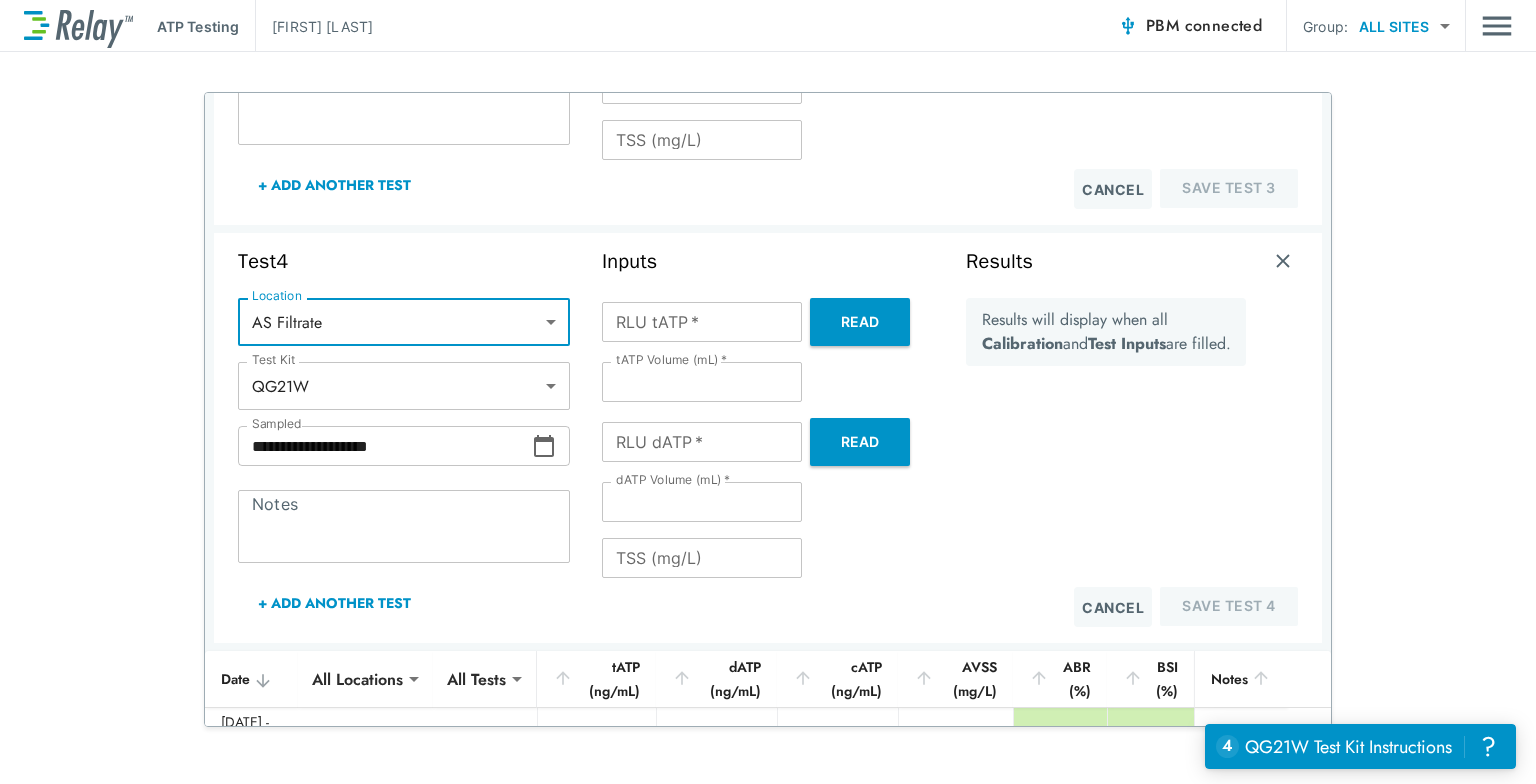 click on "+ Add Another Test" at bounding box center [334, 603] 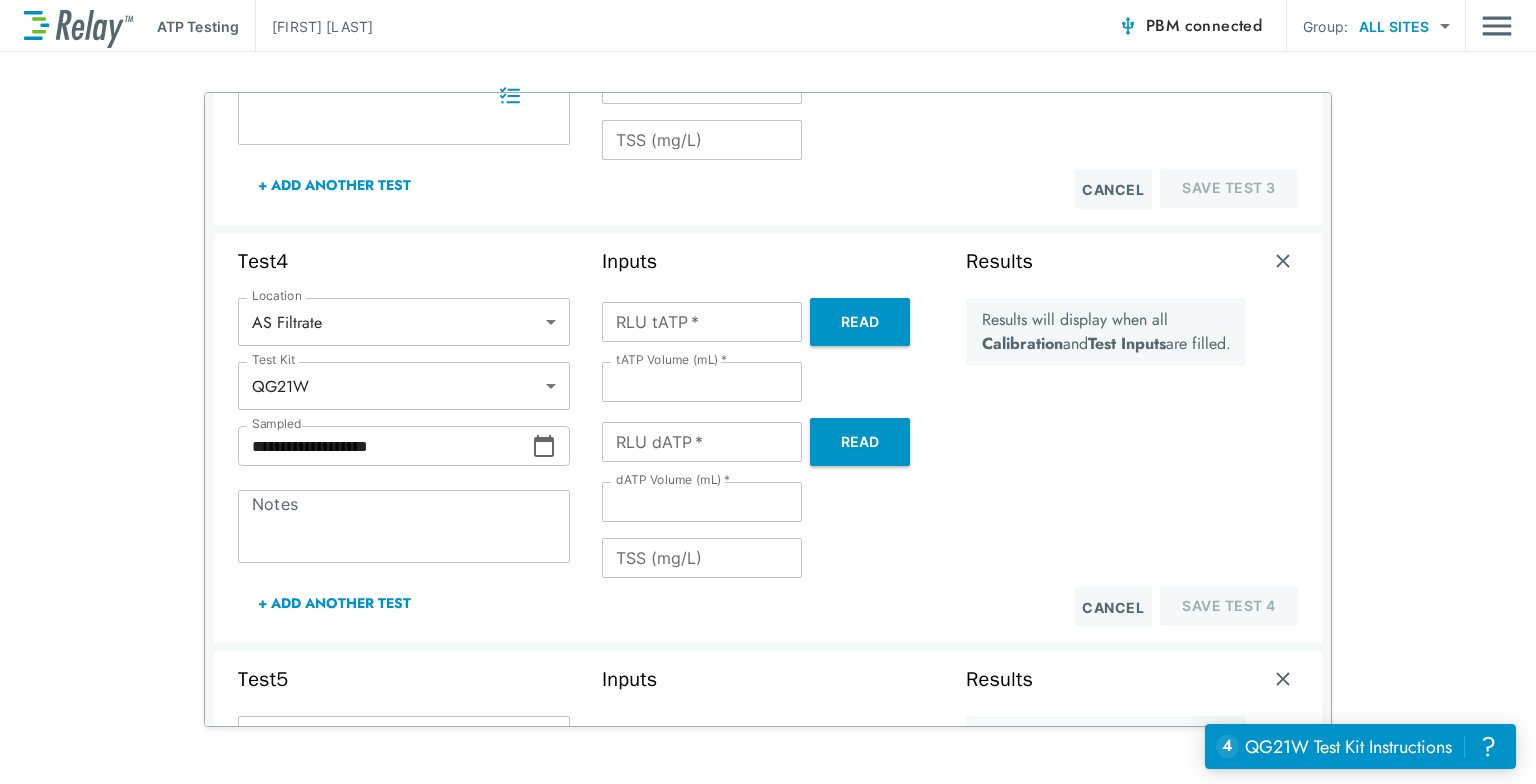 scroll, scrollTop: 1609, scrollLeft: 0, axis: vertical 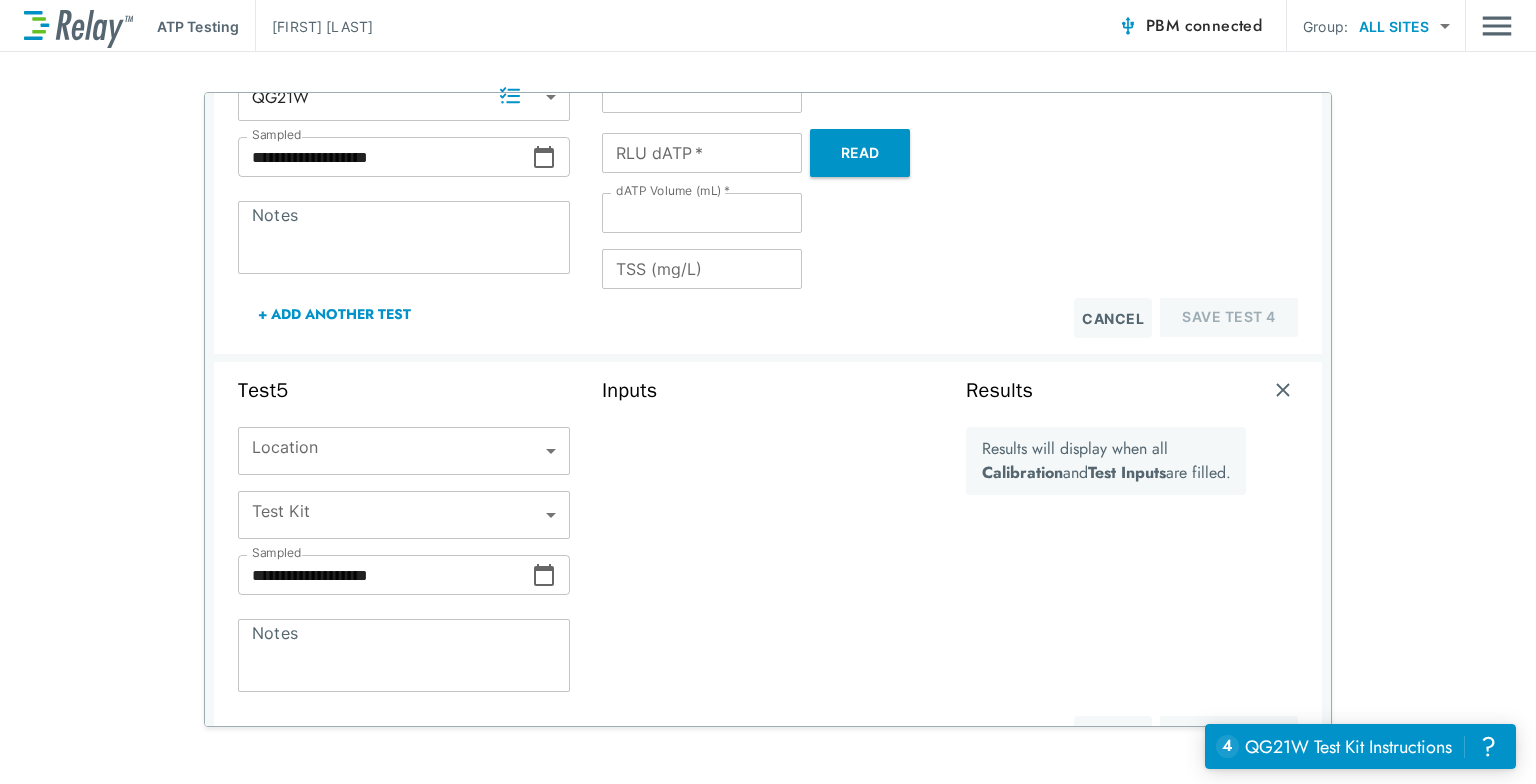 click on "**********" at bounding box center [768, 392] 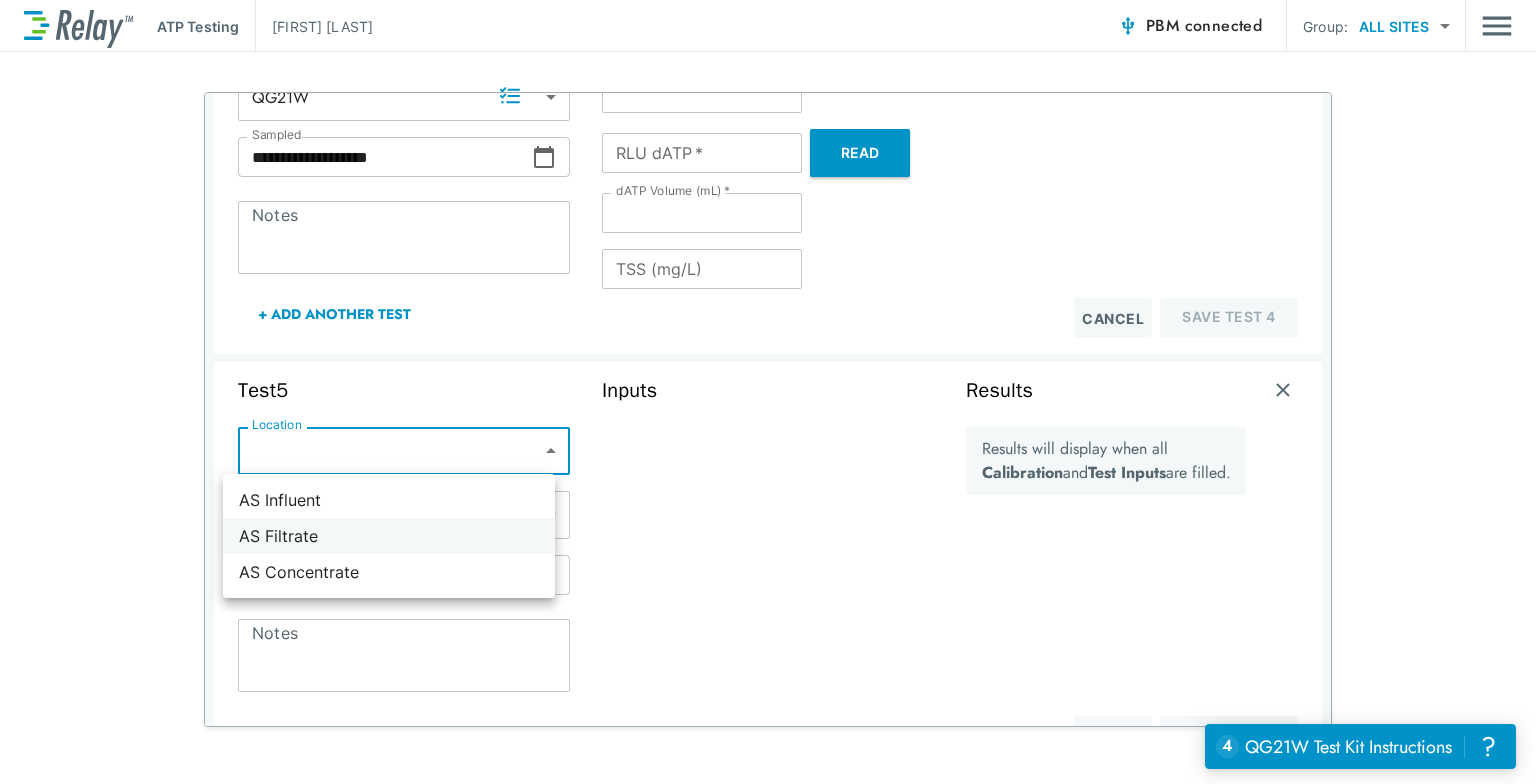 click on "AS Filtrate" at bounding box center (389, 536) 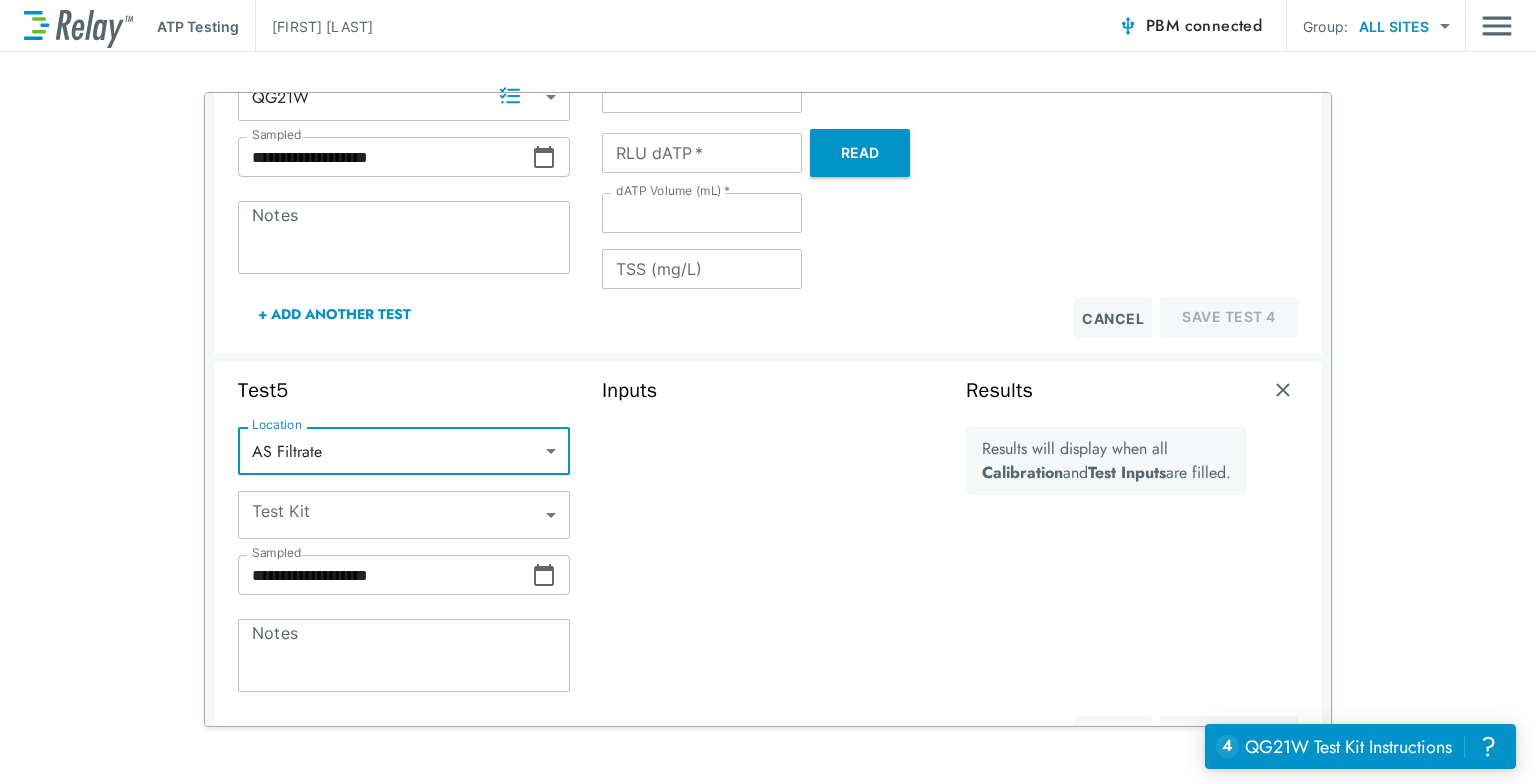type on "**********" 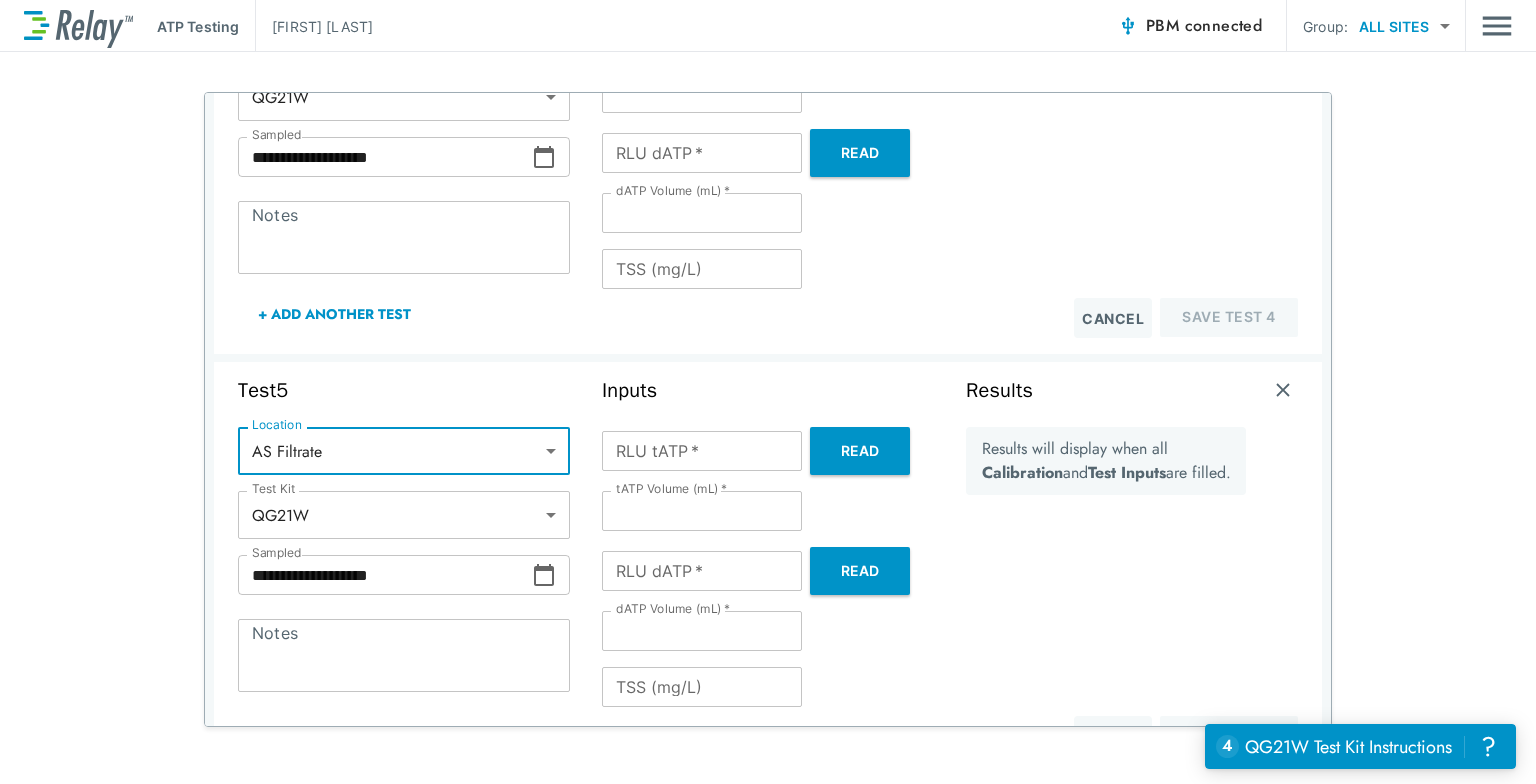 scroll, scrollTop: 1865, scrollLeft: 0, axis: vertical 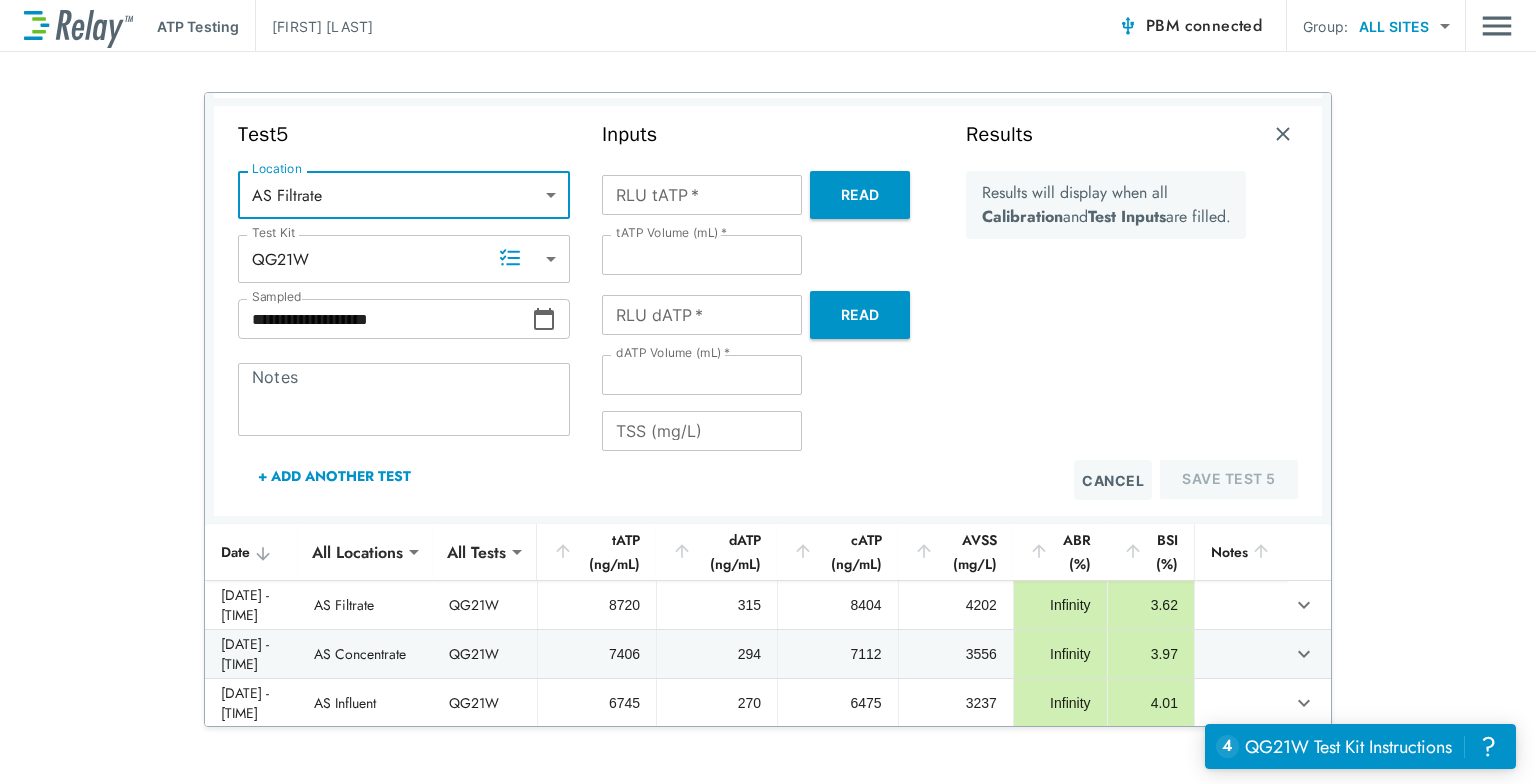 click on "+ Add Another Test" at bounding box center [334, 476] 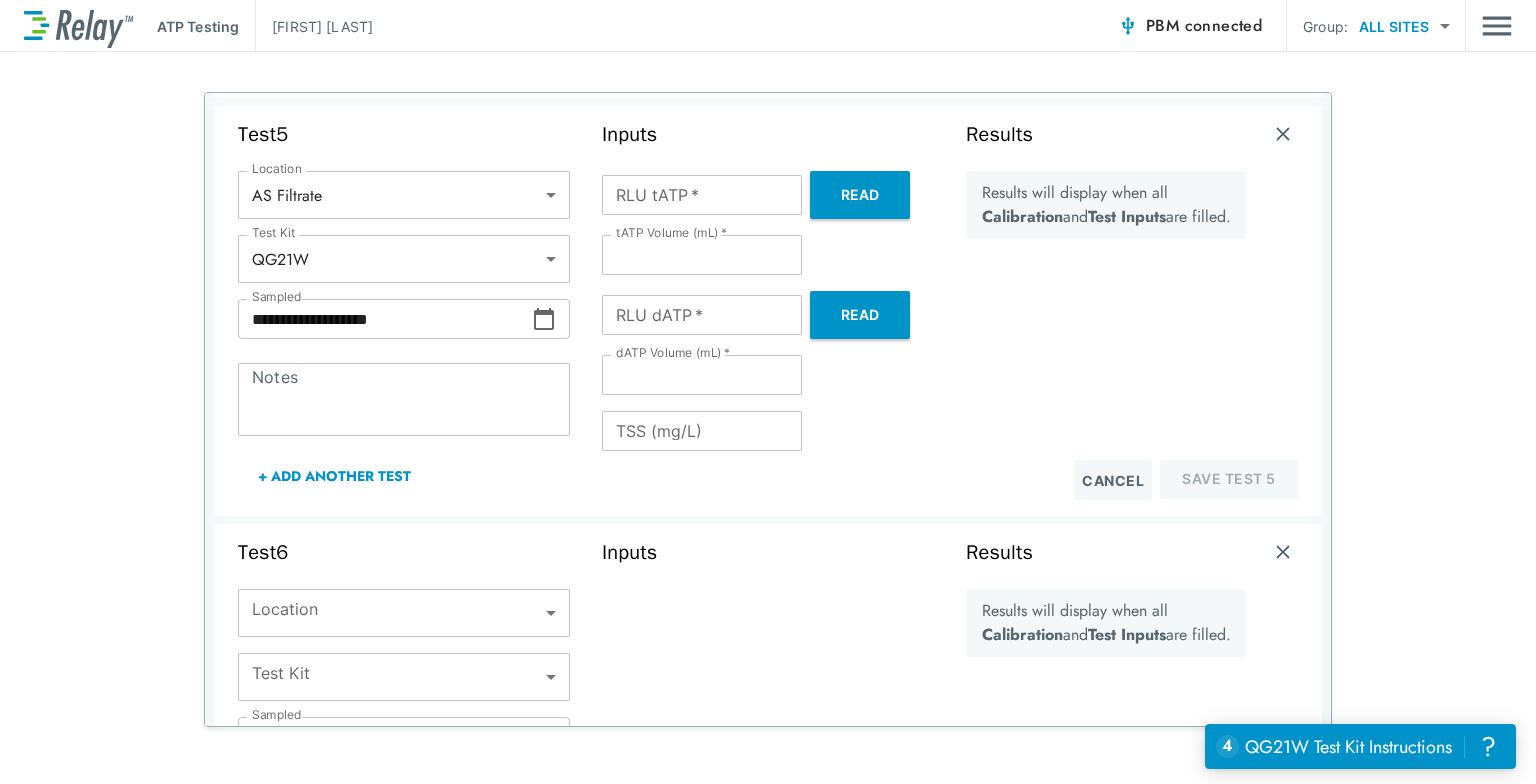 scroll, scrollTop: 2058, scrollLeft: 0, axis: vertical 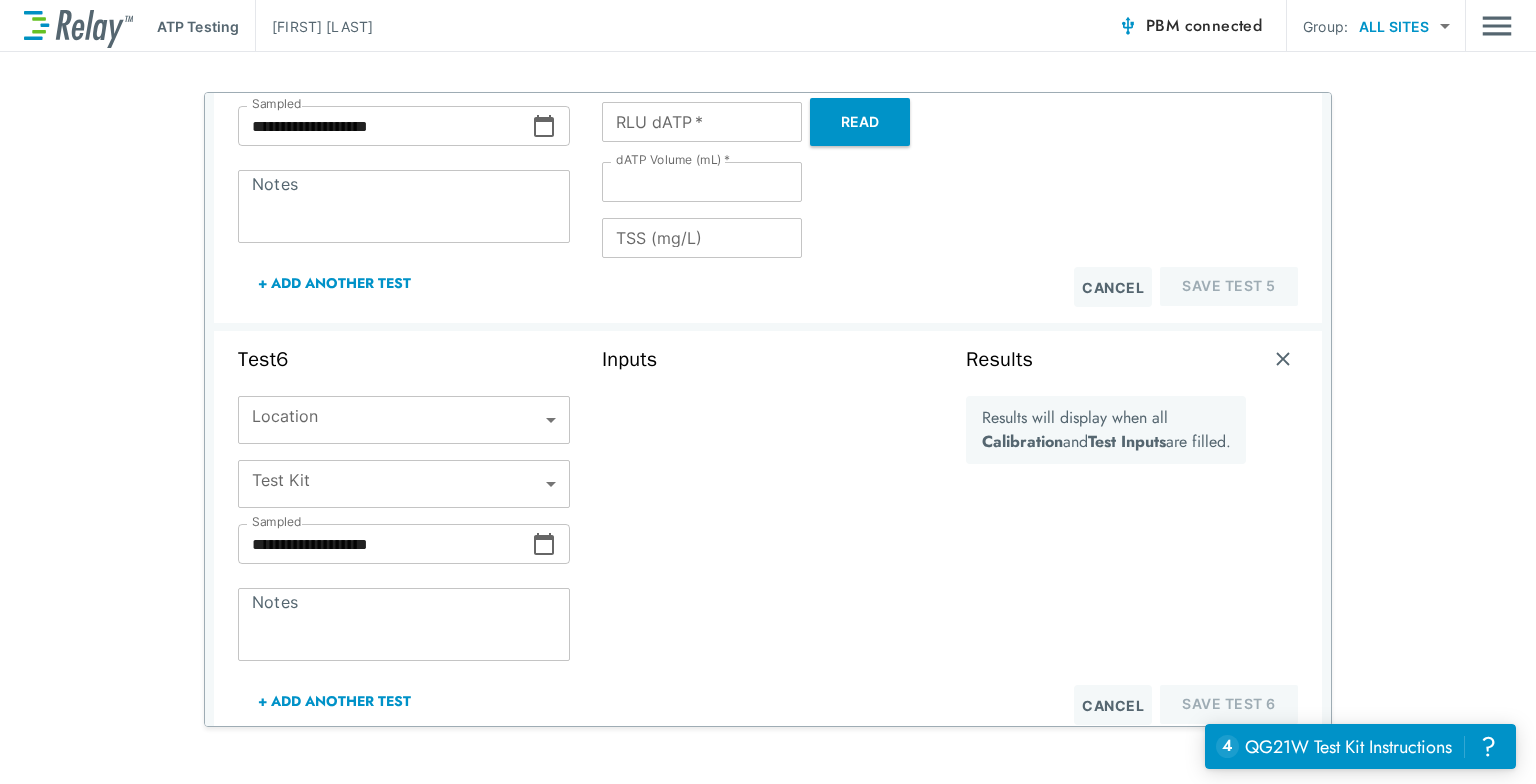 click on "**********" at bounding box center (768, 392) 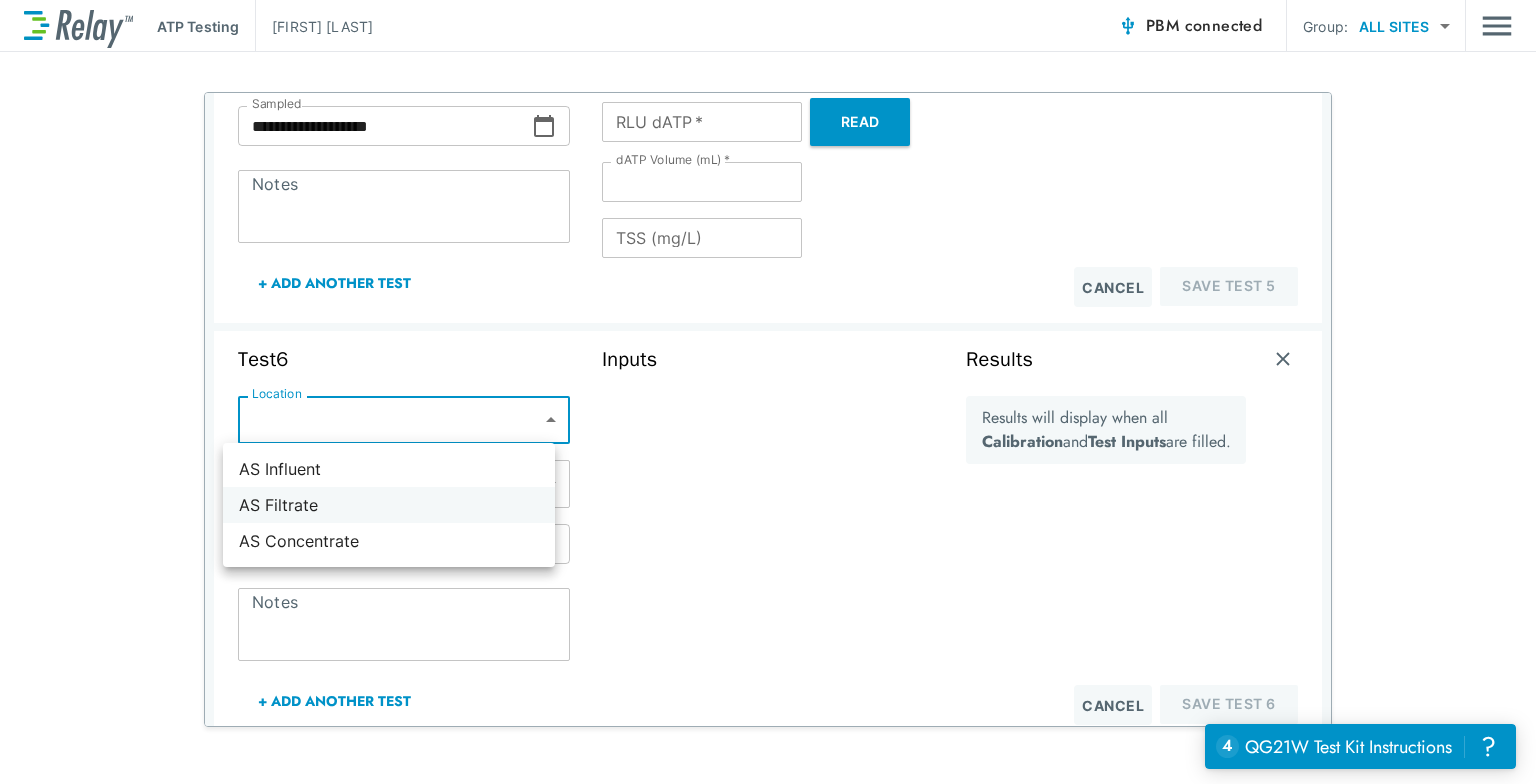 click on "AS Filtrate" at bounding box center (389, 505) 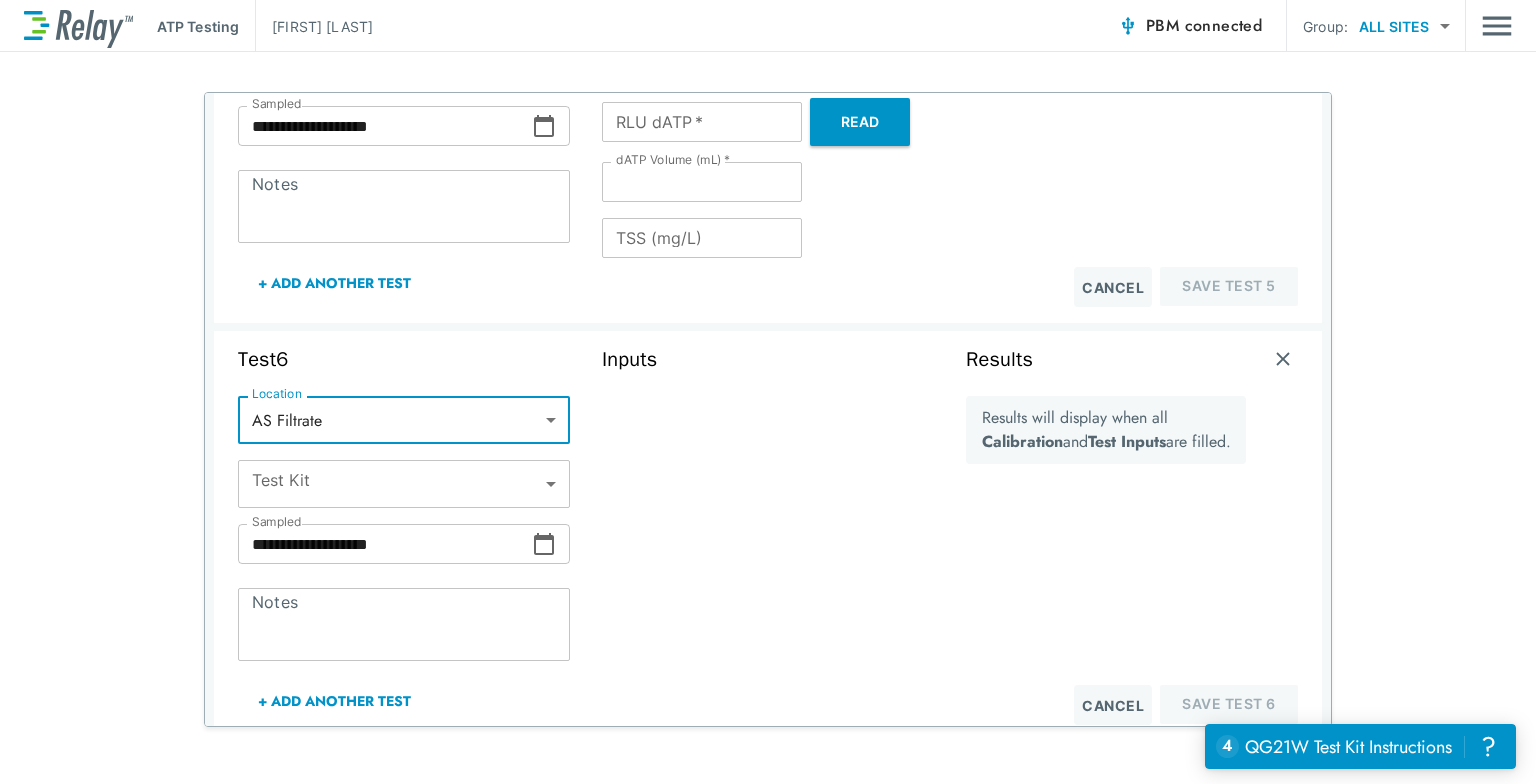 type on "**********" 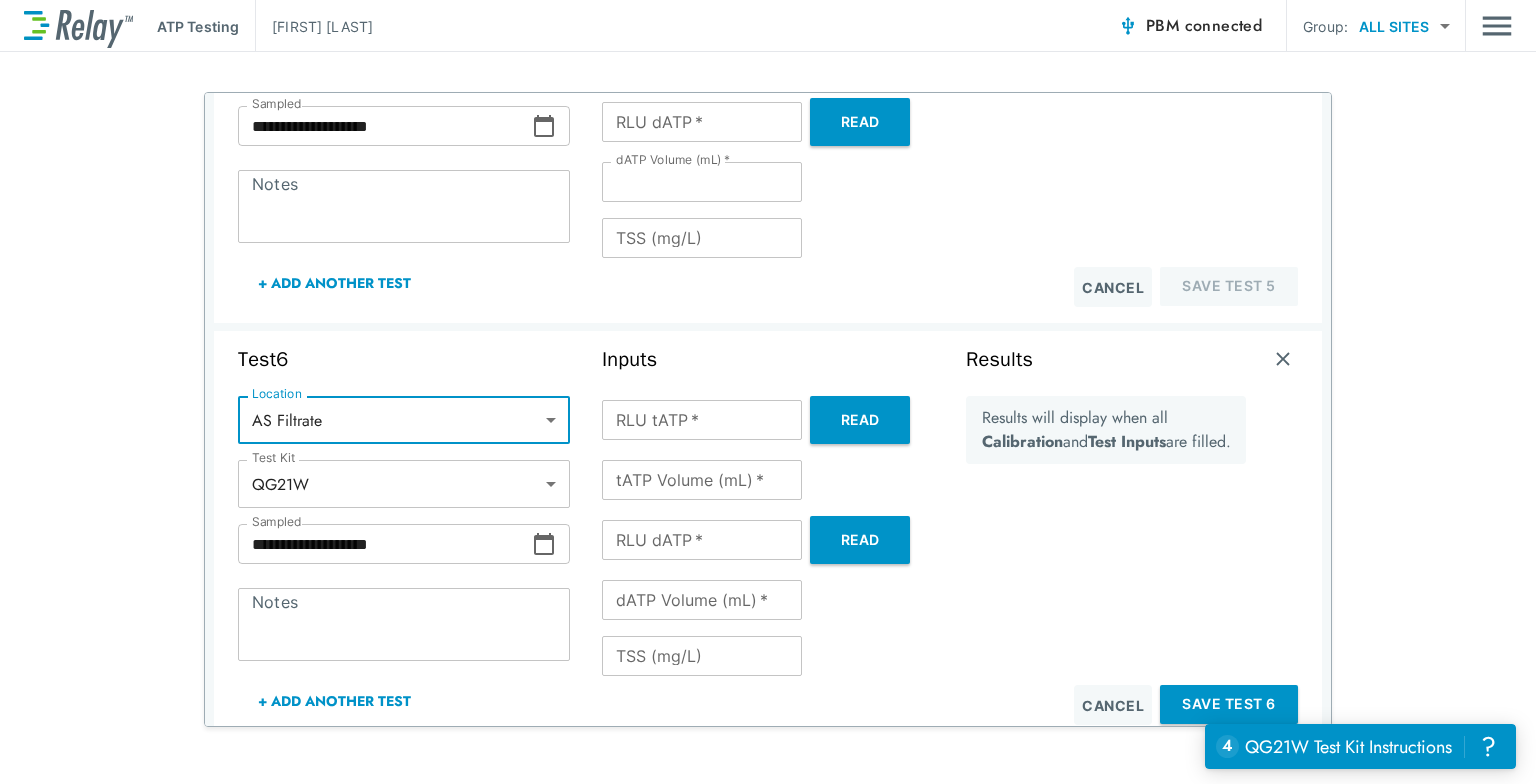 type on "*****" 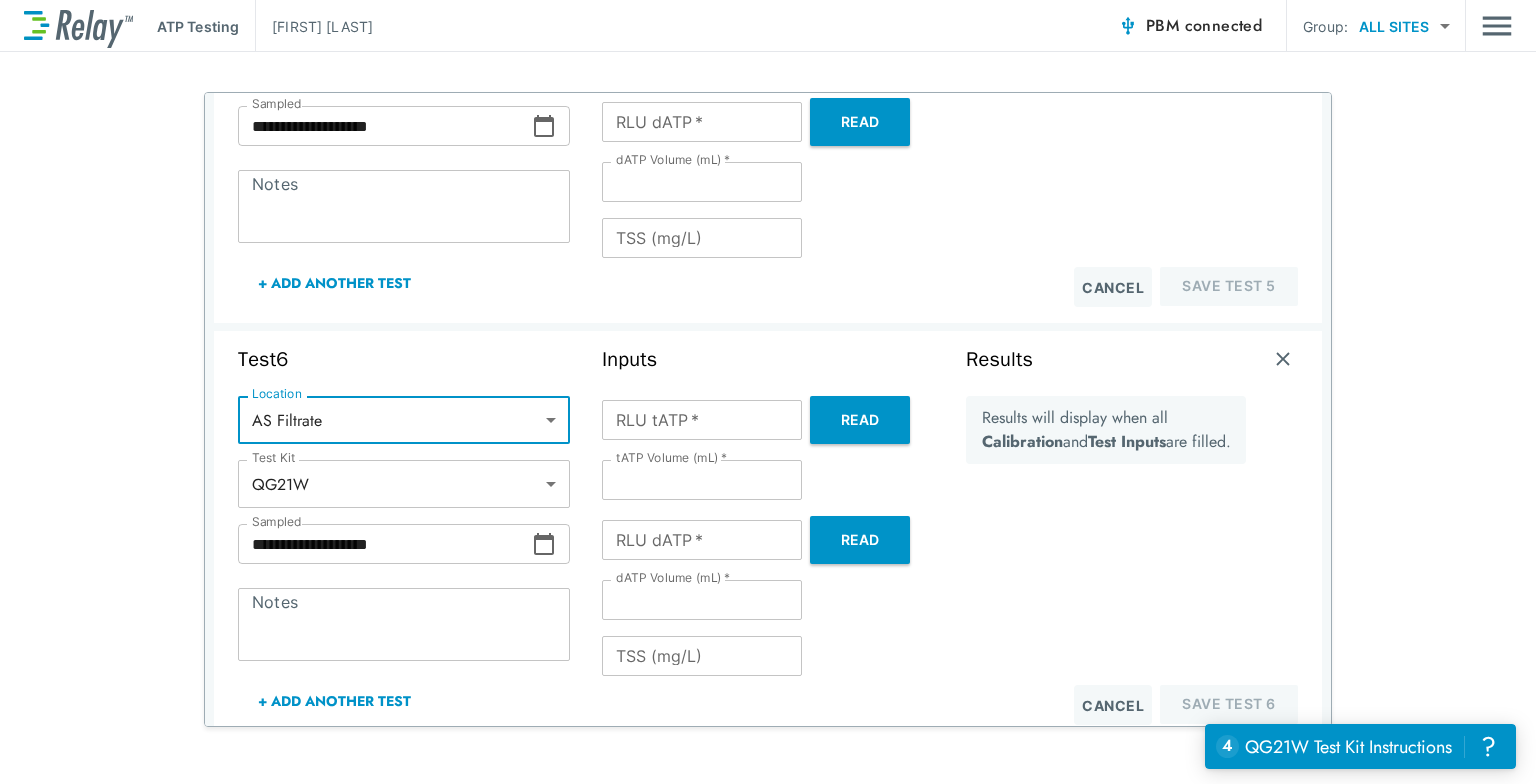 scroll, scrollTop: 2283, scrollLeft: 0, axis: vertical 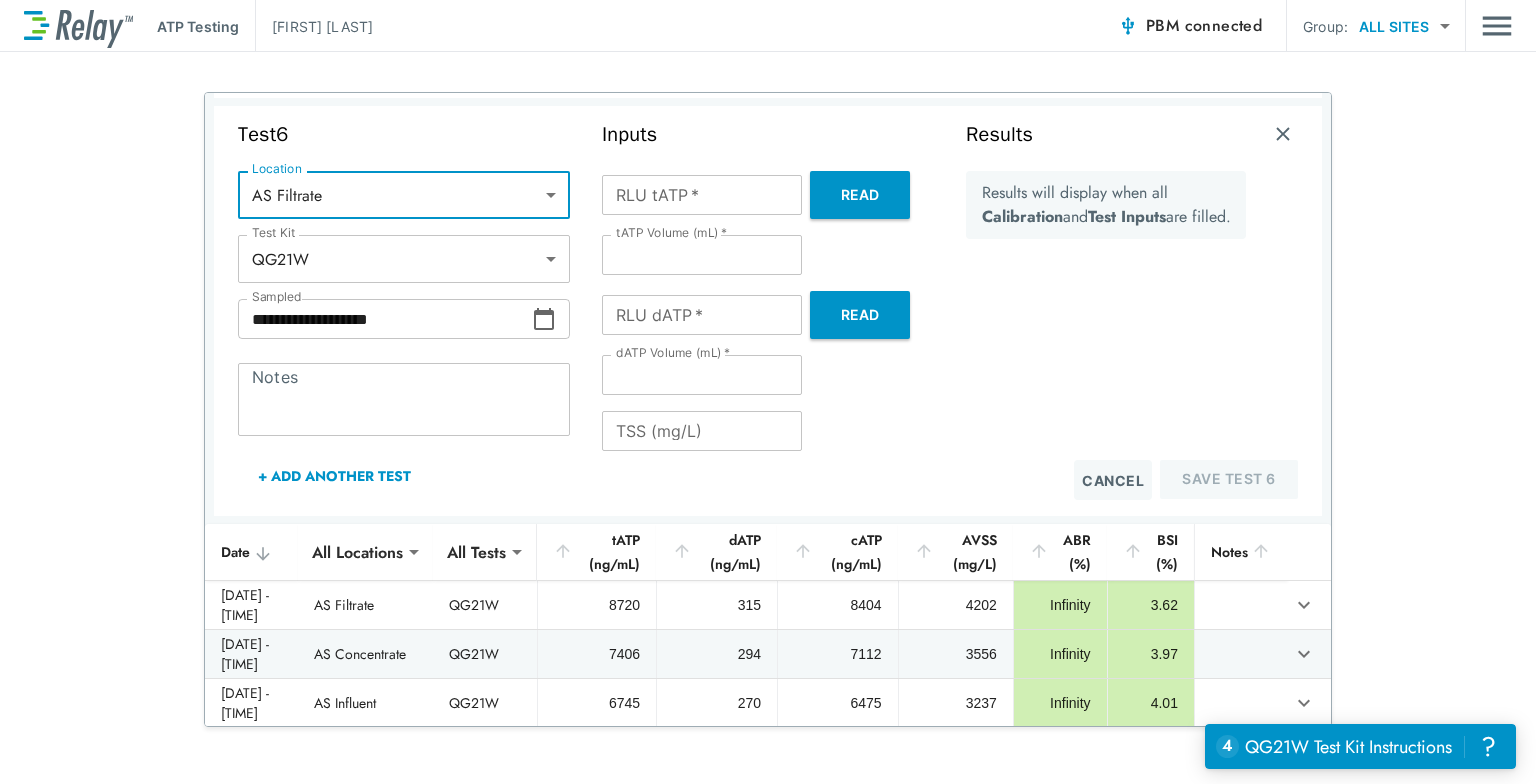 click on "+ Add Another Test" at bounding box center (334, 476) 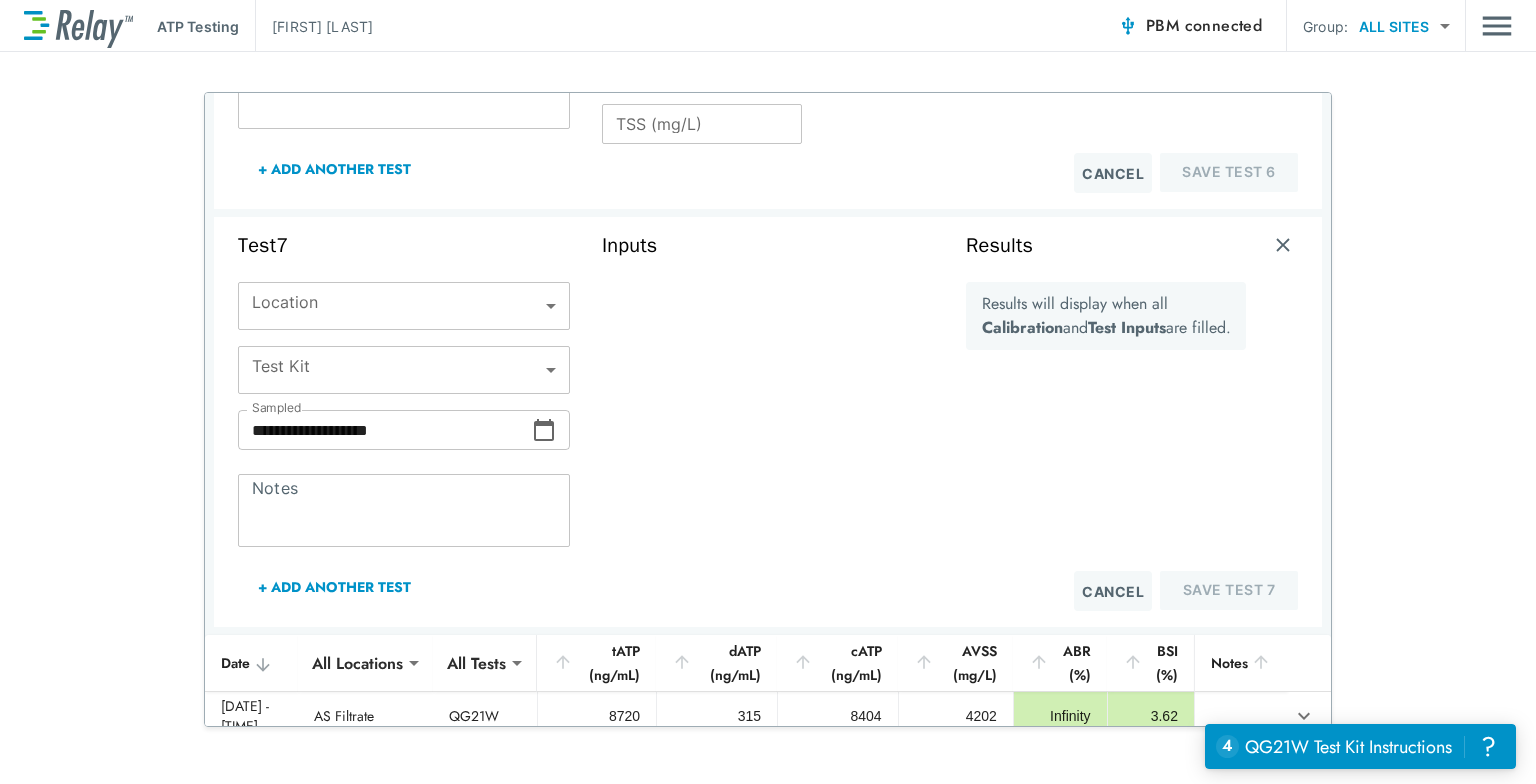 click on "**********" at bounding box center [768, 392] 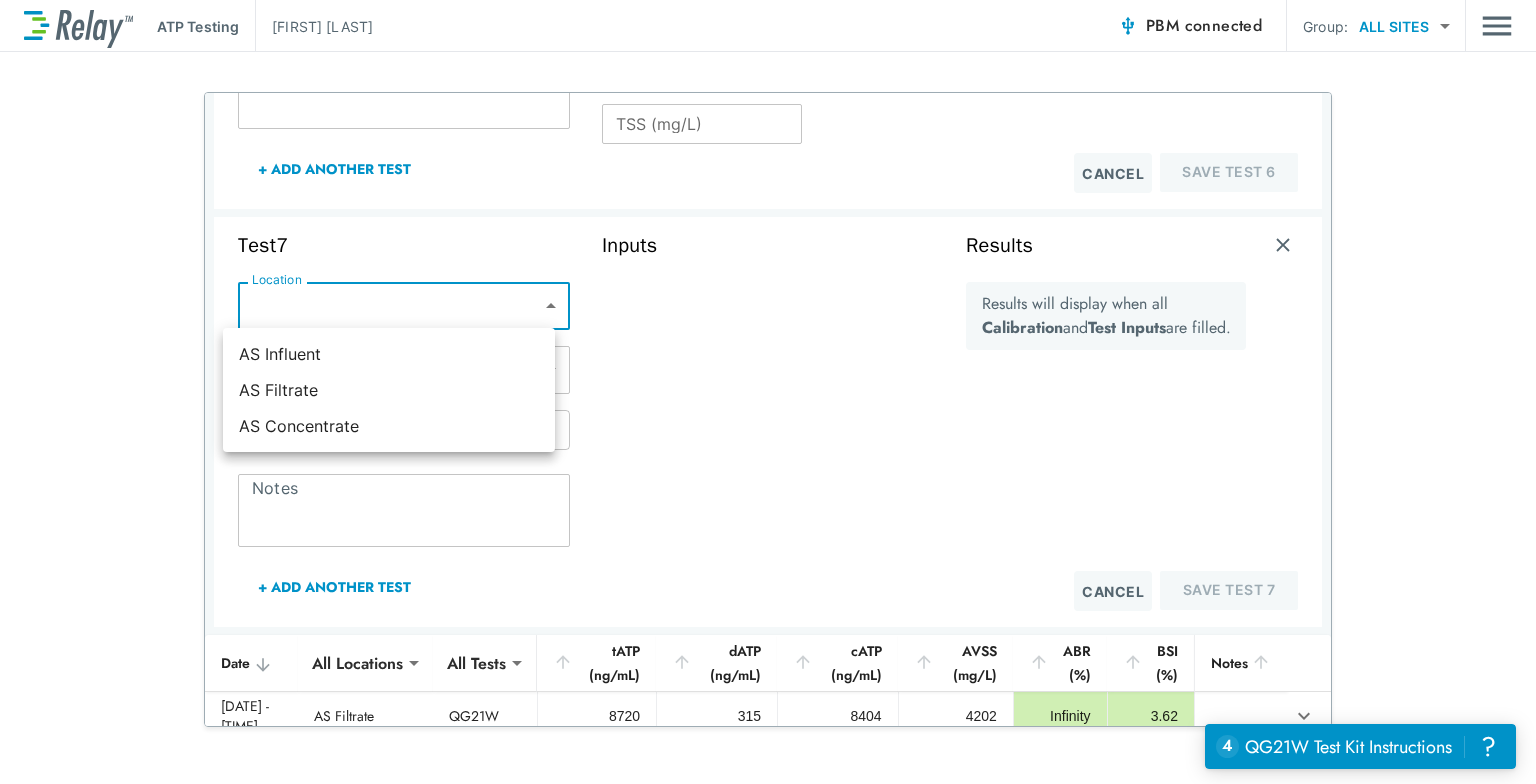 scroll, scrollTop: 2591, scrollLeft: 0, axis: vertical 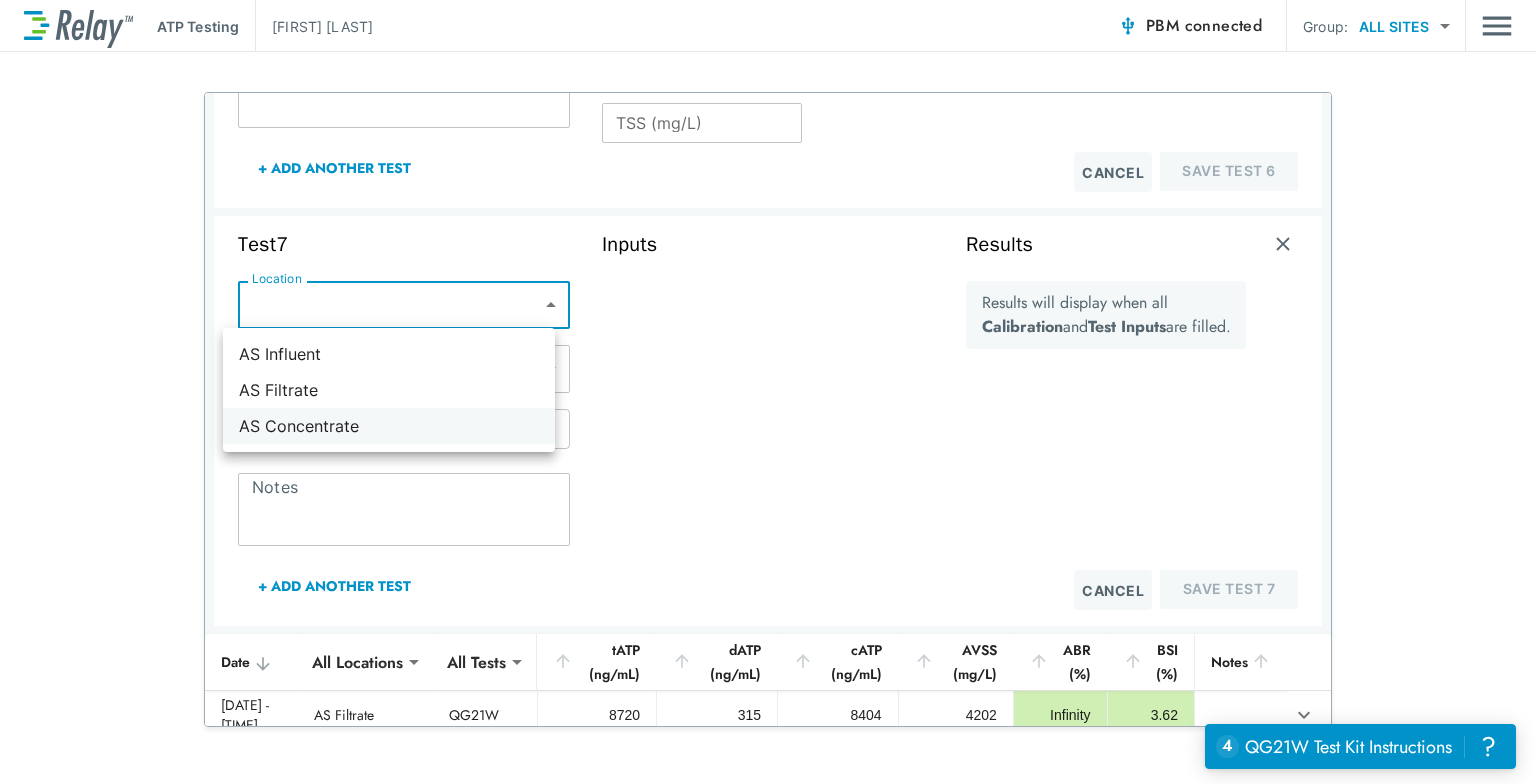 click on "AS Concentrate" at bounding box center (389, 426) 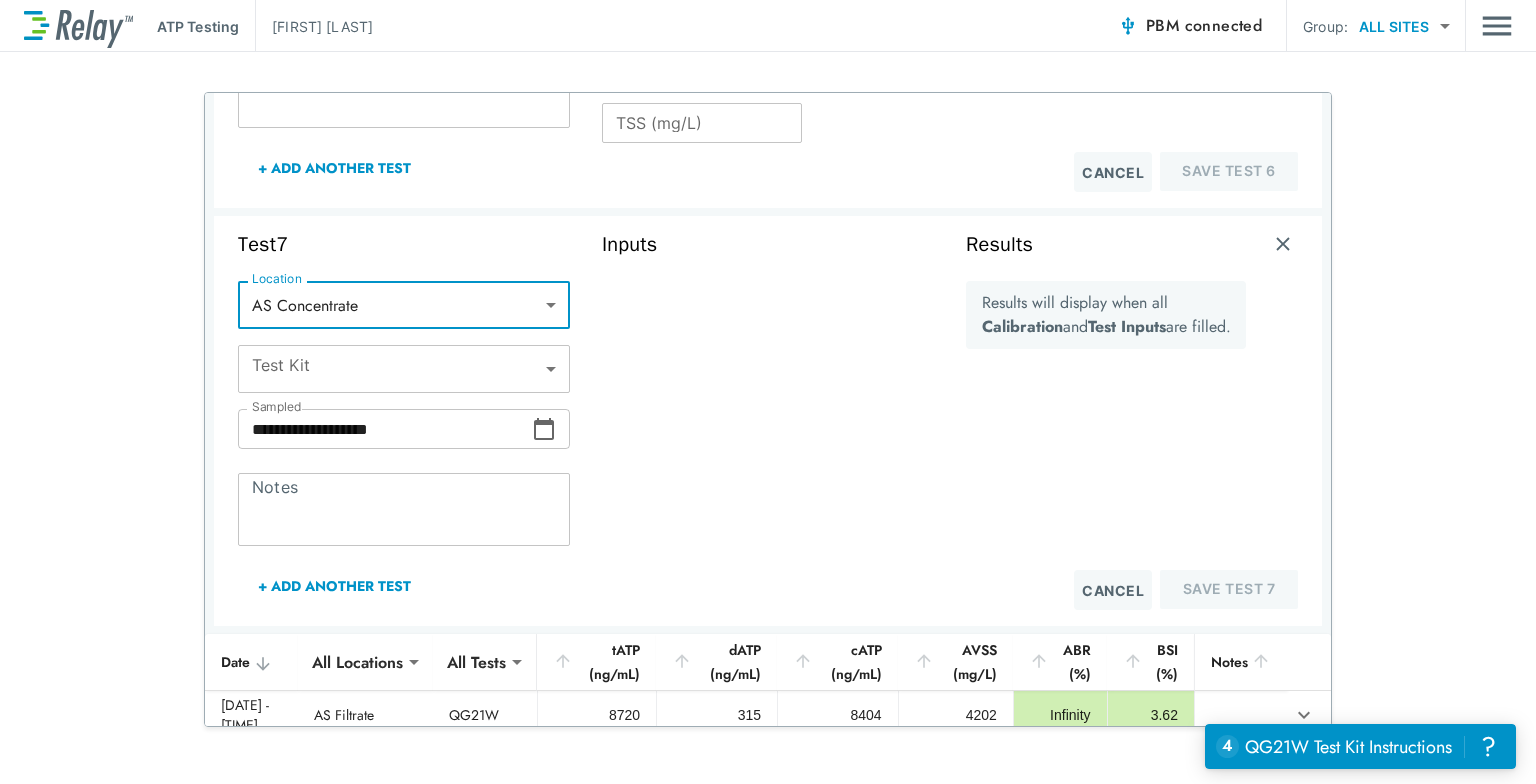type on "**********" 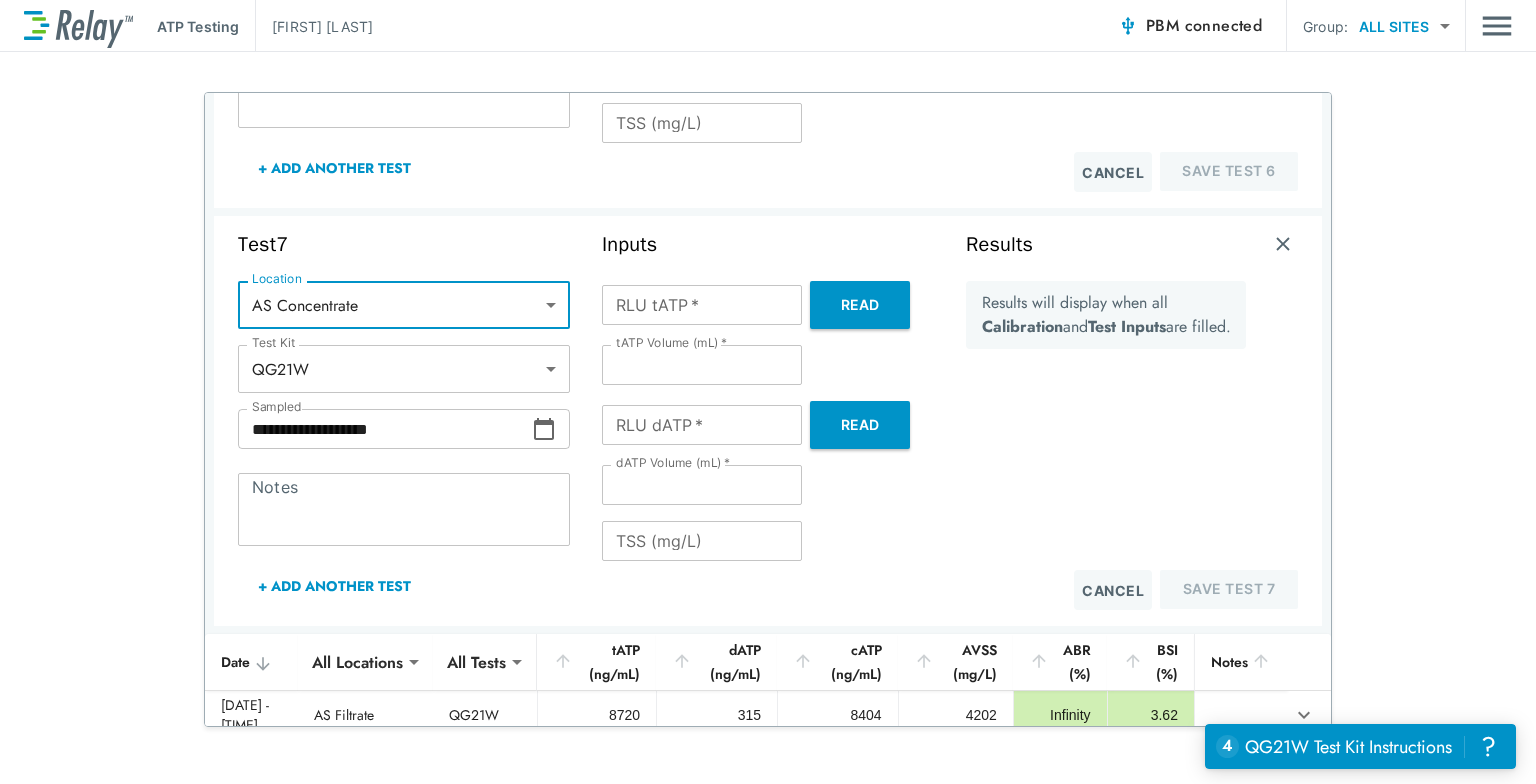 click on "+ Add Another Test" at bounding box center (334, 586) 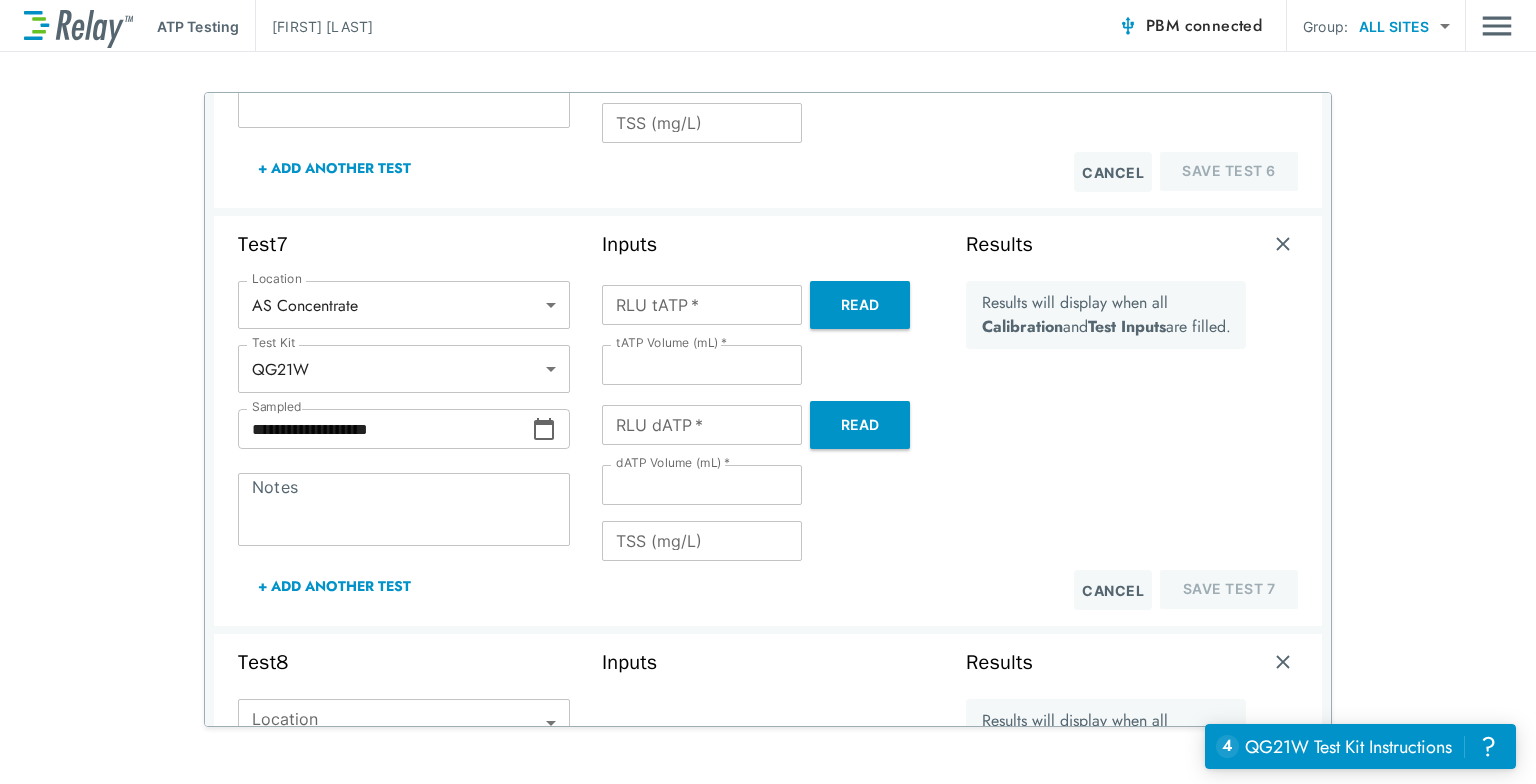 scroll, scrollTop: 2933, scrollLeft: 0, axis: vertical 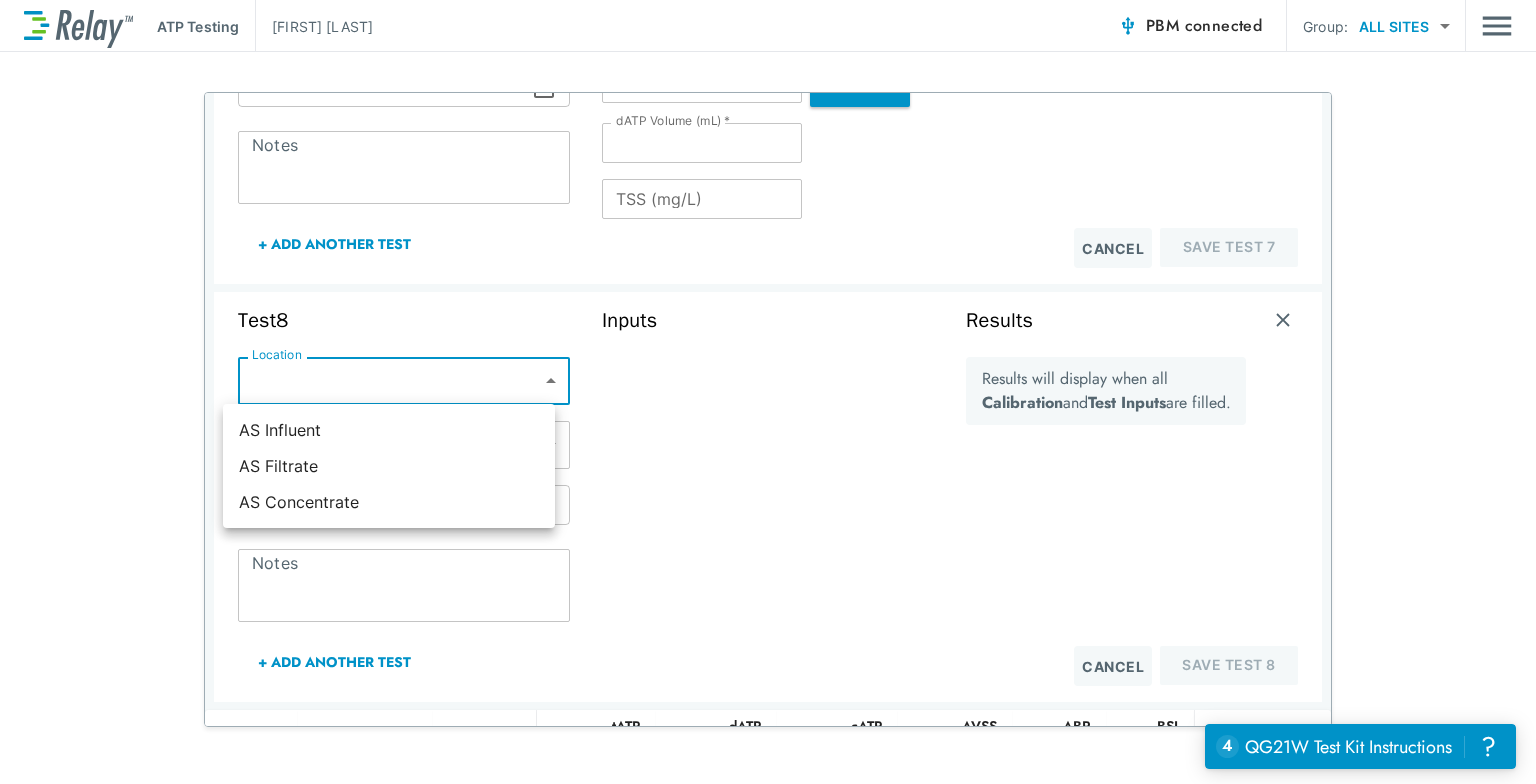 click on "**********" at bounding box center (768, 392) 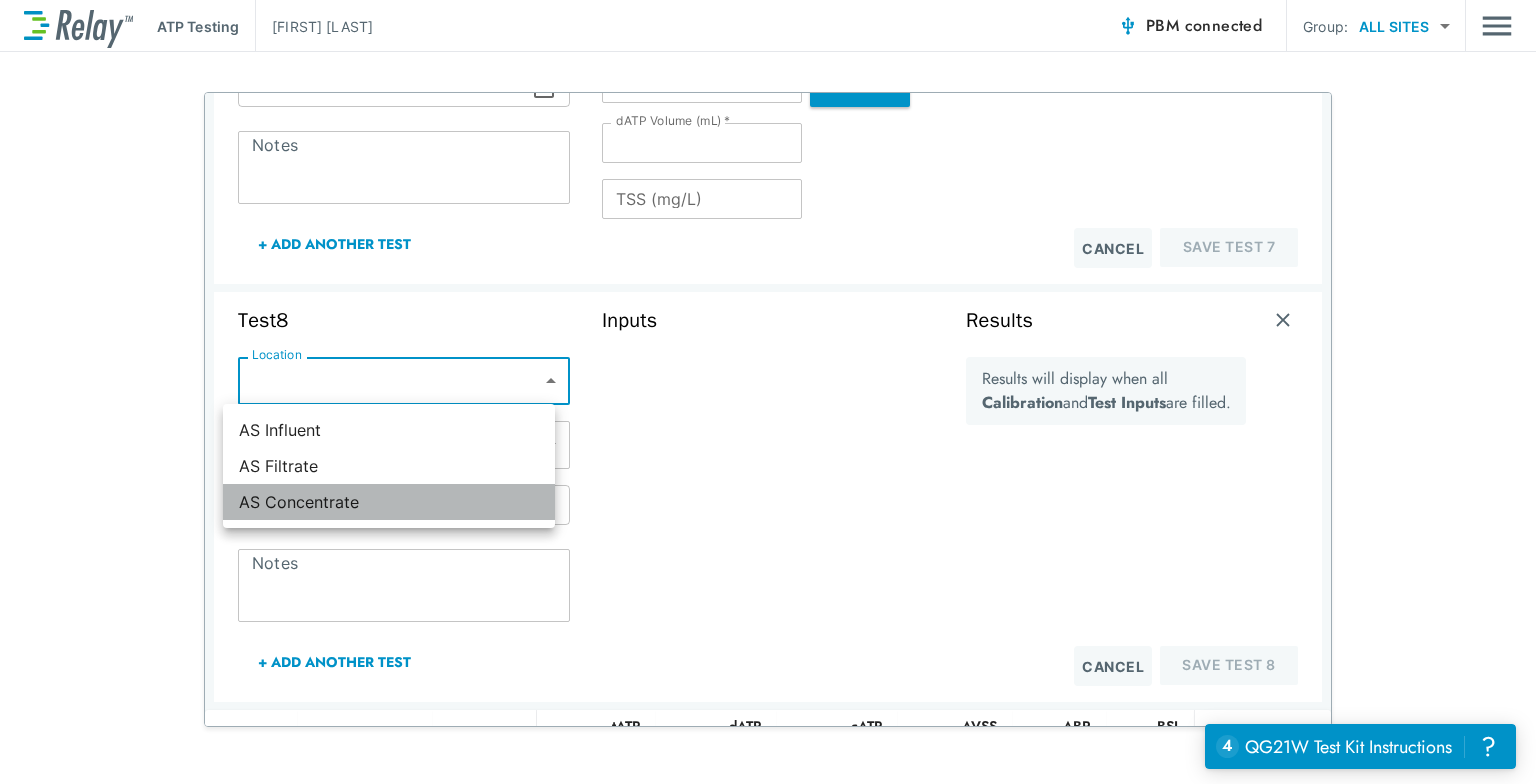 click on "AS Concentrate" at bounding box center [389, 502] 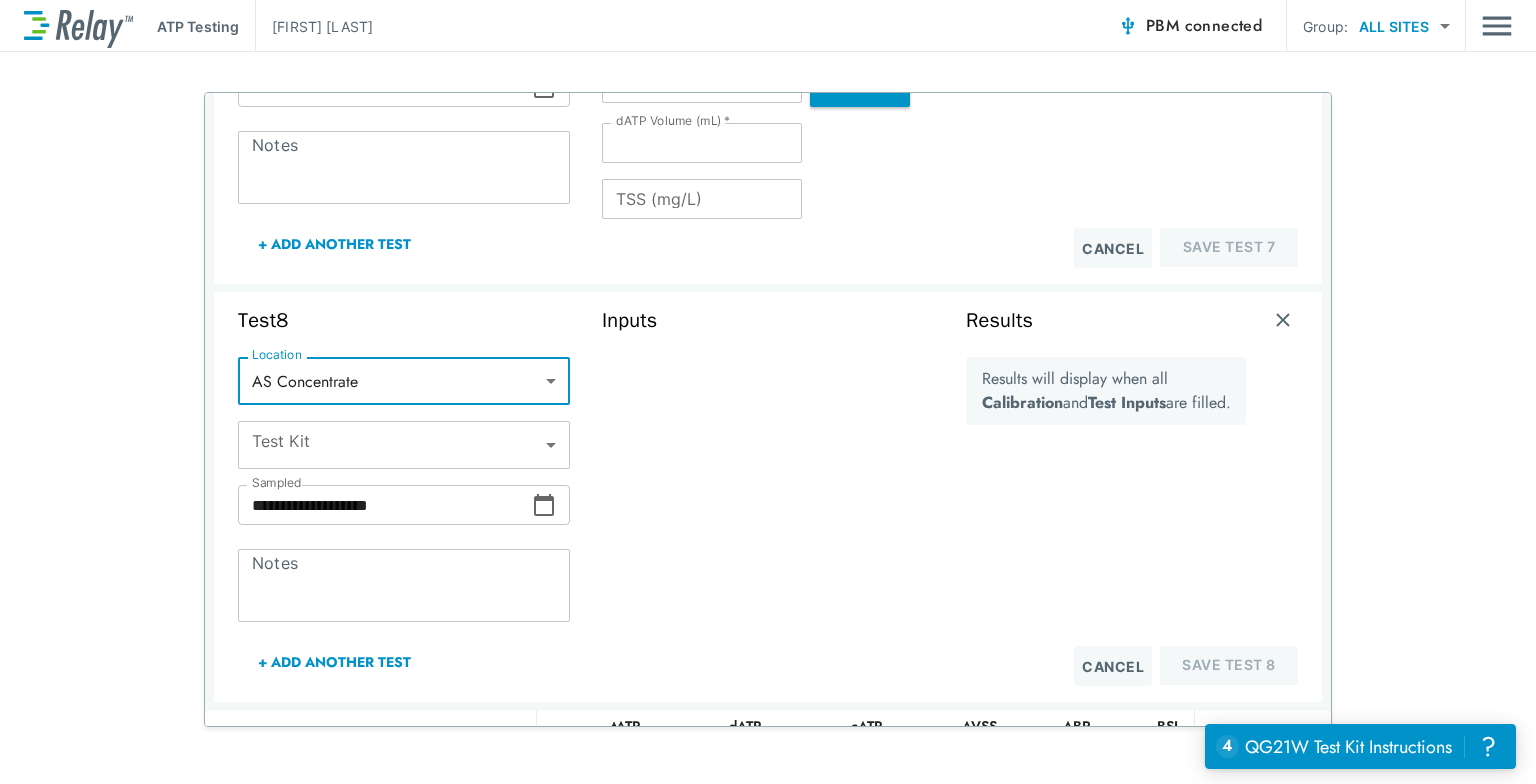 type on "**********" 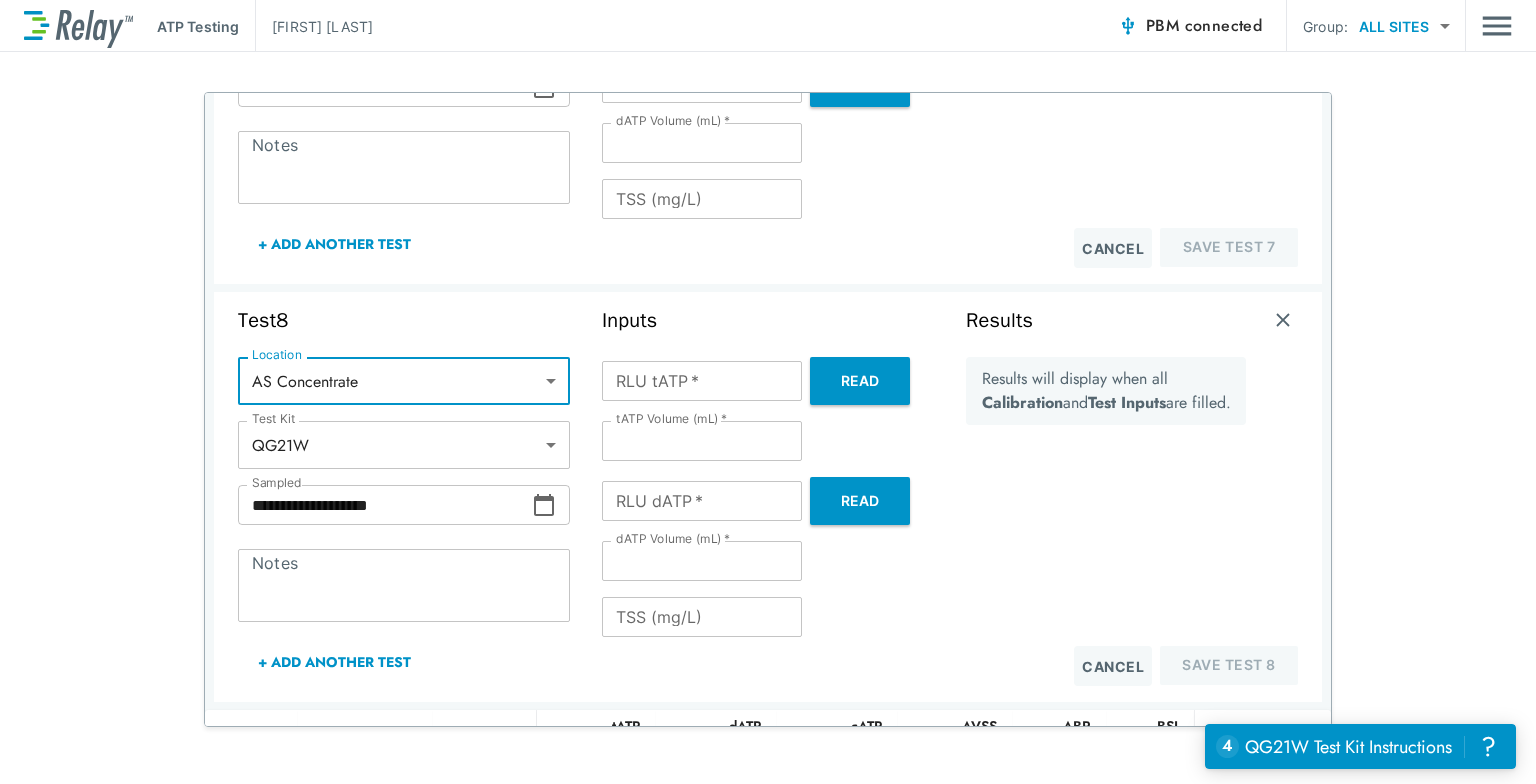 click on "+ Add Another Test" at bounding box center [334, 662] 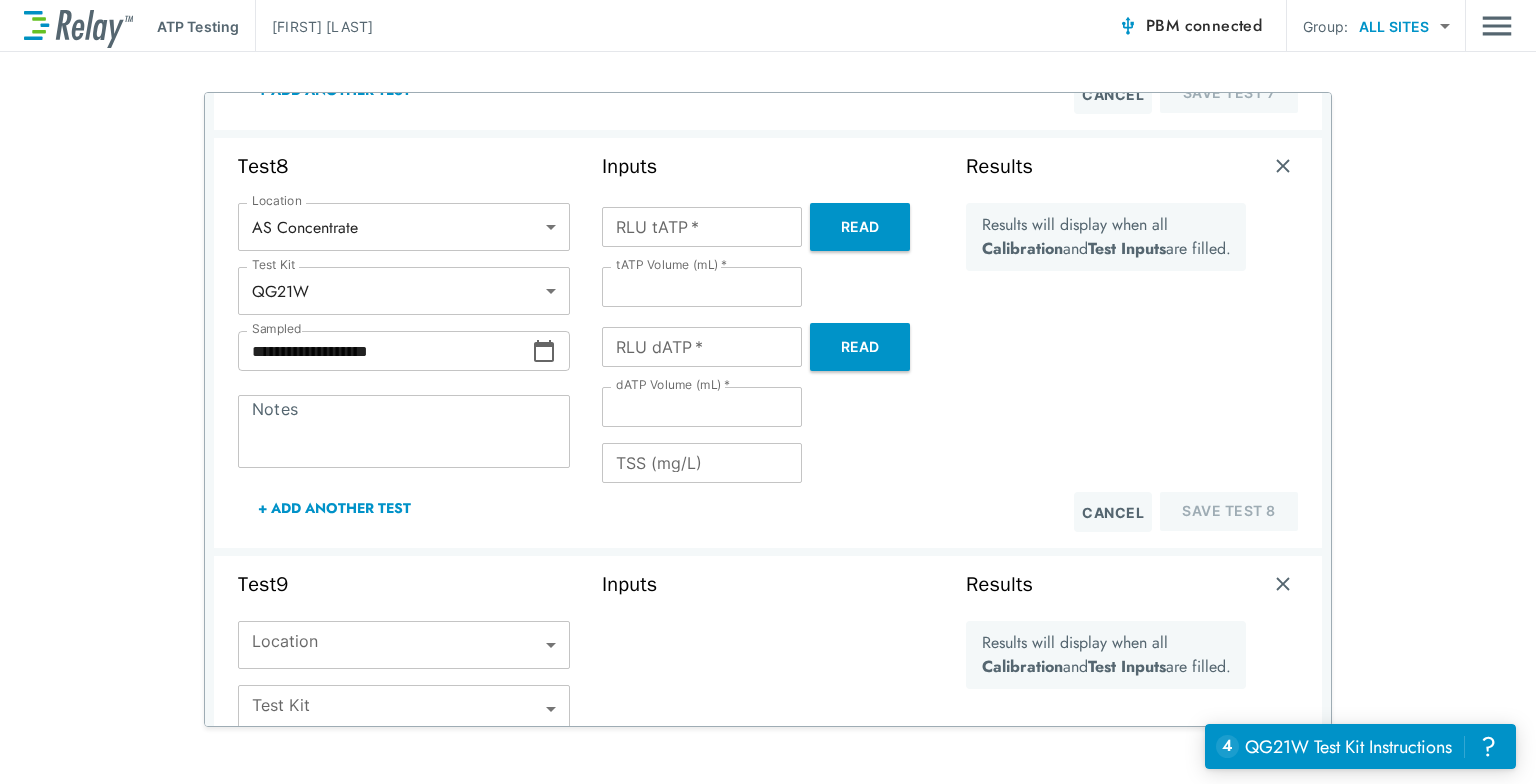 scroll, scrollTop: 3337, scrollLeft: 0, axis: vertical 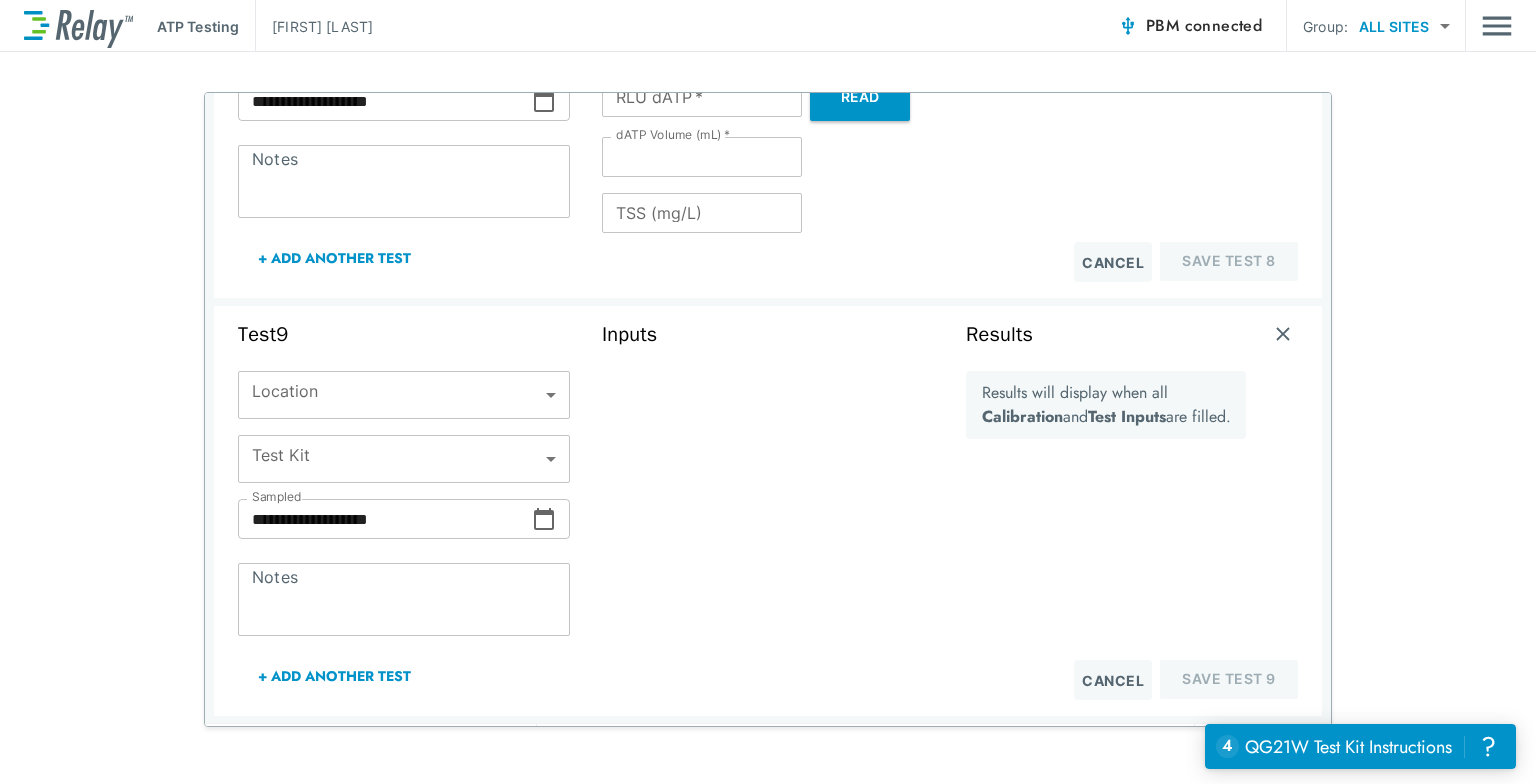 click on "**********" at bounding box center (768, 392) 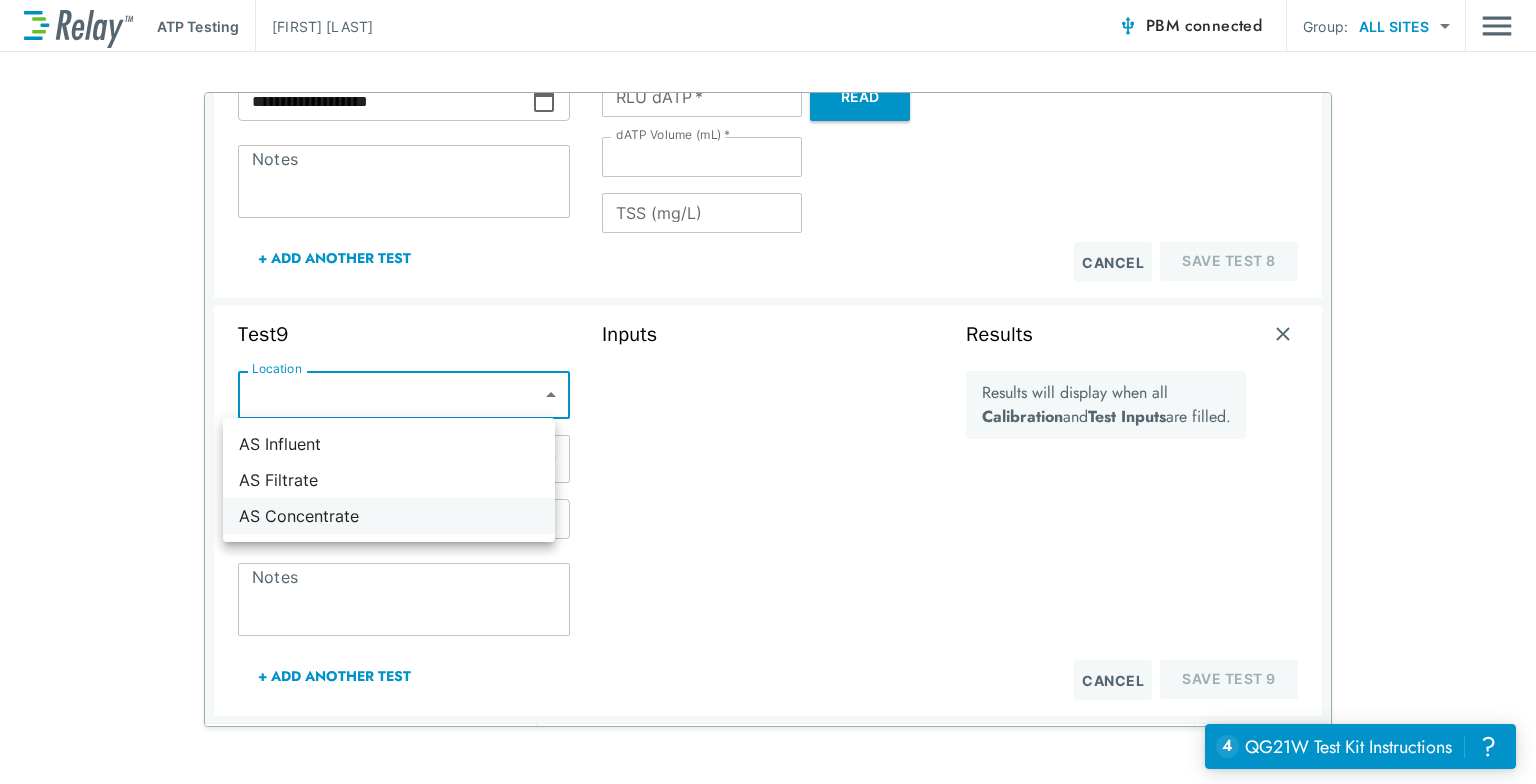 click on "AS Concentrate" at bounding box center (389, 516) 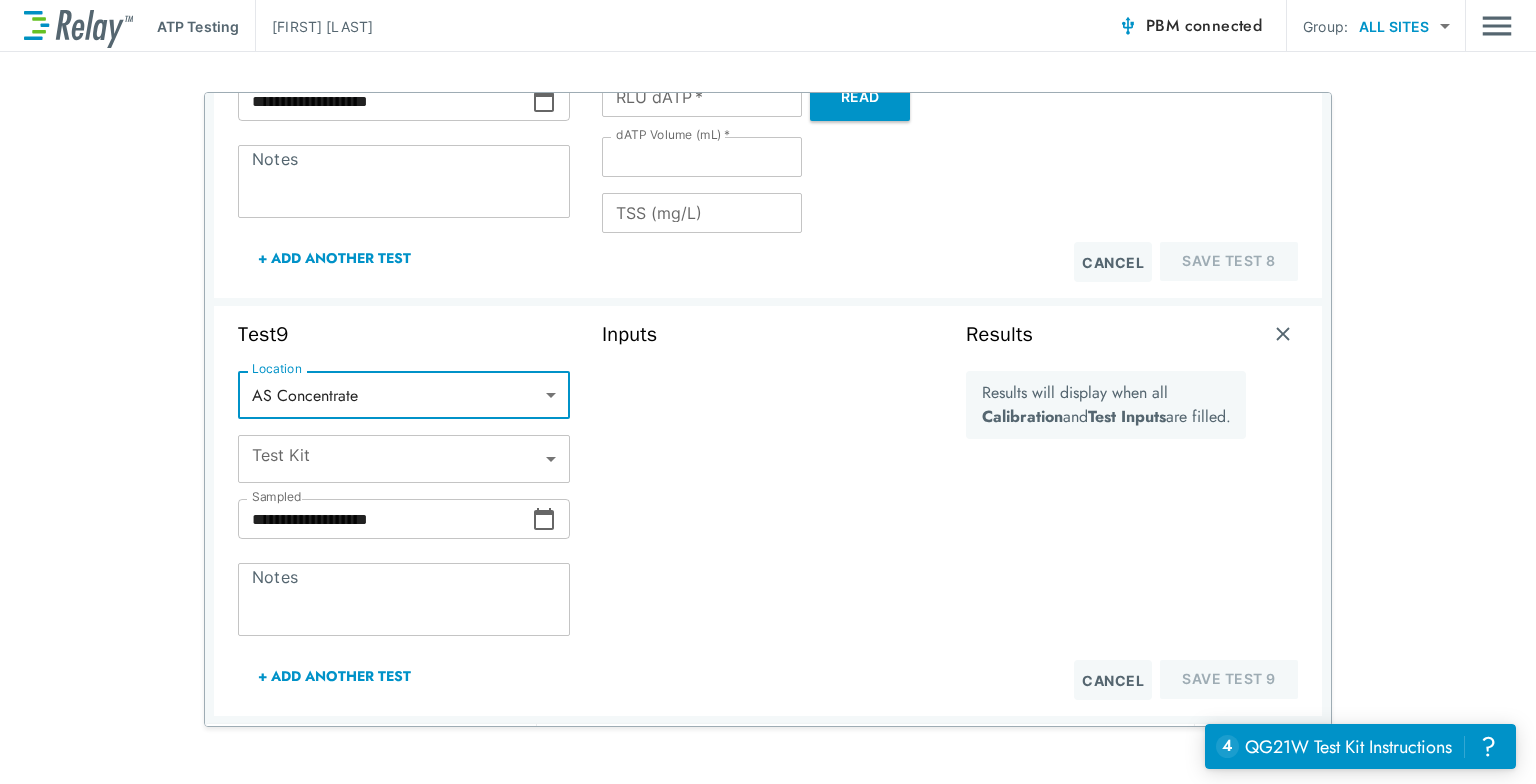 type on "**********" 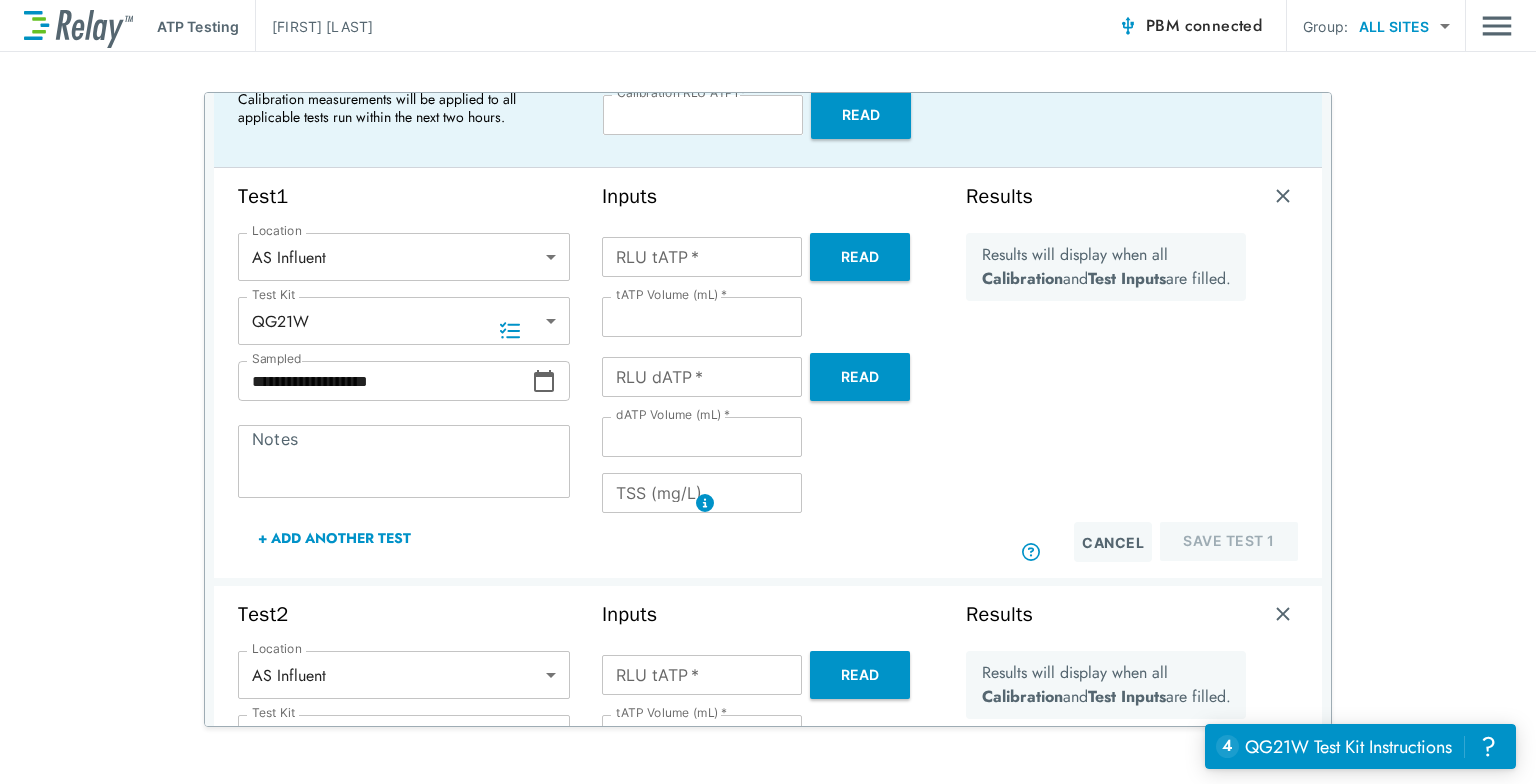 scroll, scrollTop: 120, scrollLeft: 0, axis: vertical 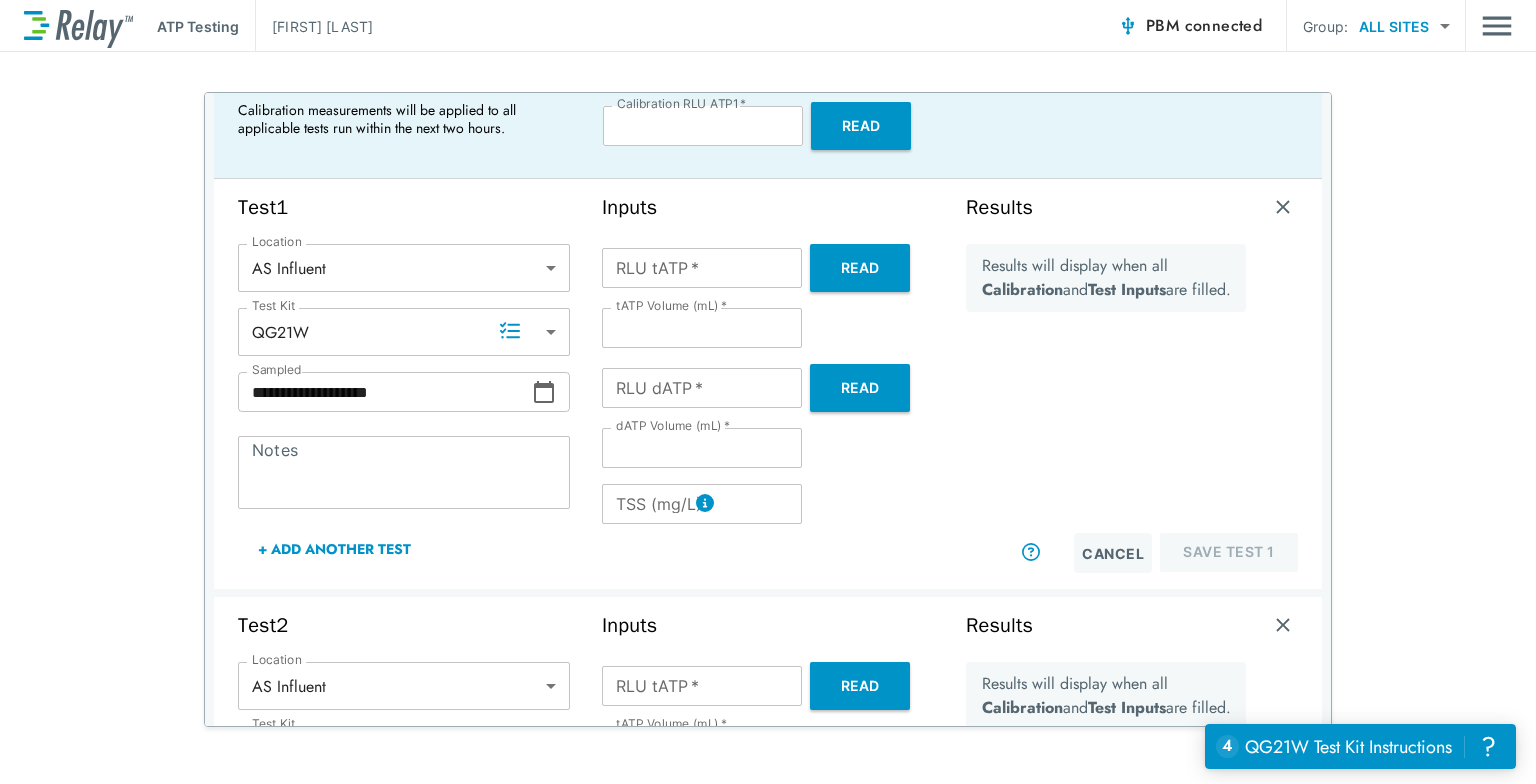 click on "Read" at bounding box center (860, 268) 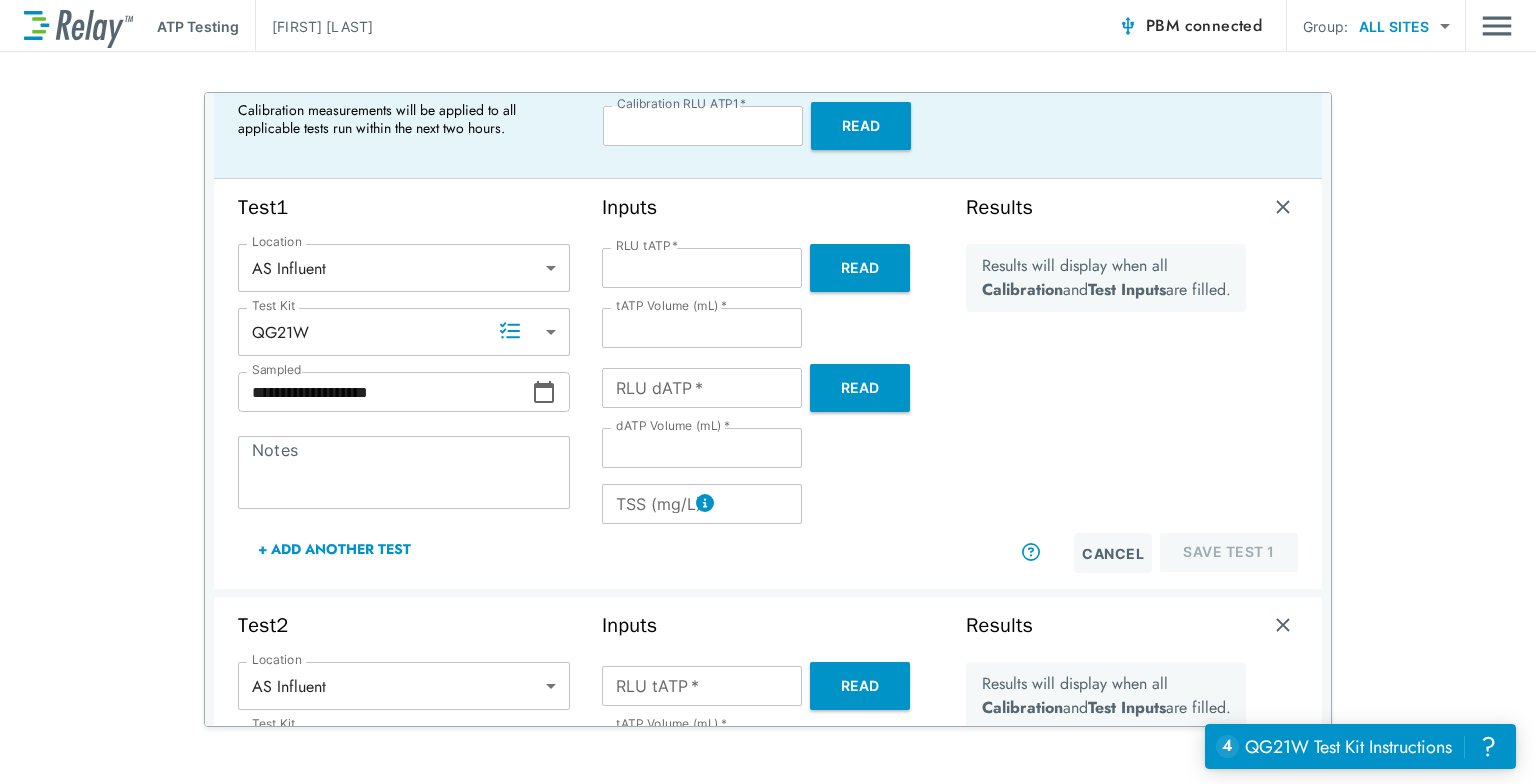 type on "*******" 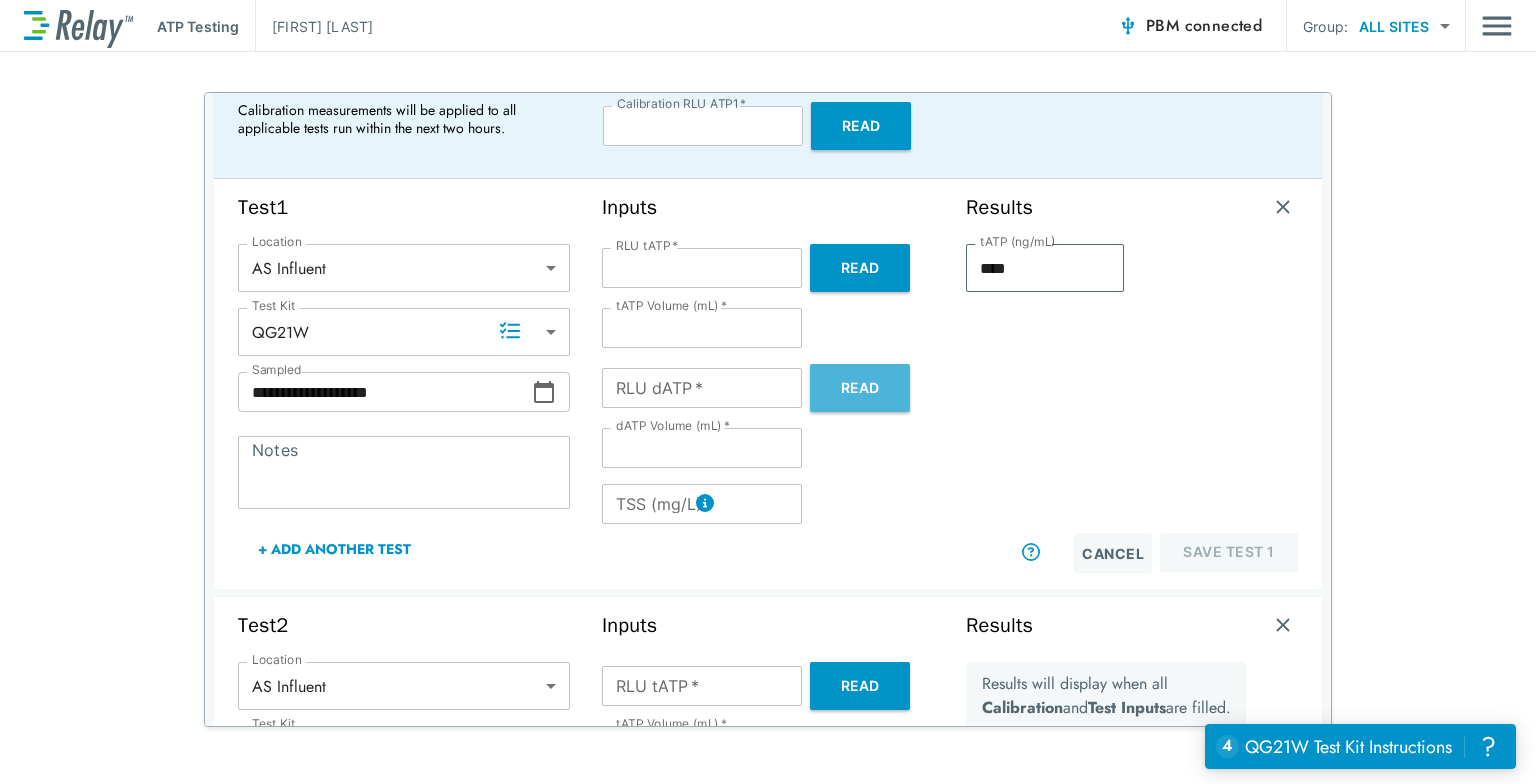 click on "Read" at bounding box center [860, 388] 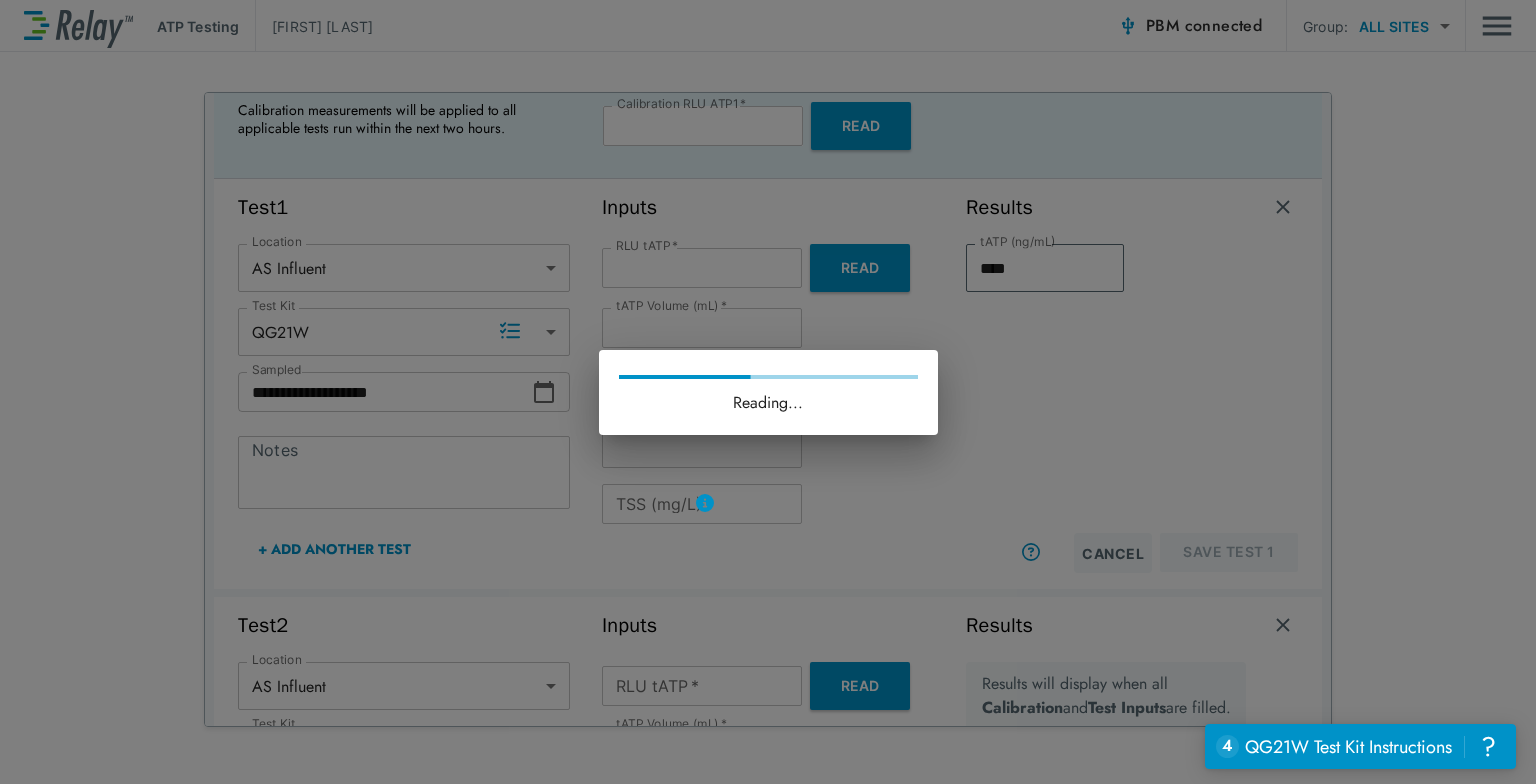 type on "****" 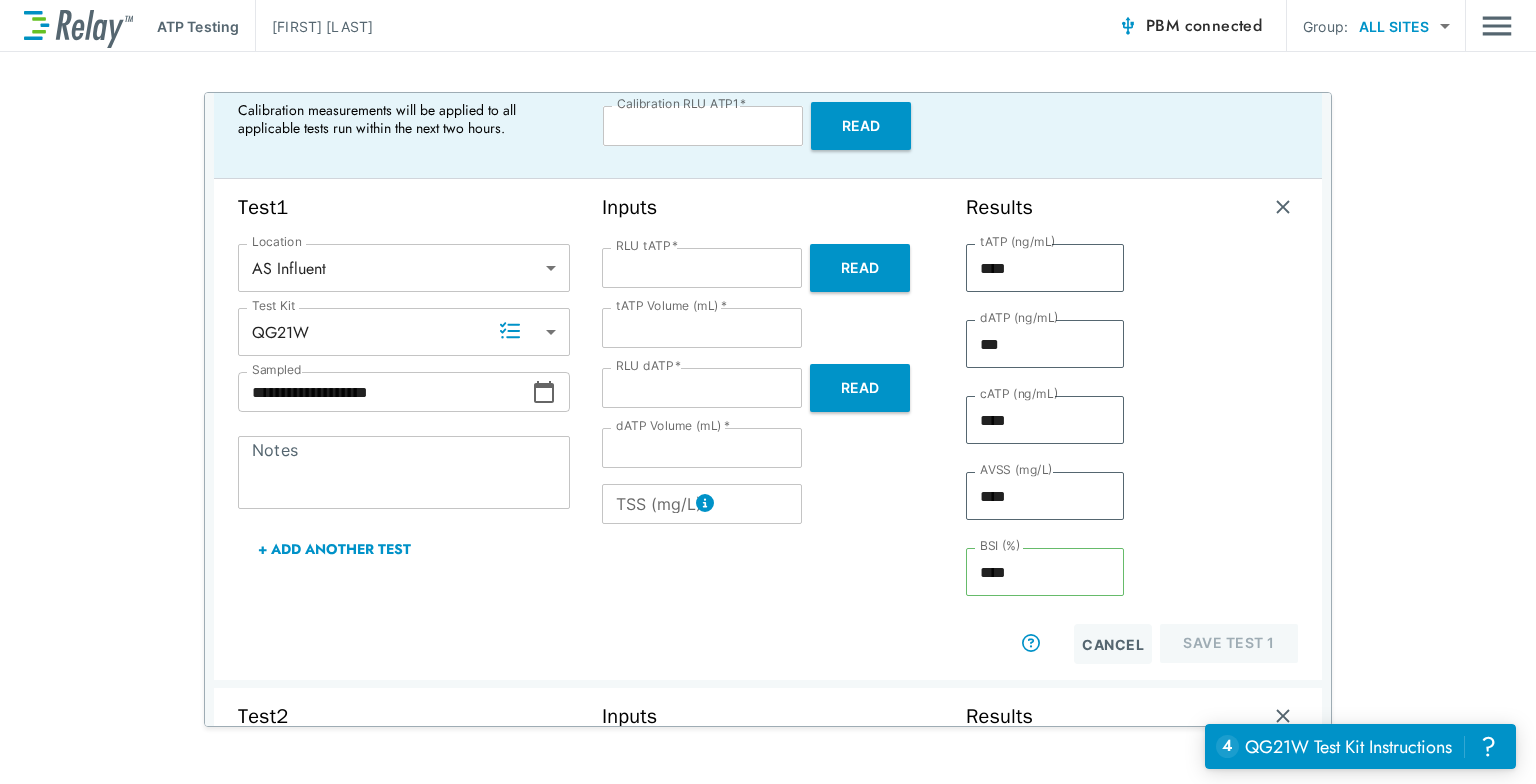 click on "TSS (mg/L)" at bounding box center (702, 504) 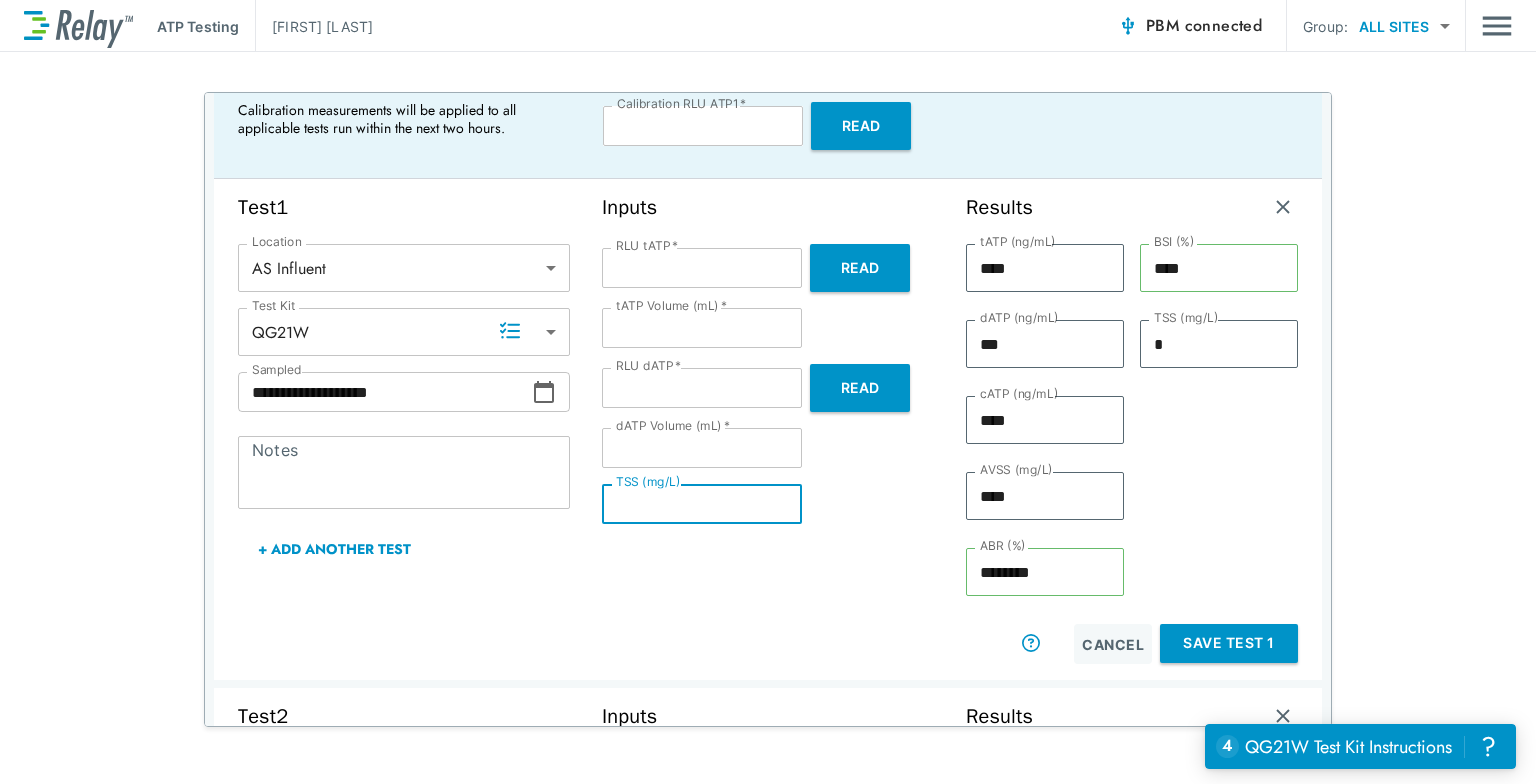 type on "*" 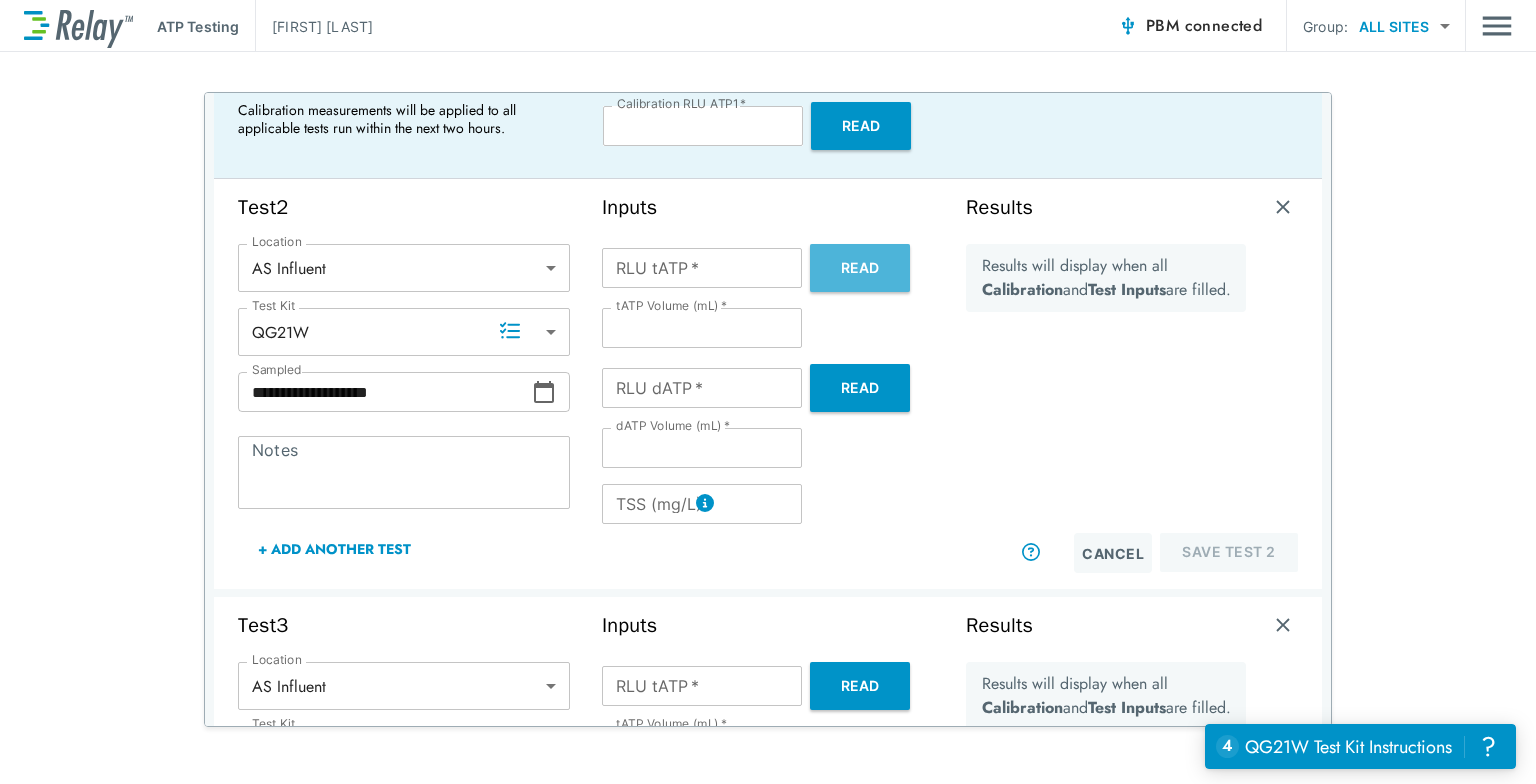 click on "Read" at bounding box center [860, 268] 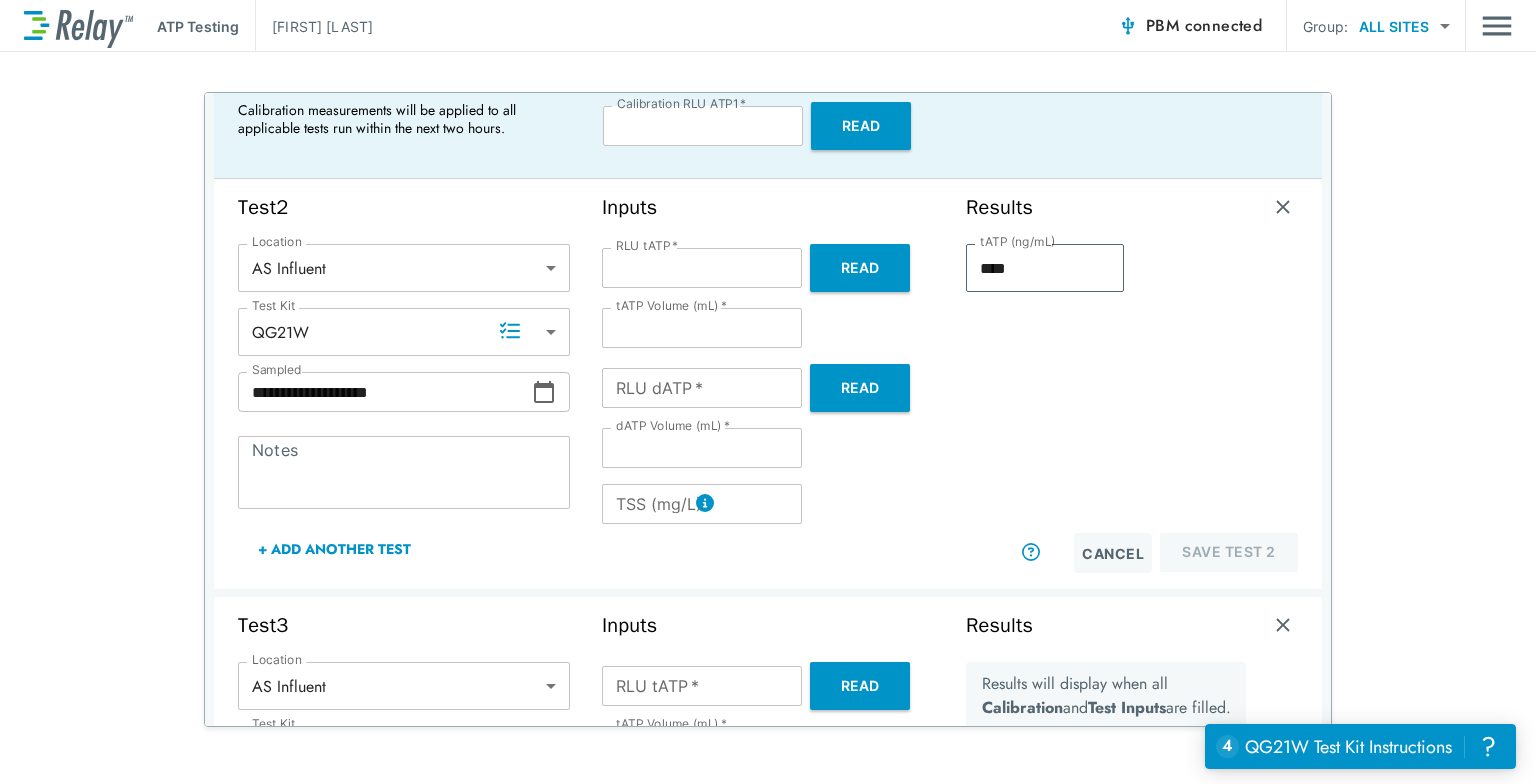 type on "*******" 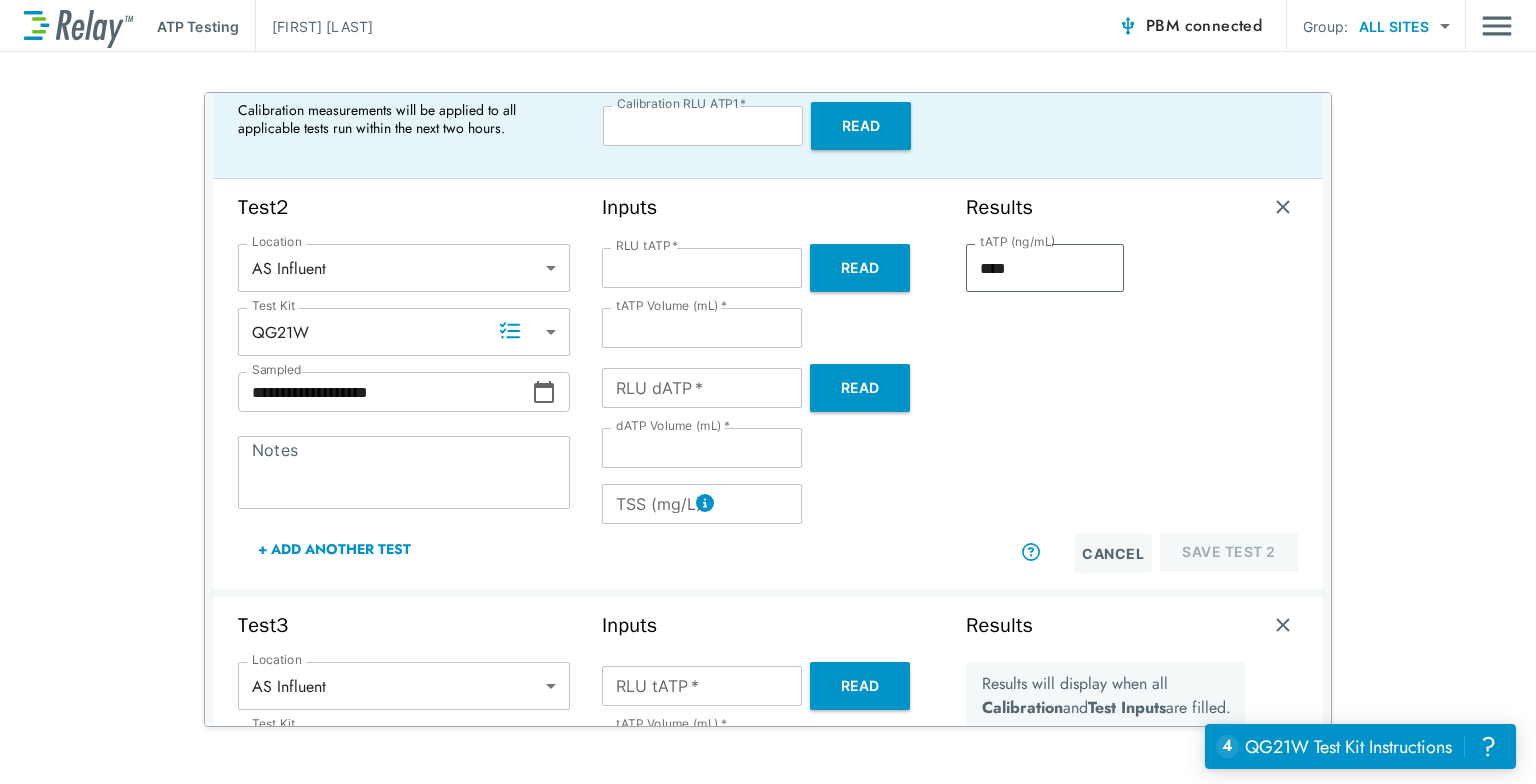 click on "Read" at bounding box center [860, 388] 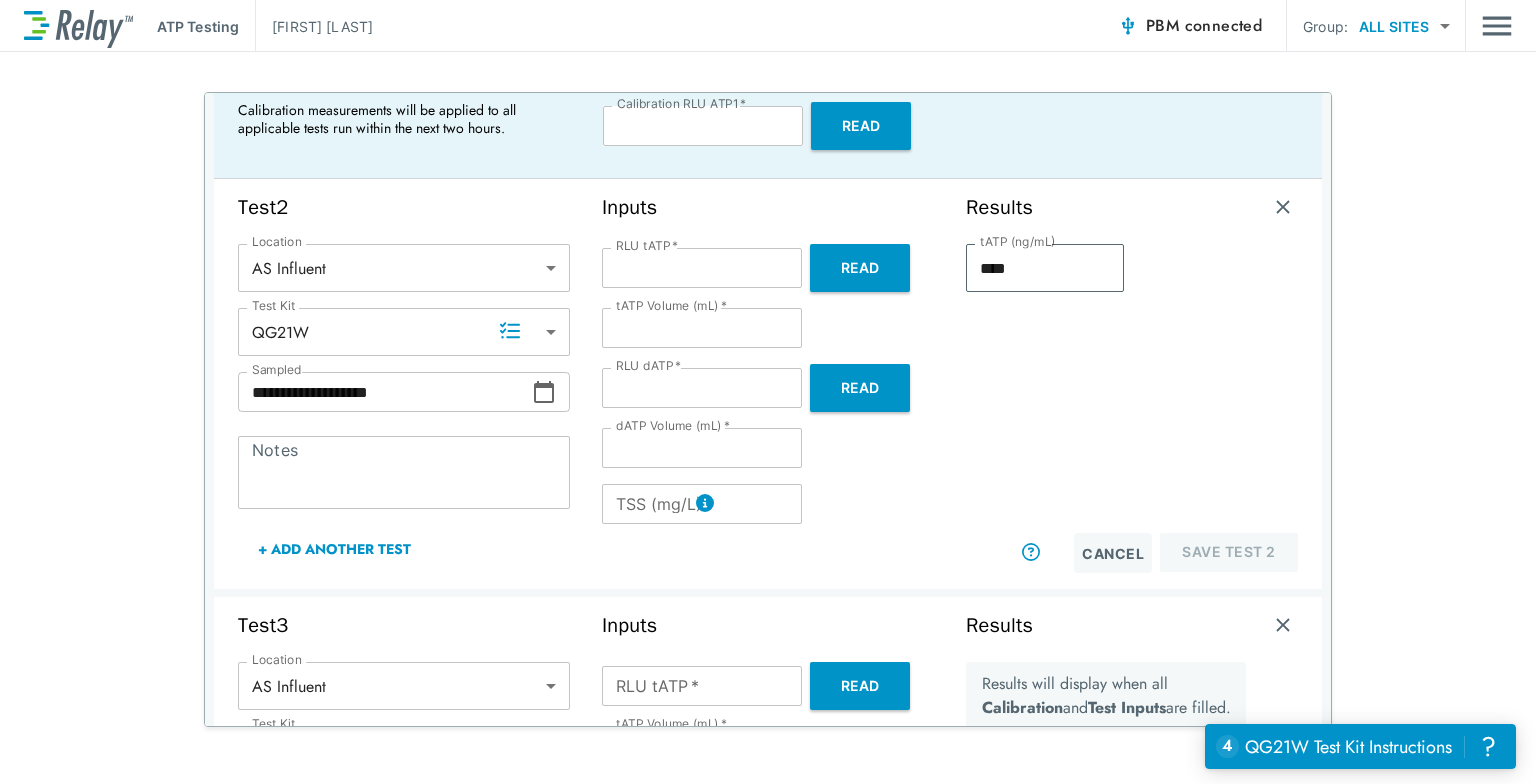 type on "****" 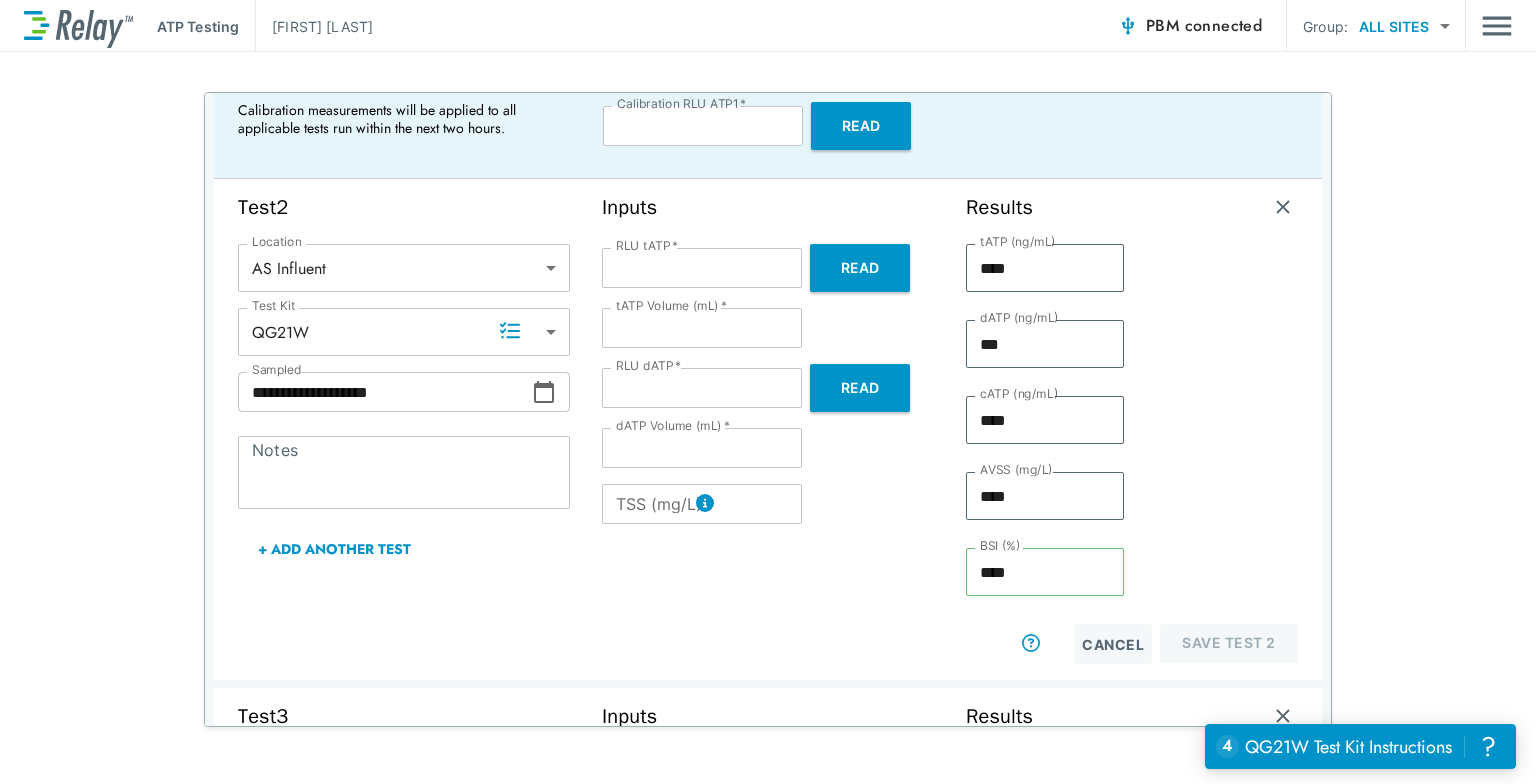 click on "TSS (mg/L)" at bounding box center [702, 504] 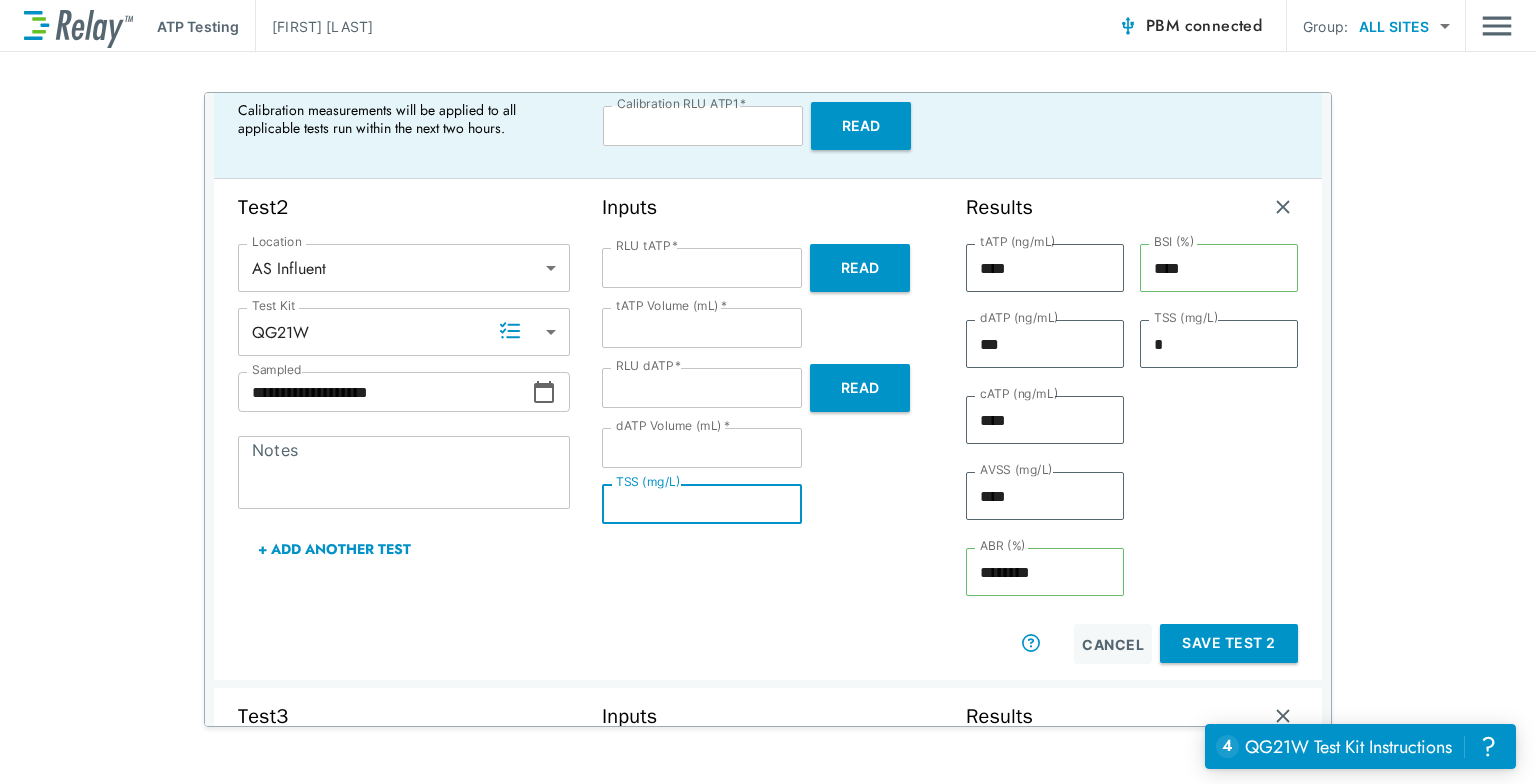 type on "*" 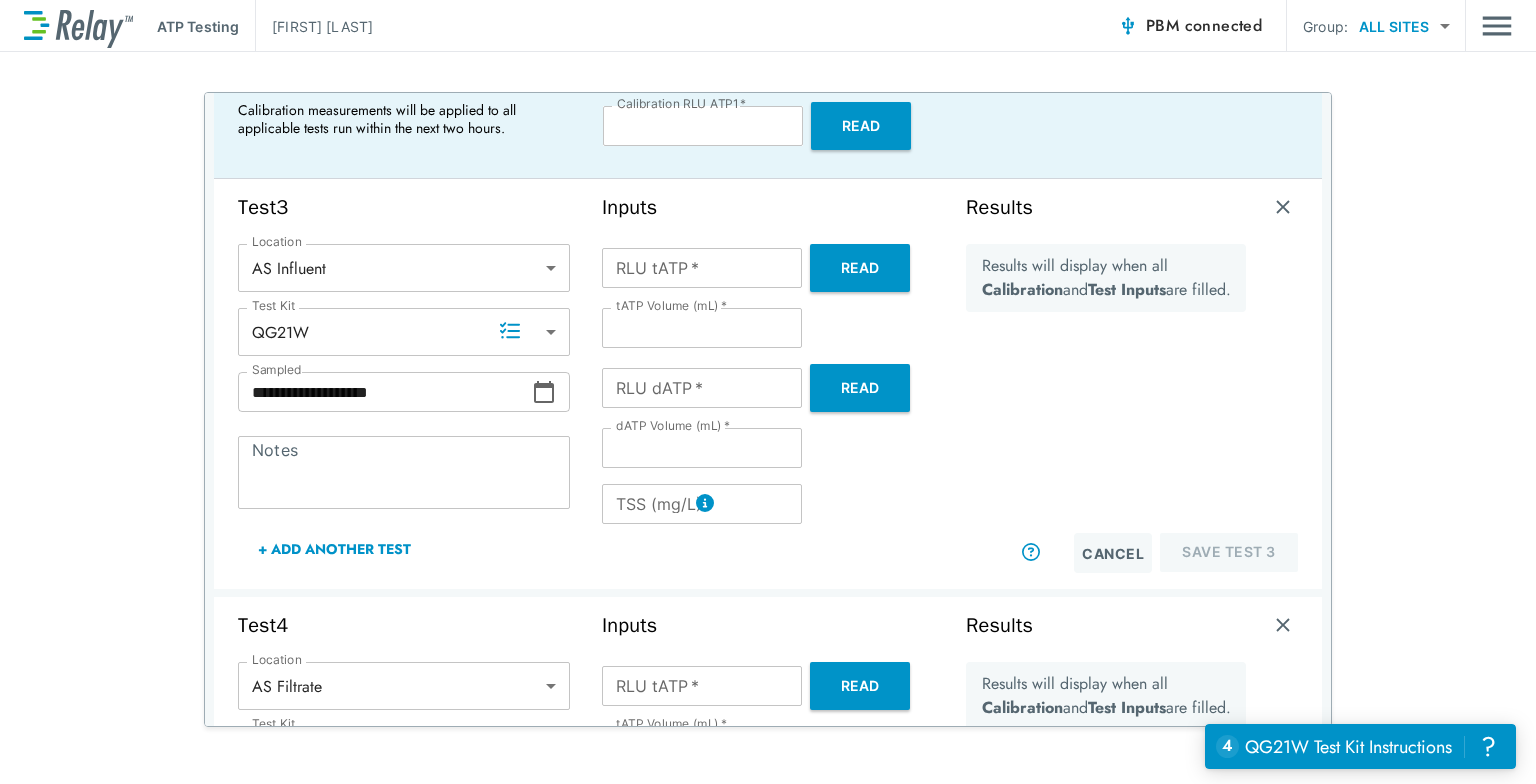 click on "Read" at bounding box center (860, 268) 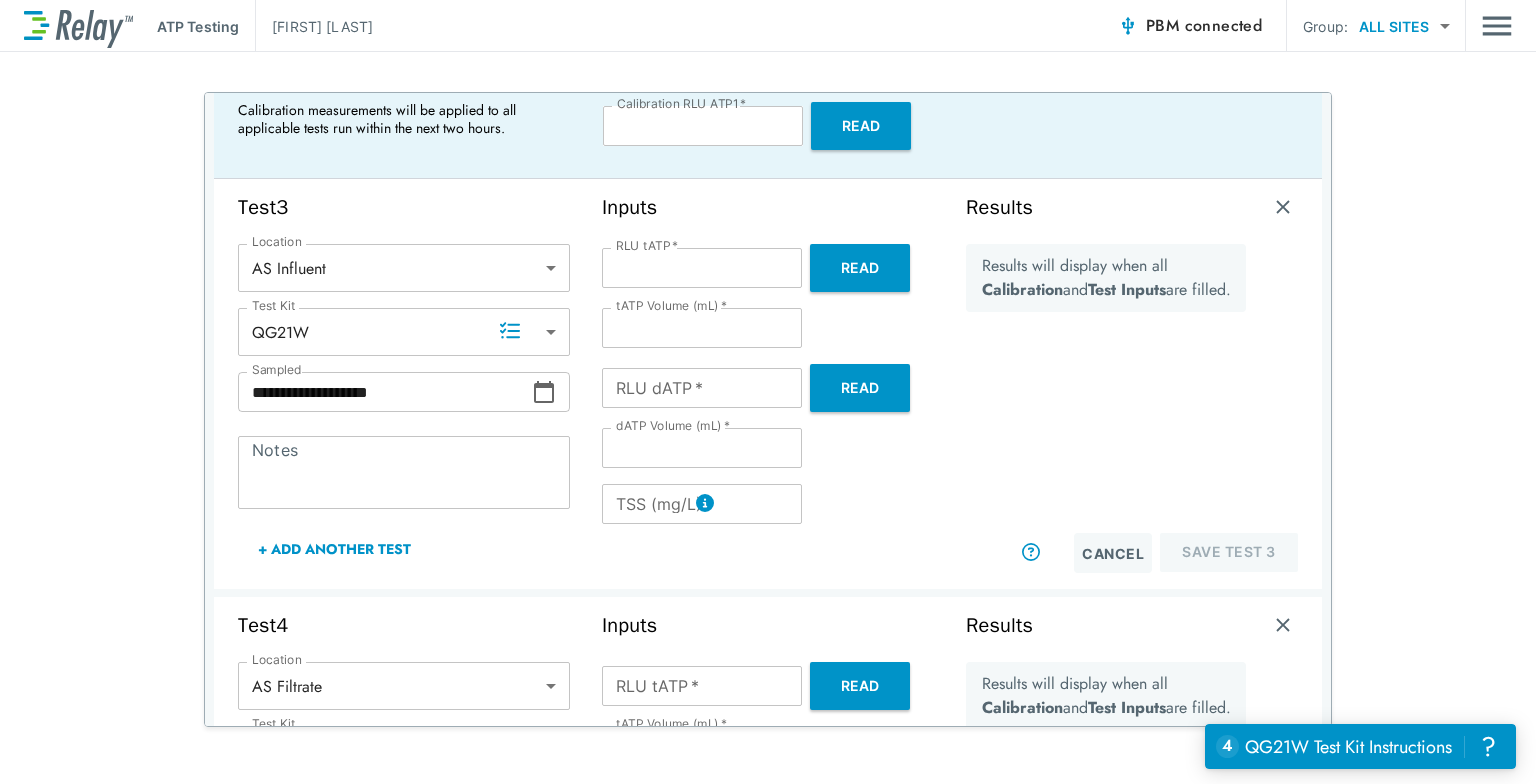 type on "*******" 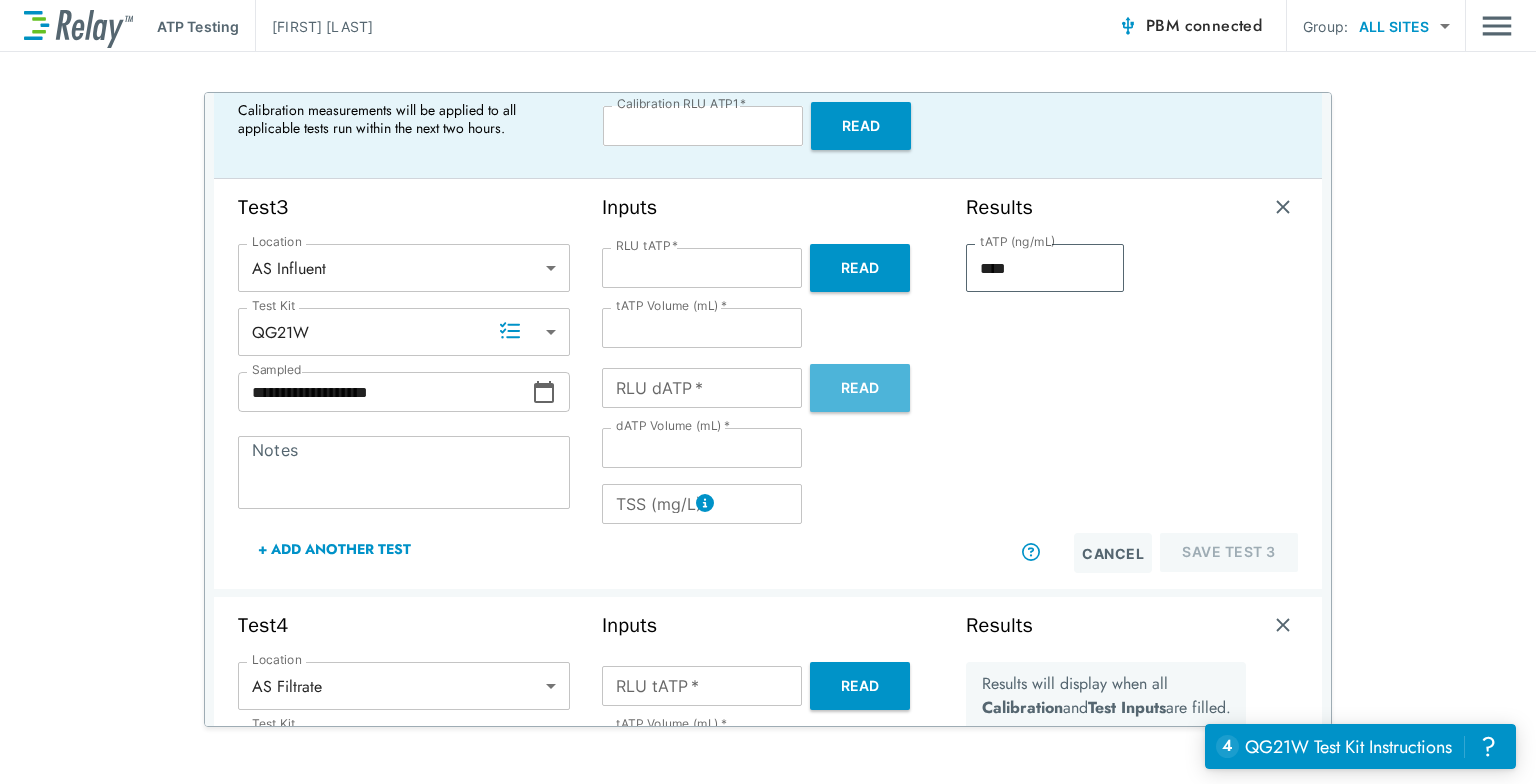 click on "Read" at bounding box center (860, 388) 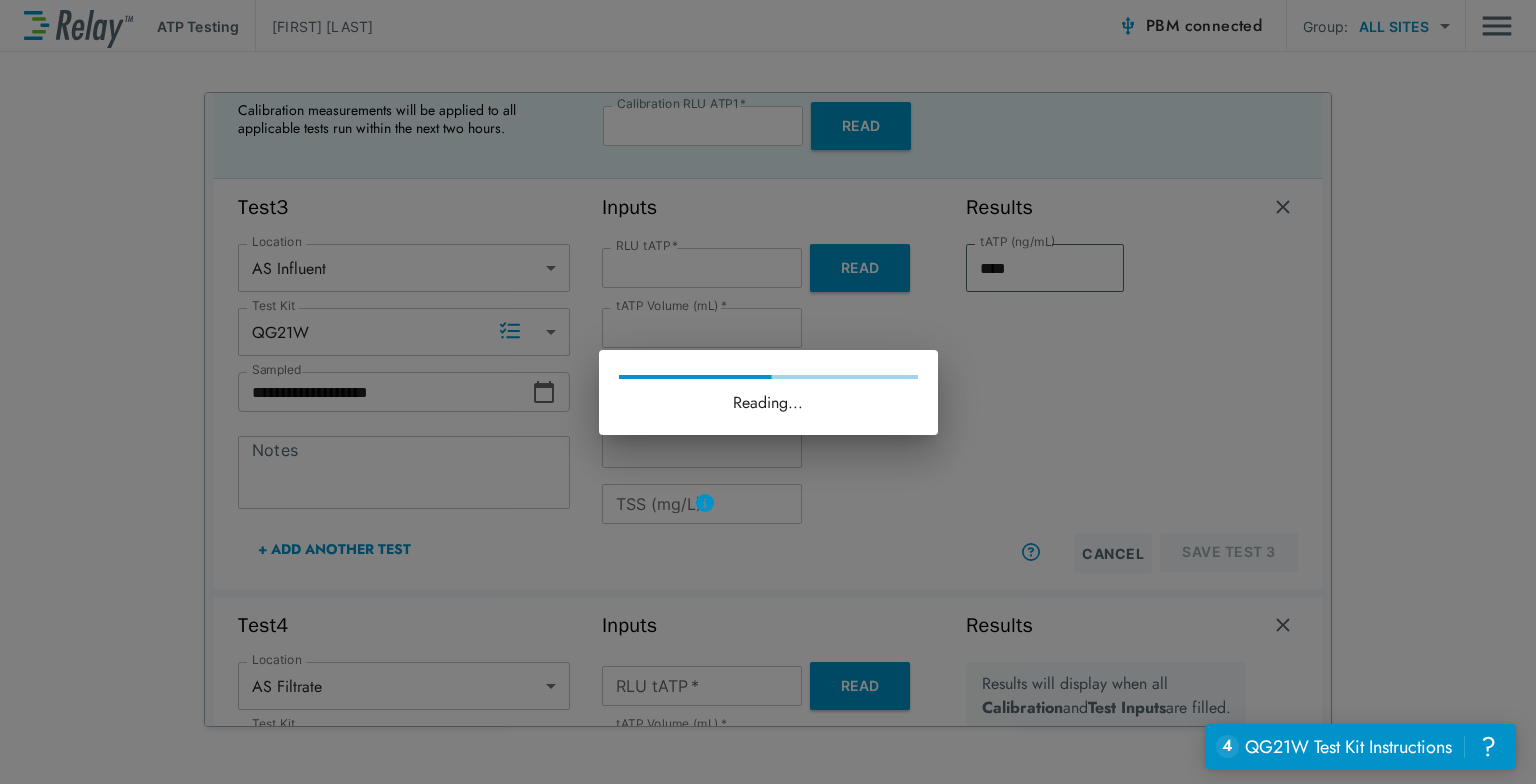 type on "****" 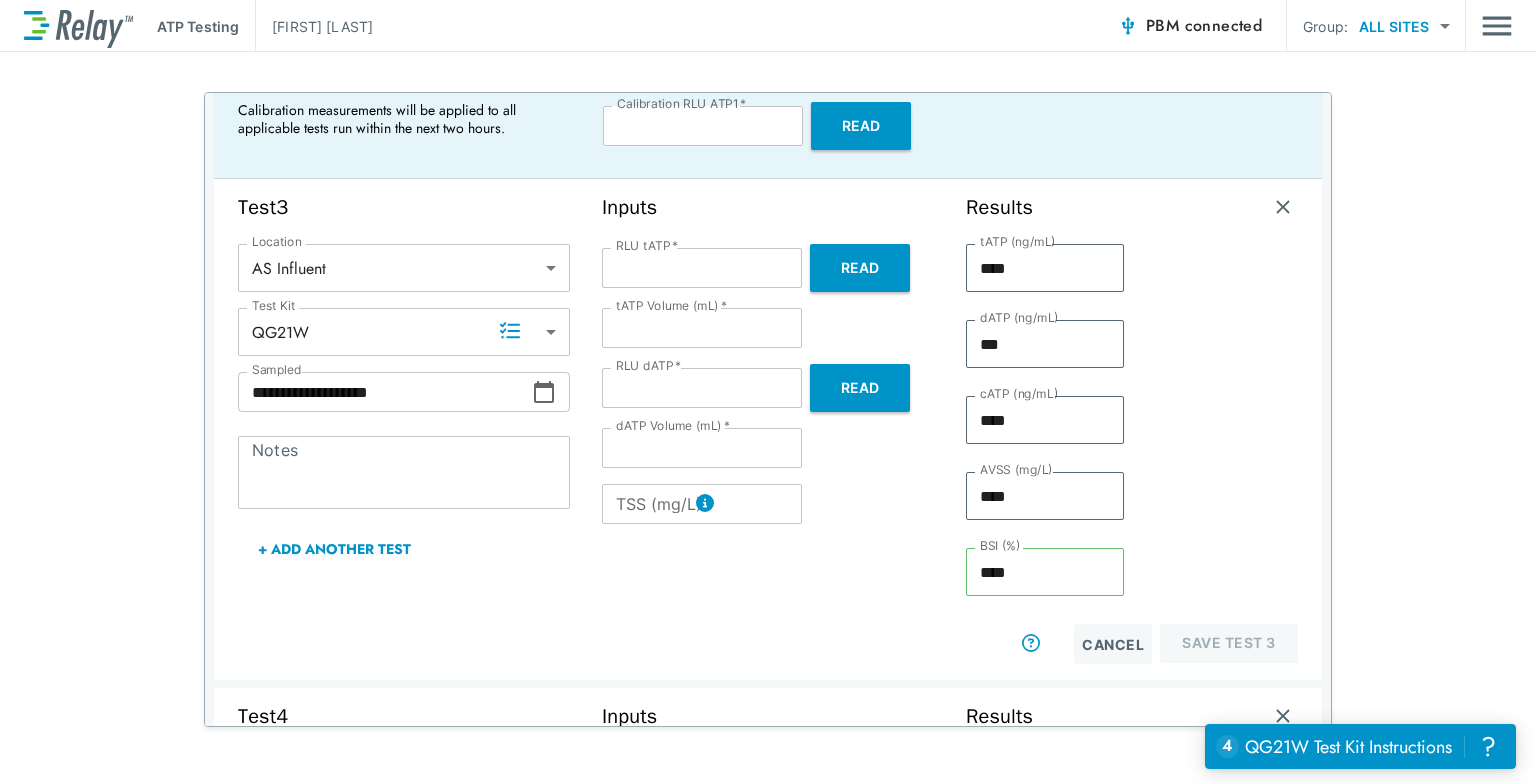click on "TSS (mg/L)" at bounding box center (702, 504) 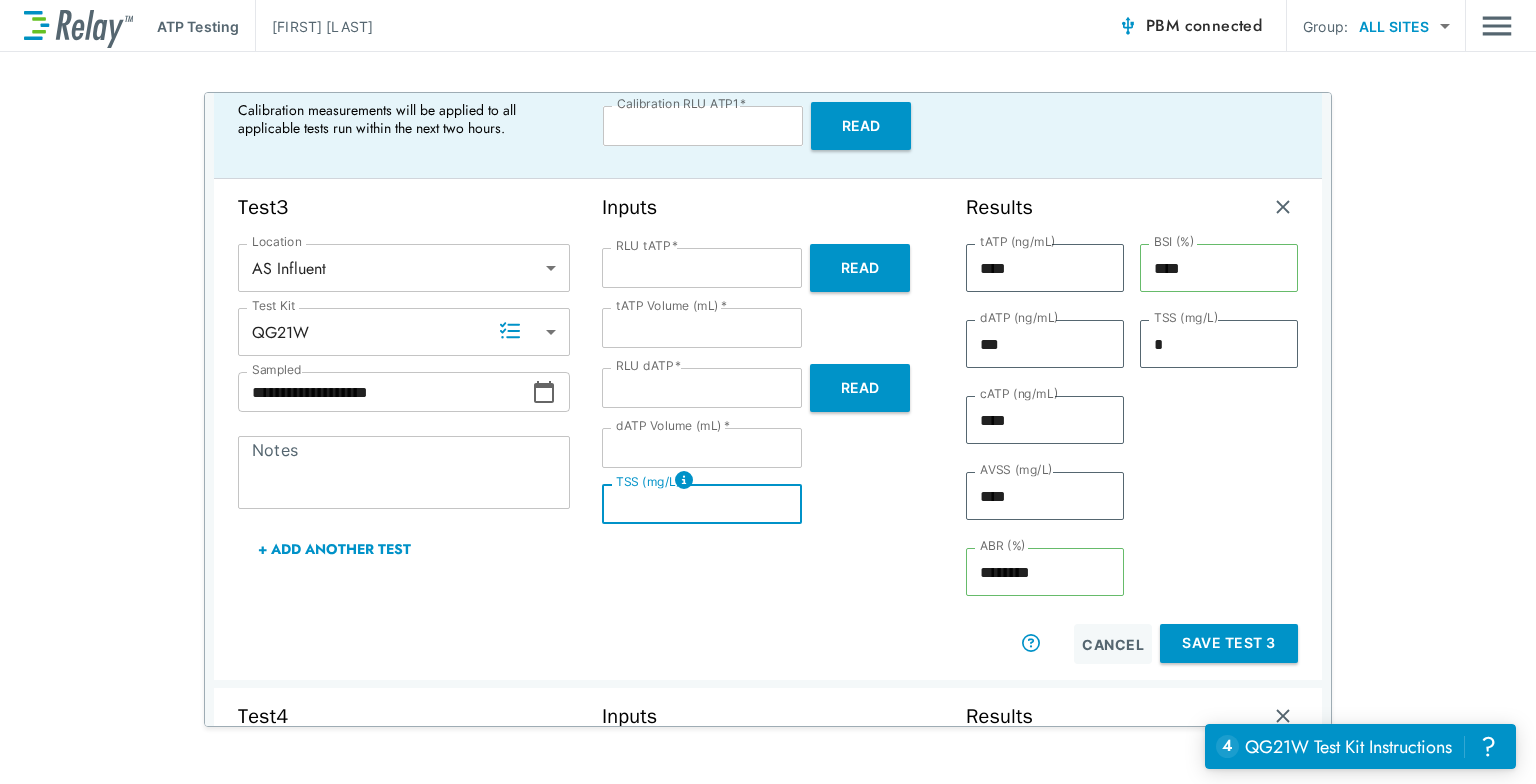 type on "*" 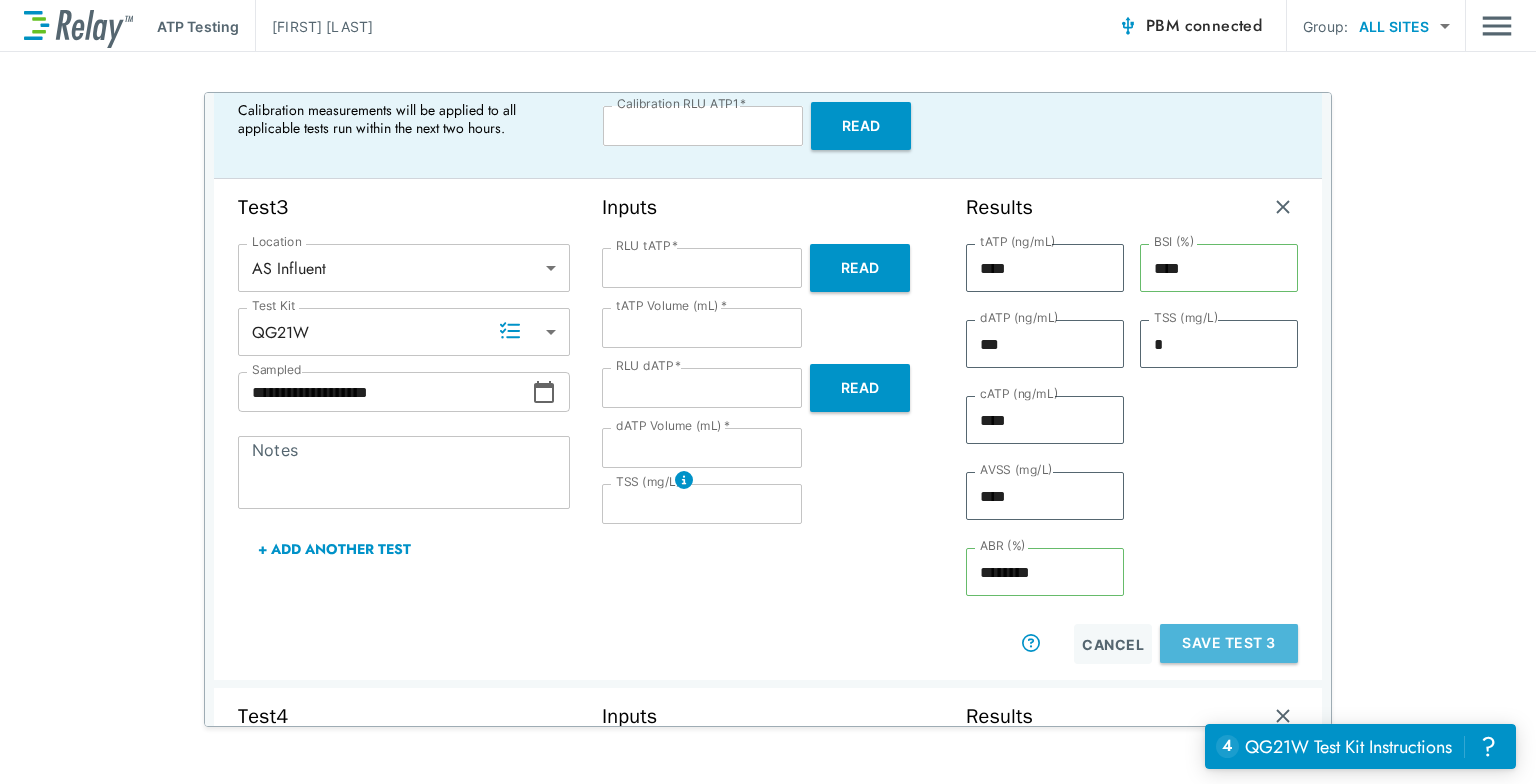 click on "Save Test 3" at bounding box center (1229, 643) 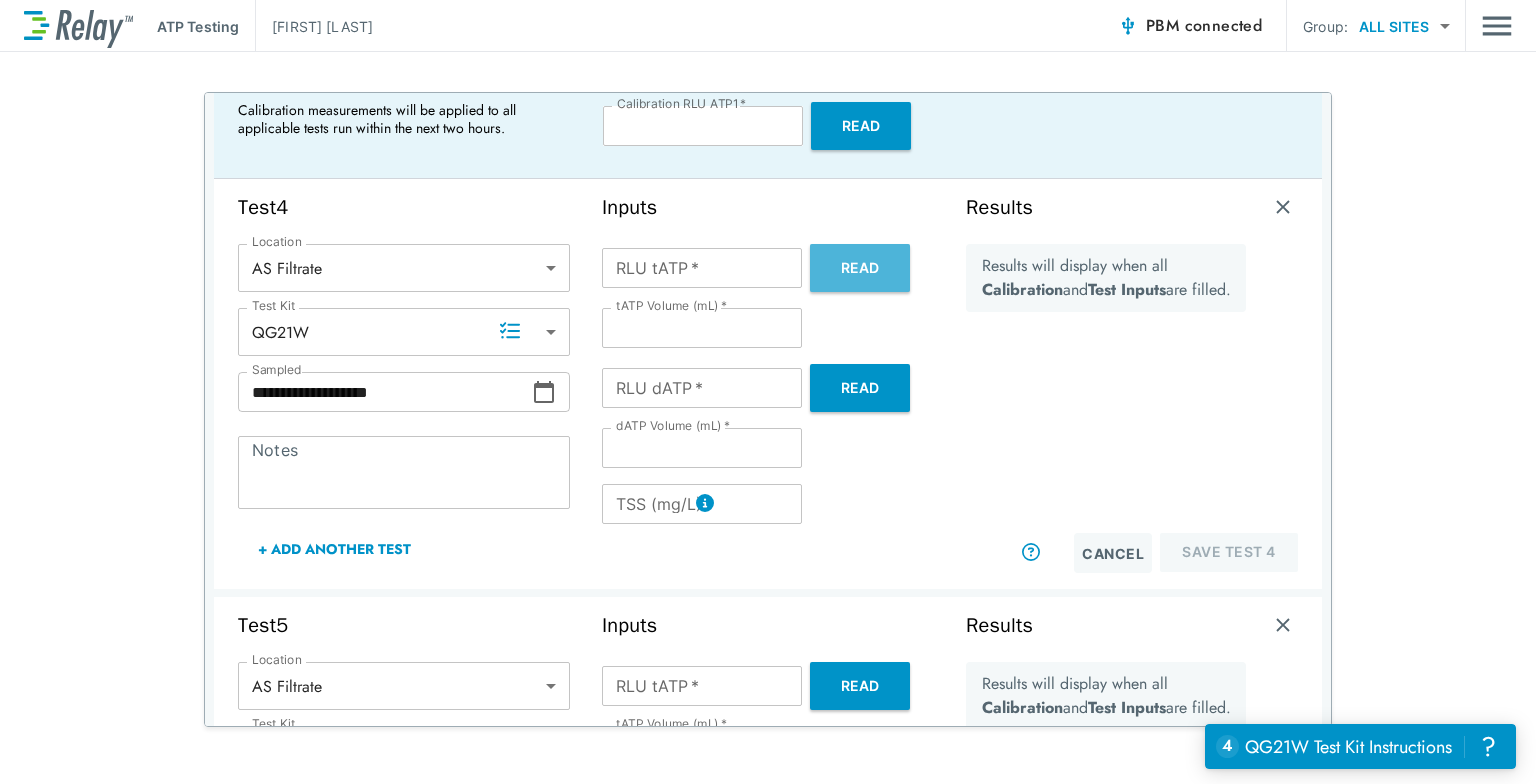 click on "Read" at bounding box center (860, 268) 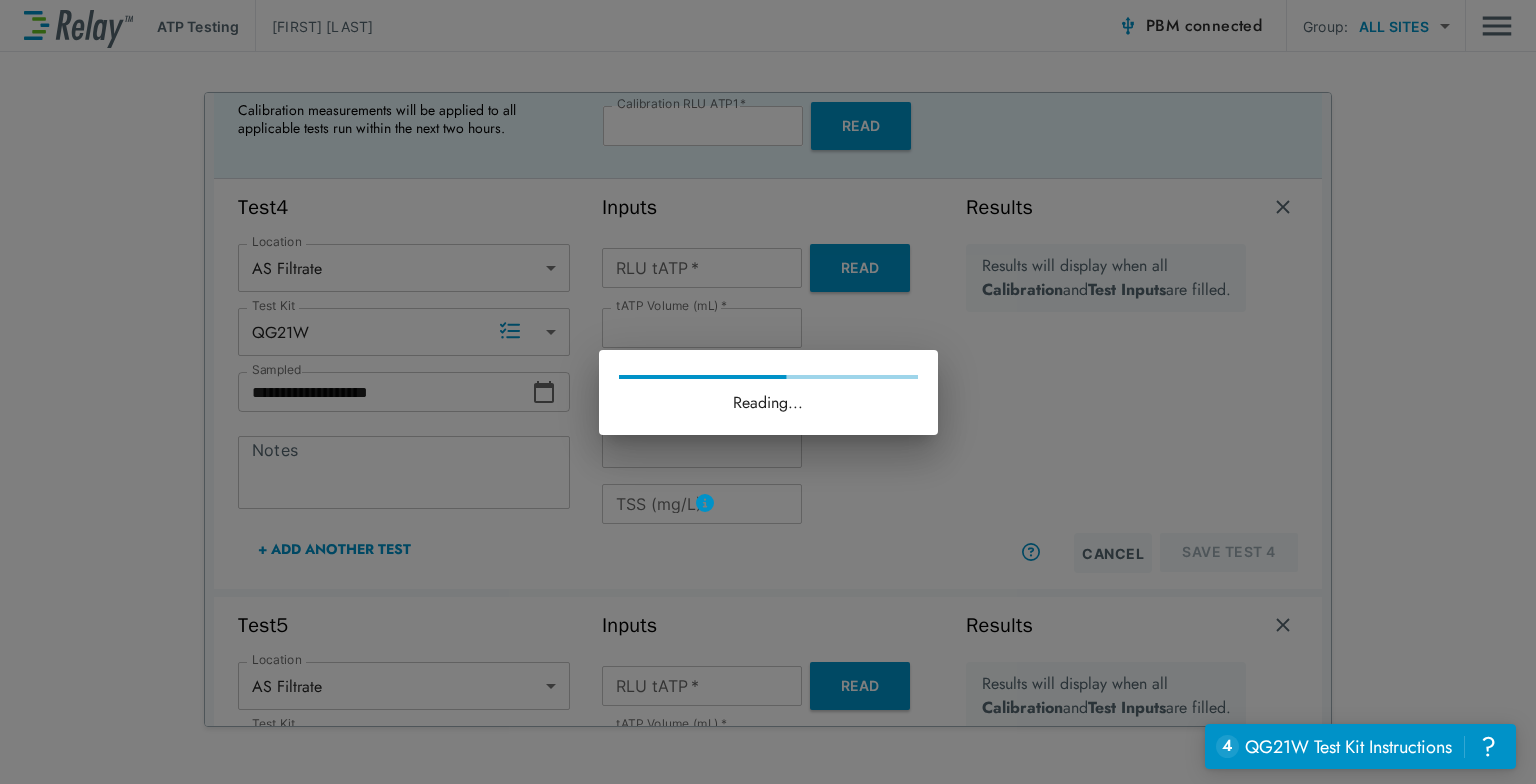 type on "*******" 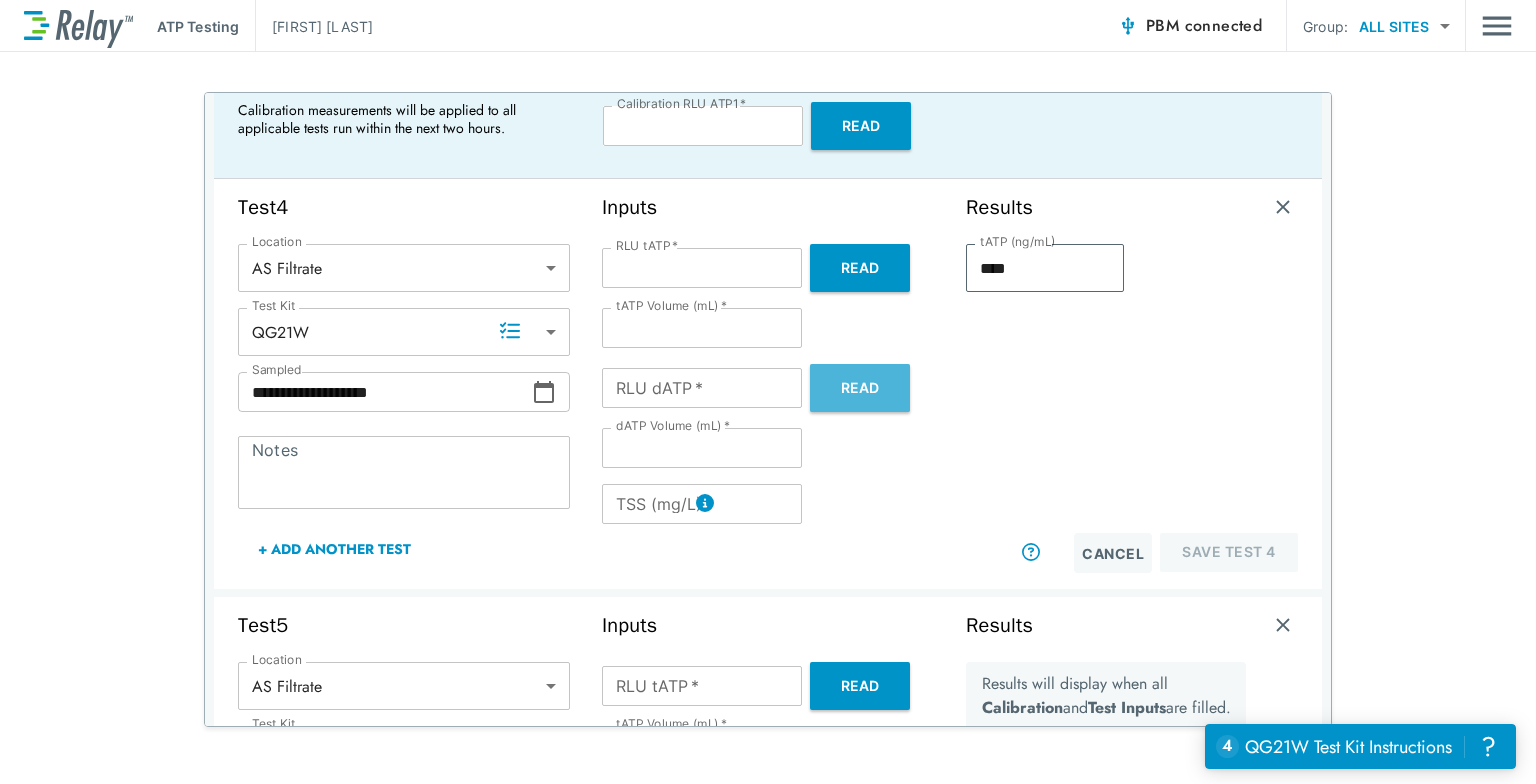 click on "Read" at bounding box center [860, 388] 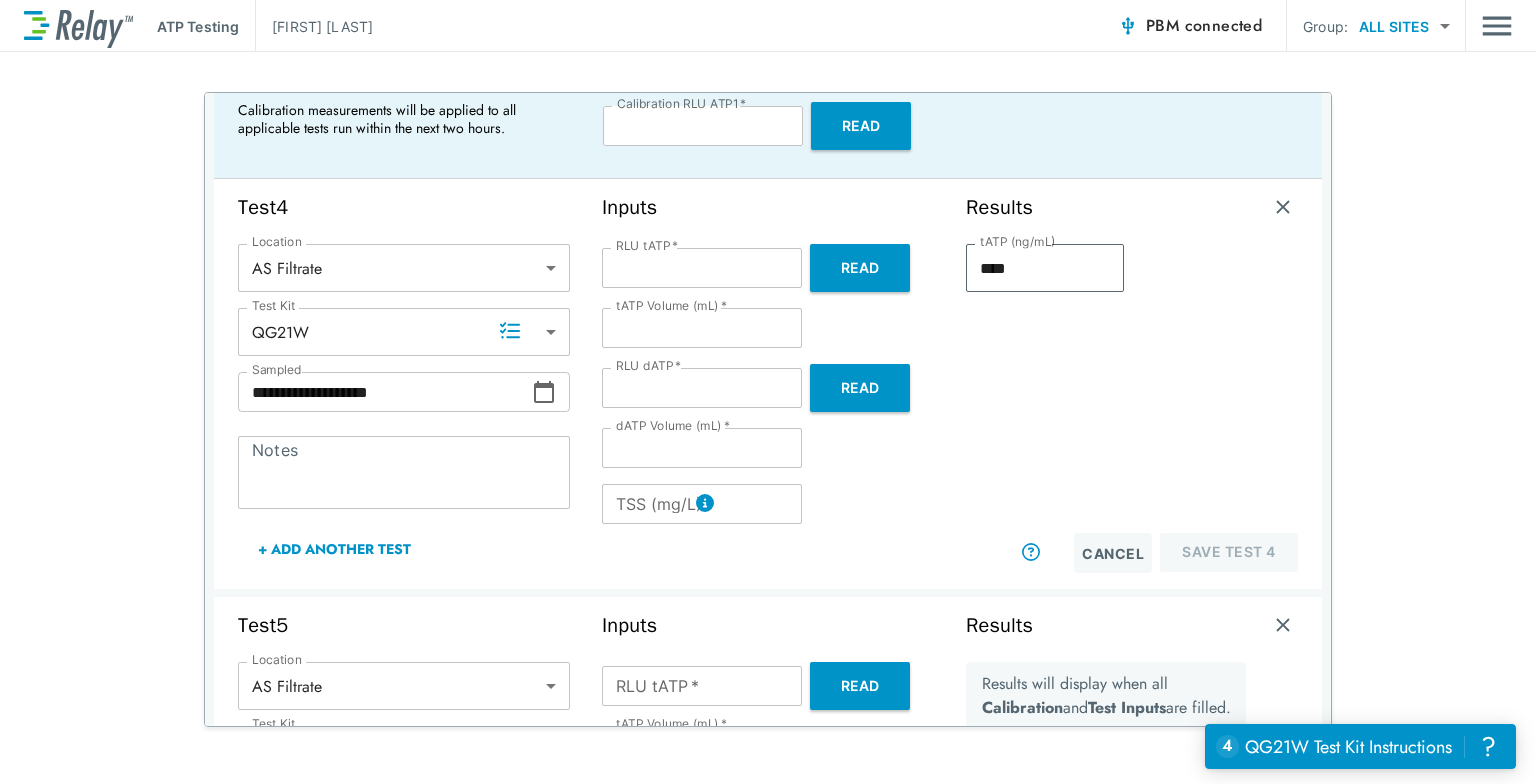 type on "****" 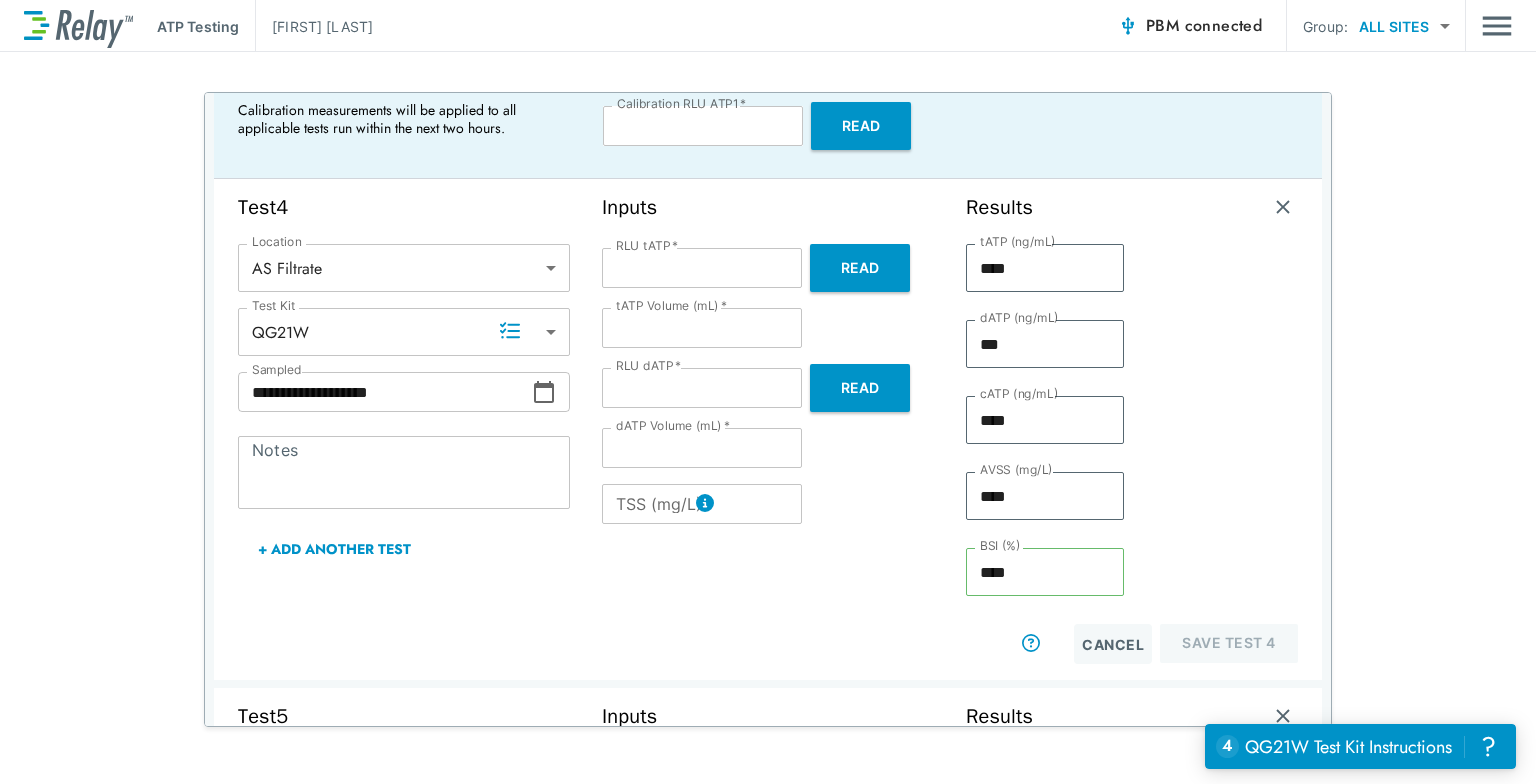 click on "TSS (mg/L)" at bounding box center [702, 504] 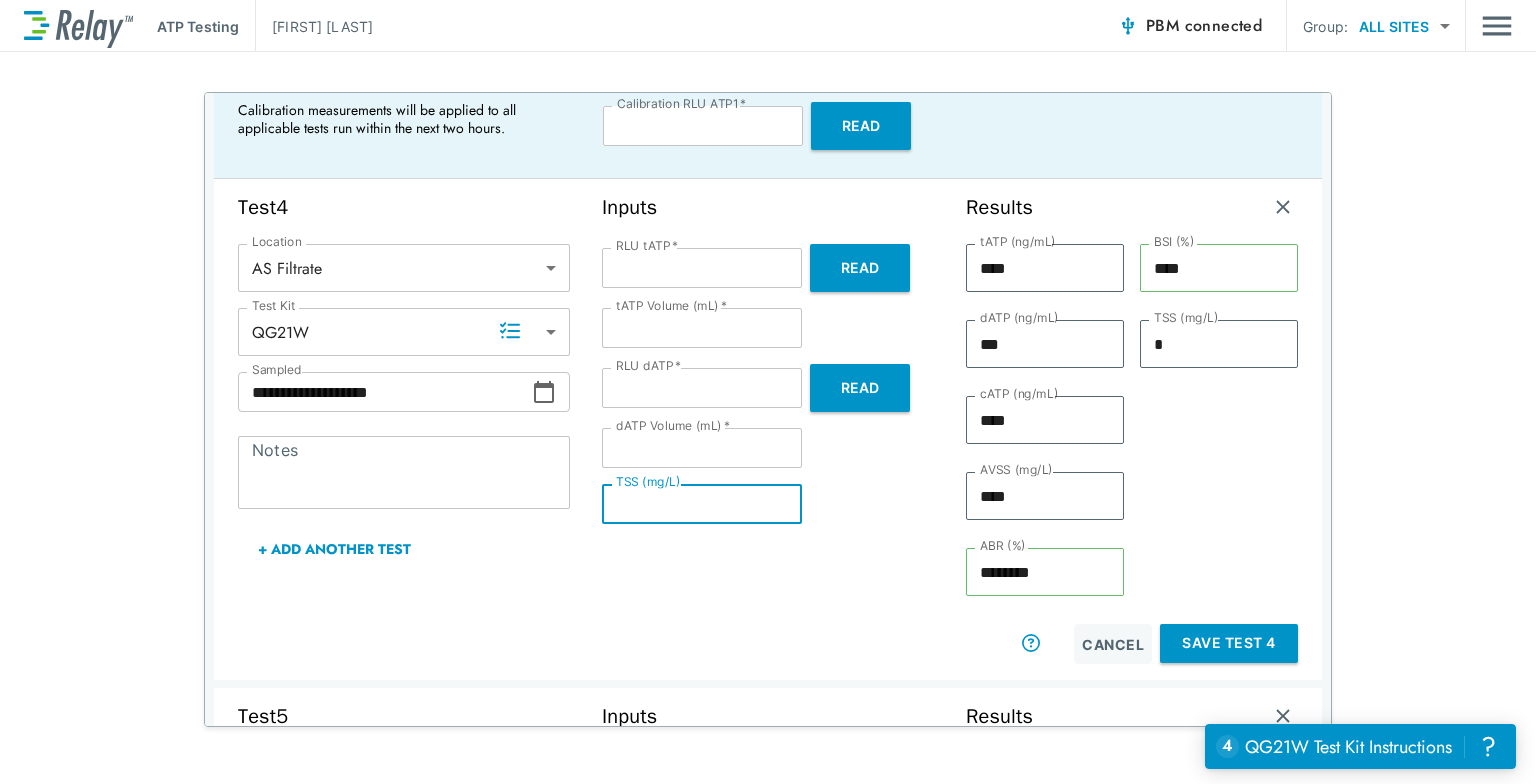 type on "*" 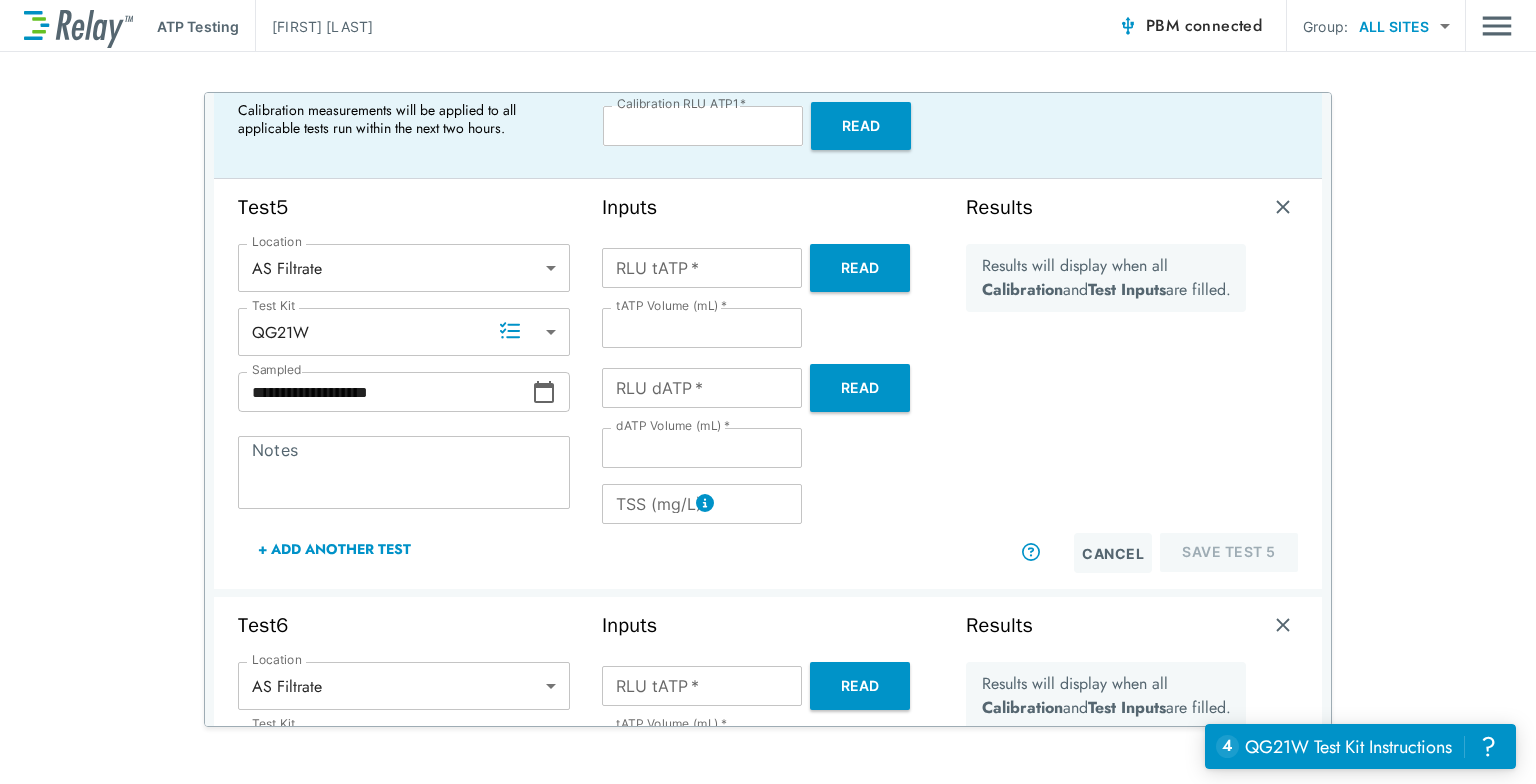 click on "Read" at bounding box center (860, 268) 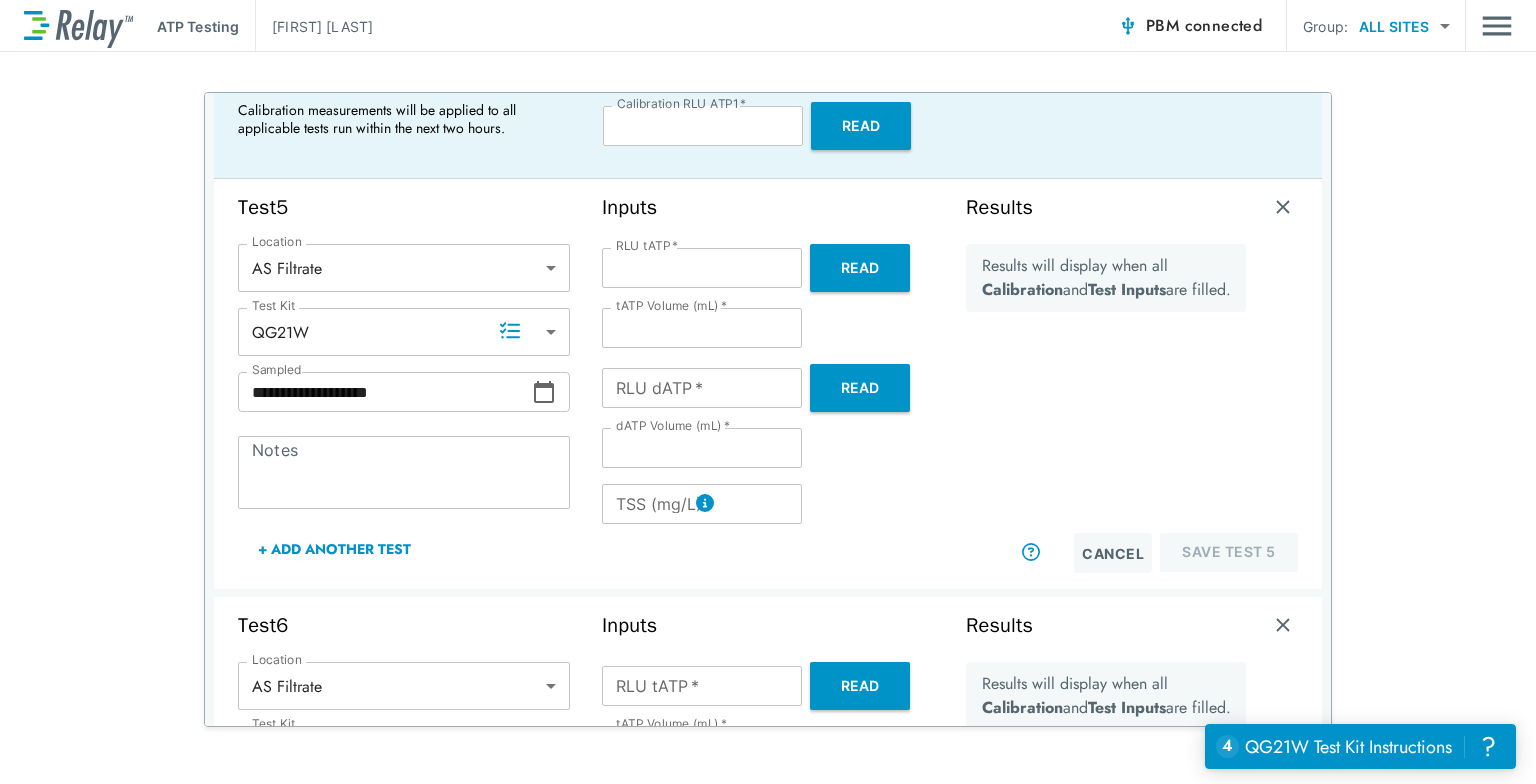 type on "*******" 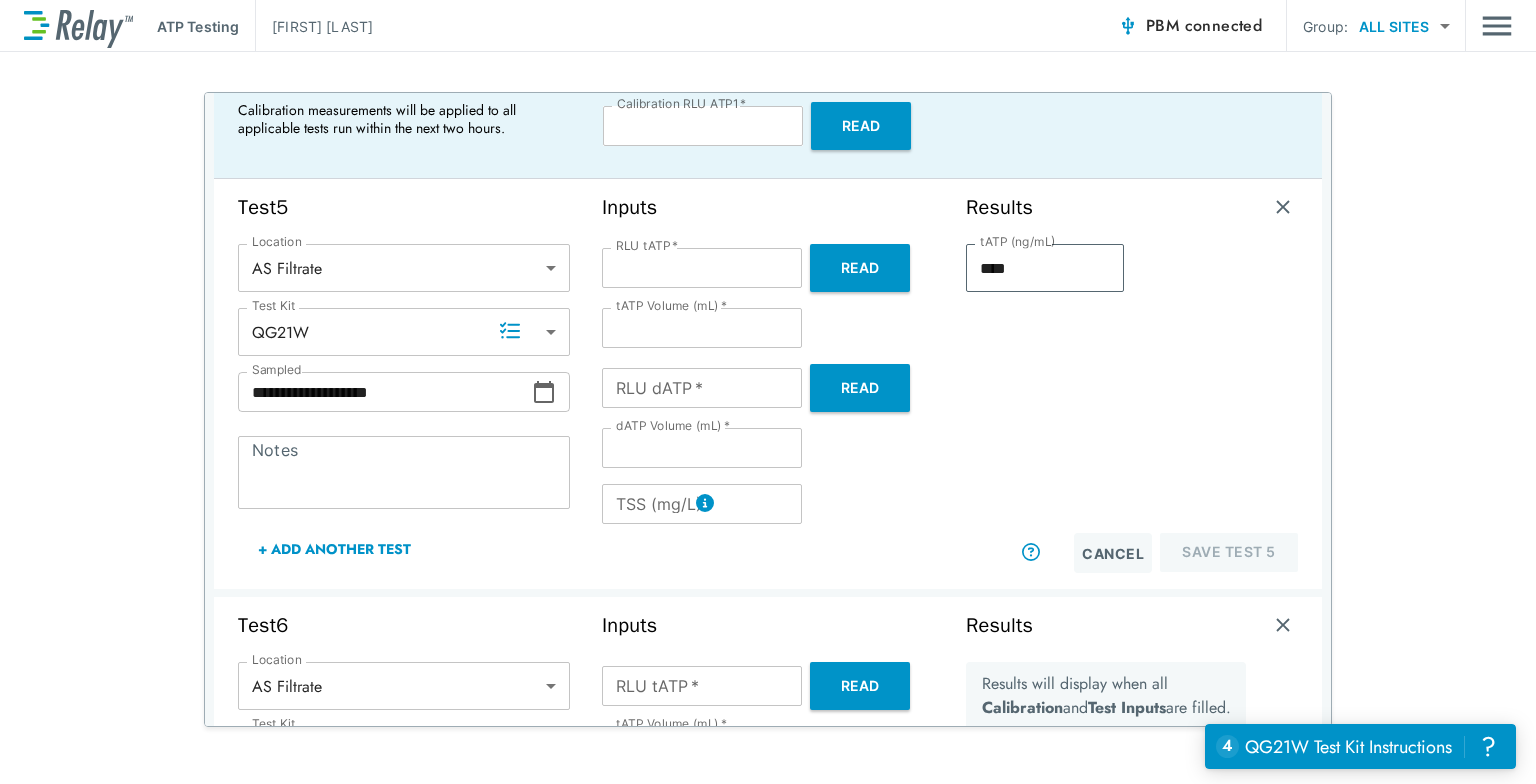 click on "Read" at bounding box center (860, 388) 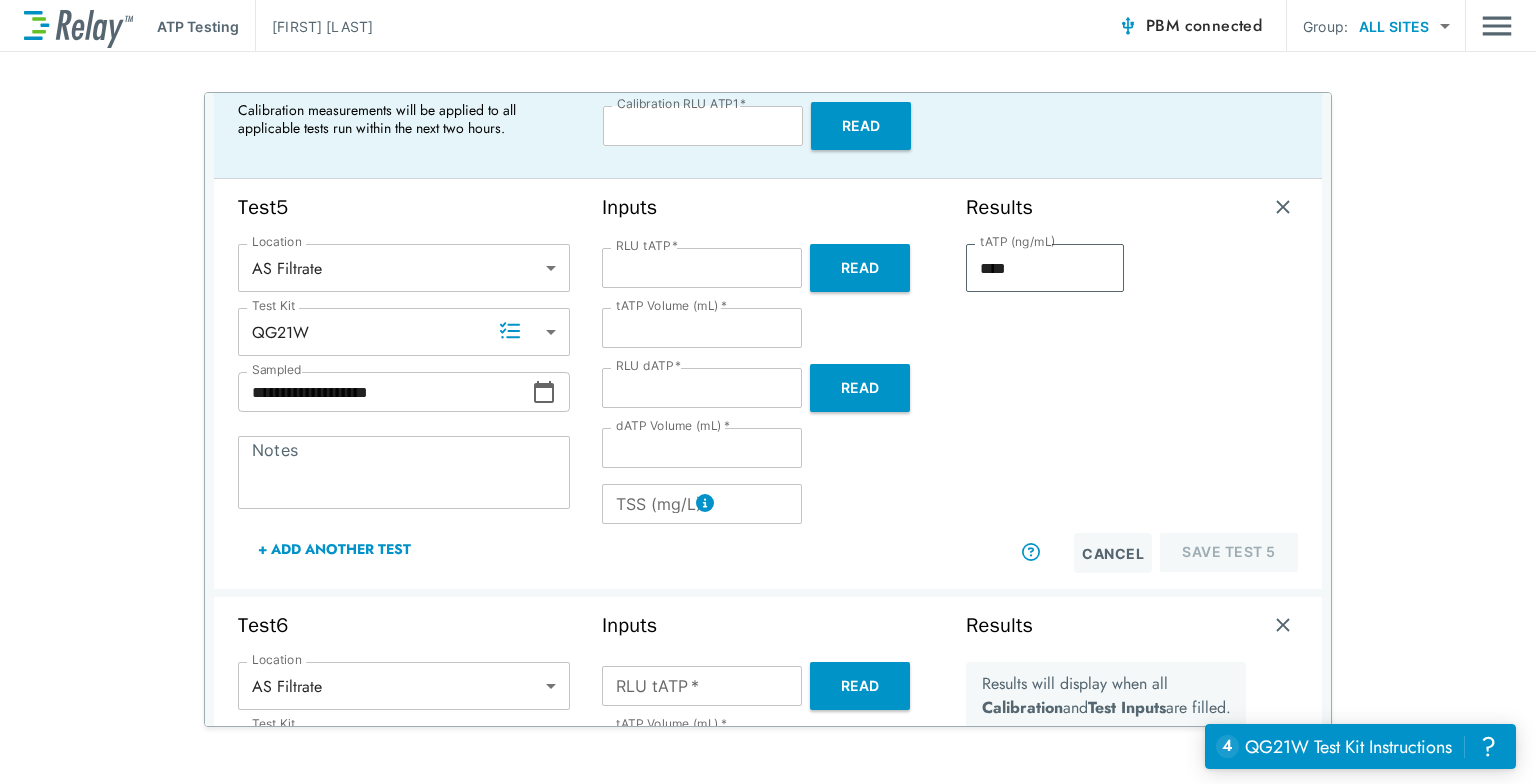 type on "****" 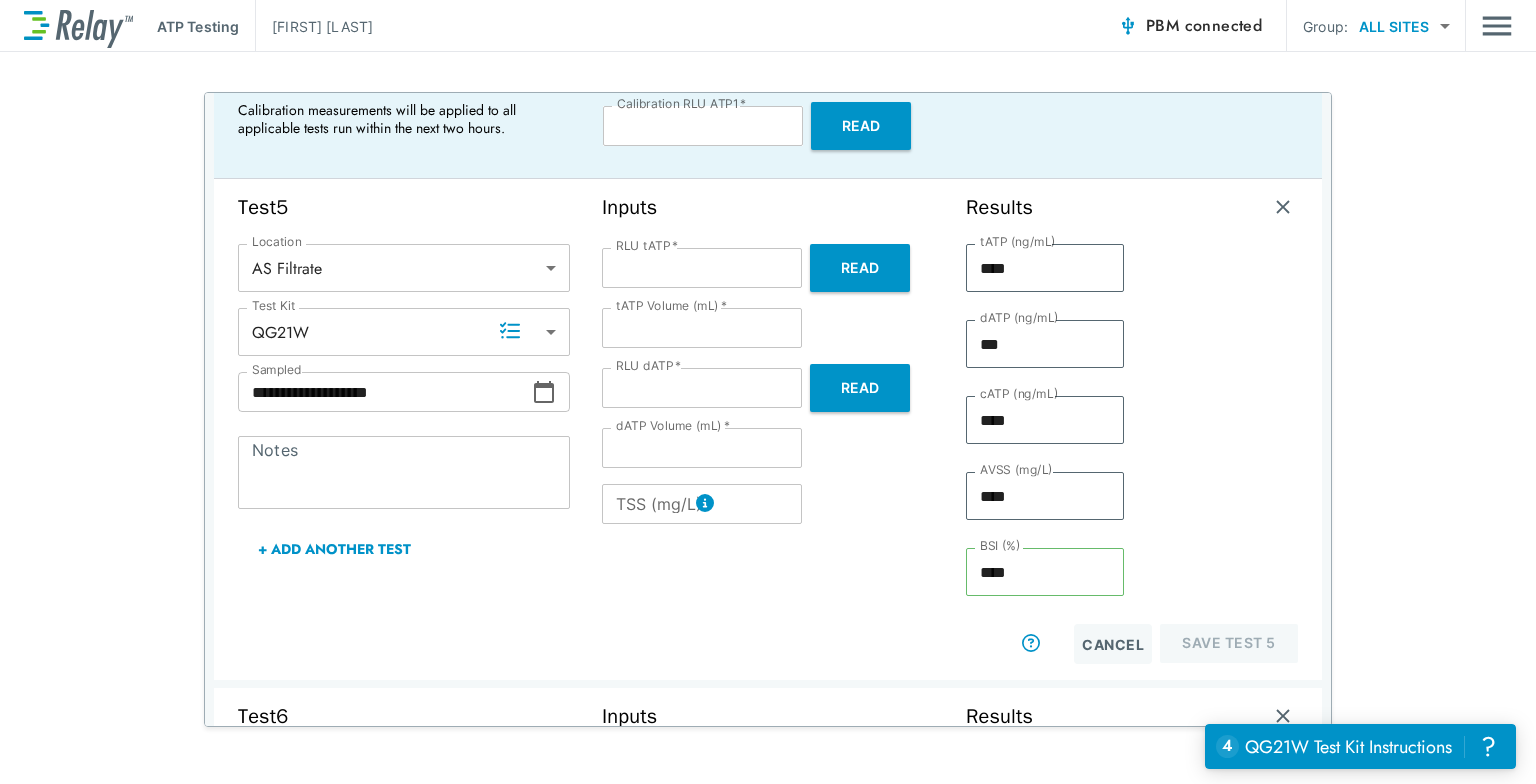 click on "TSS (mg/L)" at bounding box center (702, 504) 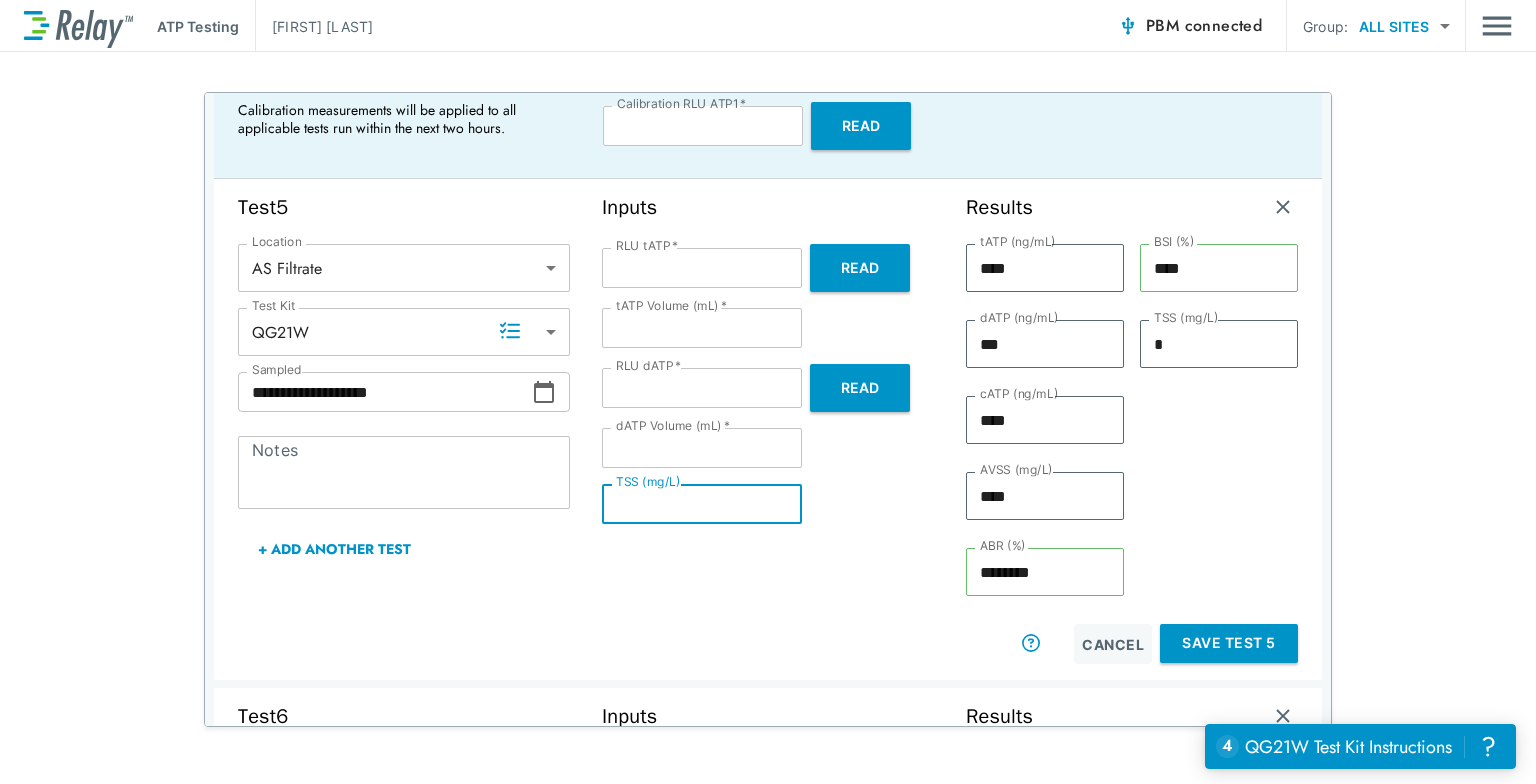 type on "*" 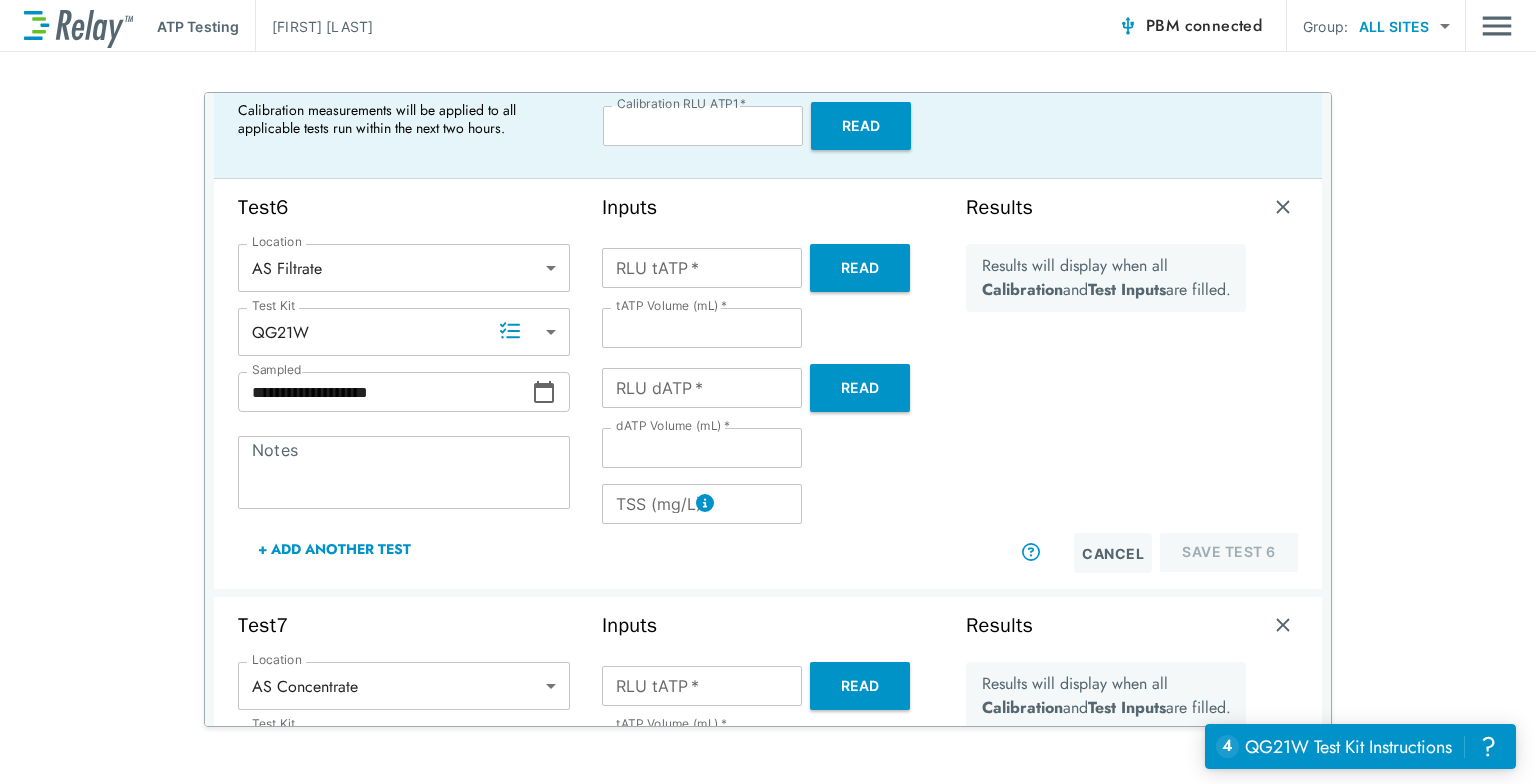 click on "Read" at bounding box center (860, 268) 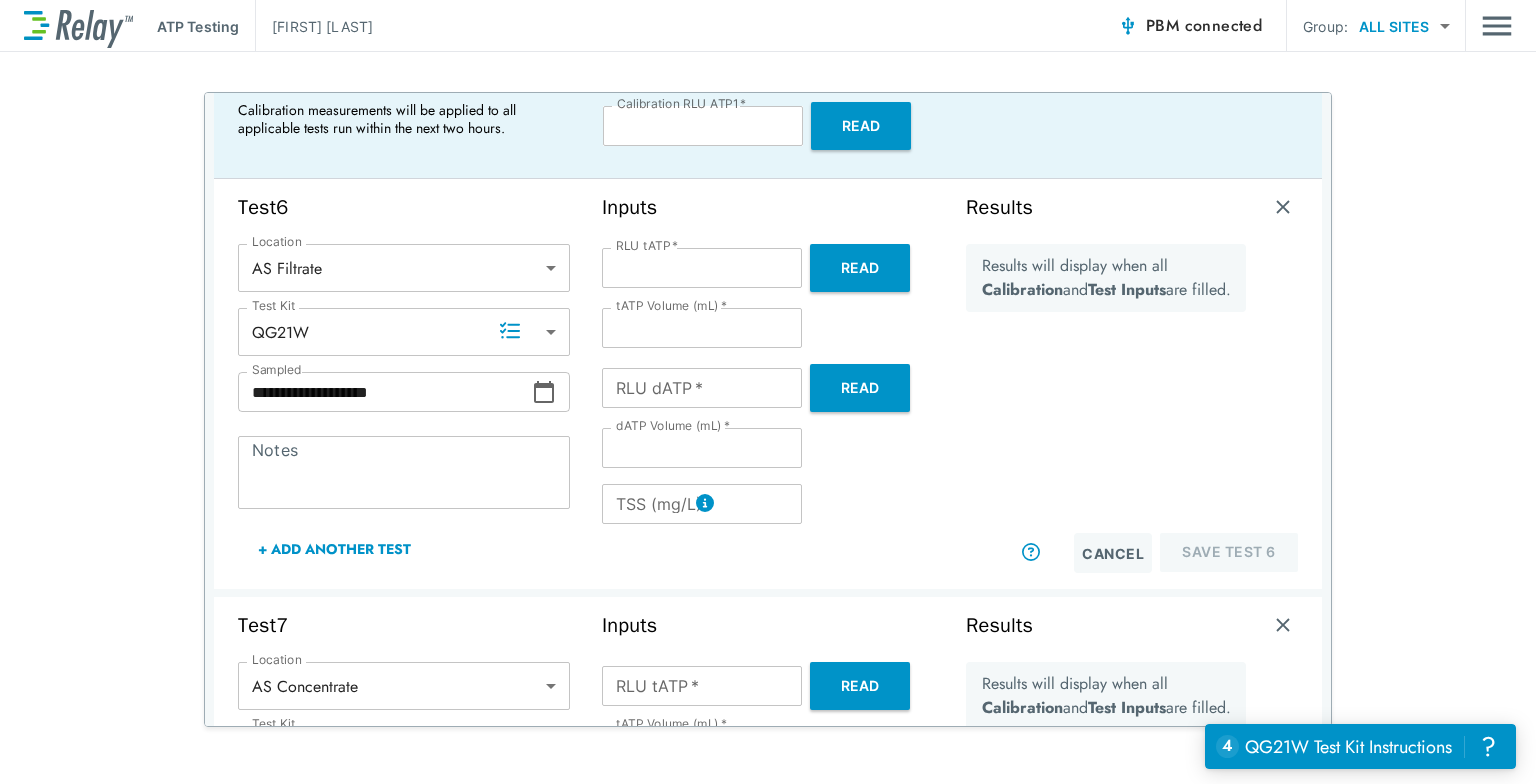 type on "*******" 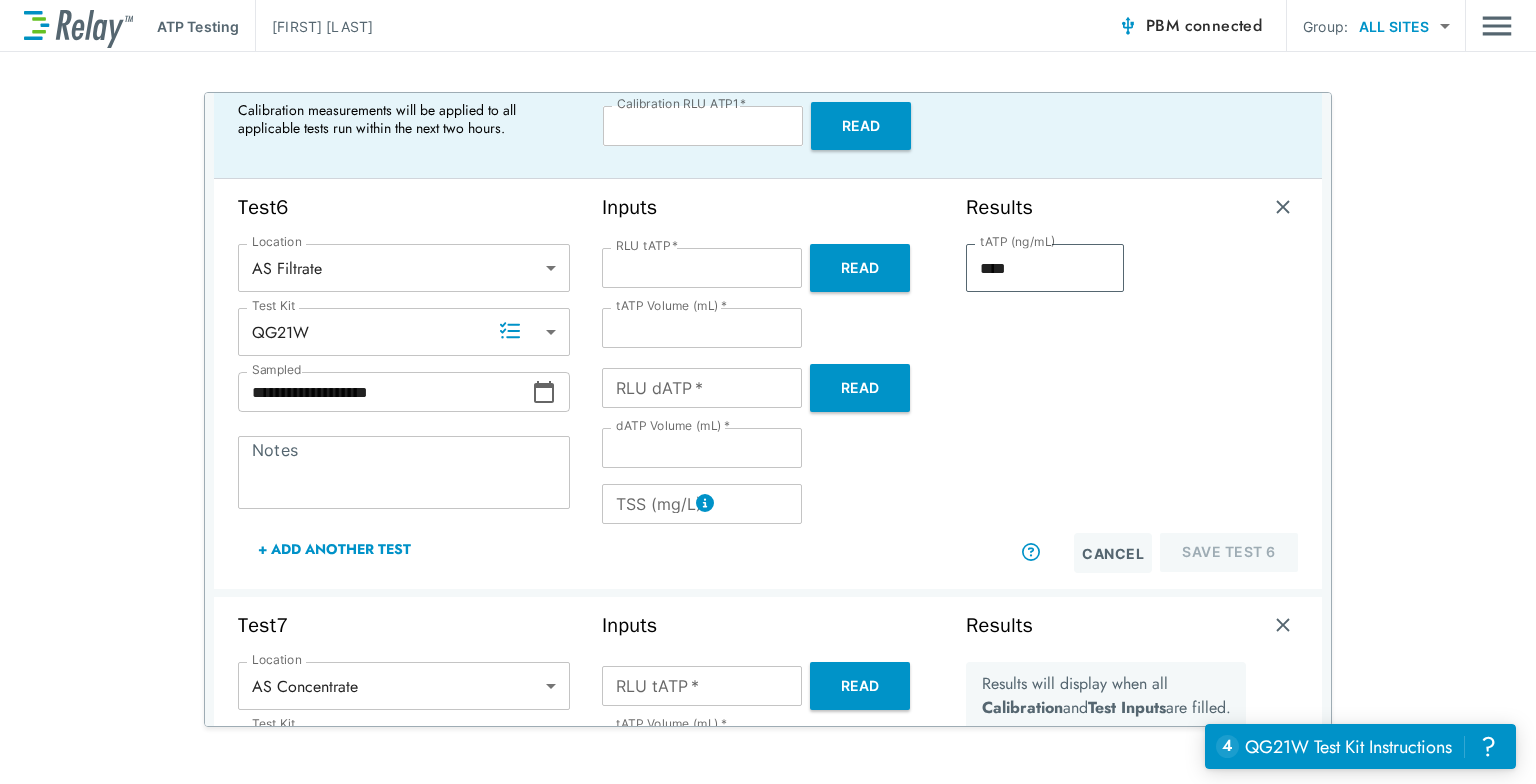click on "Read" at bounding box center (860, 388) 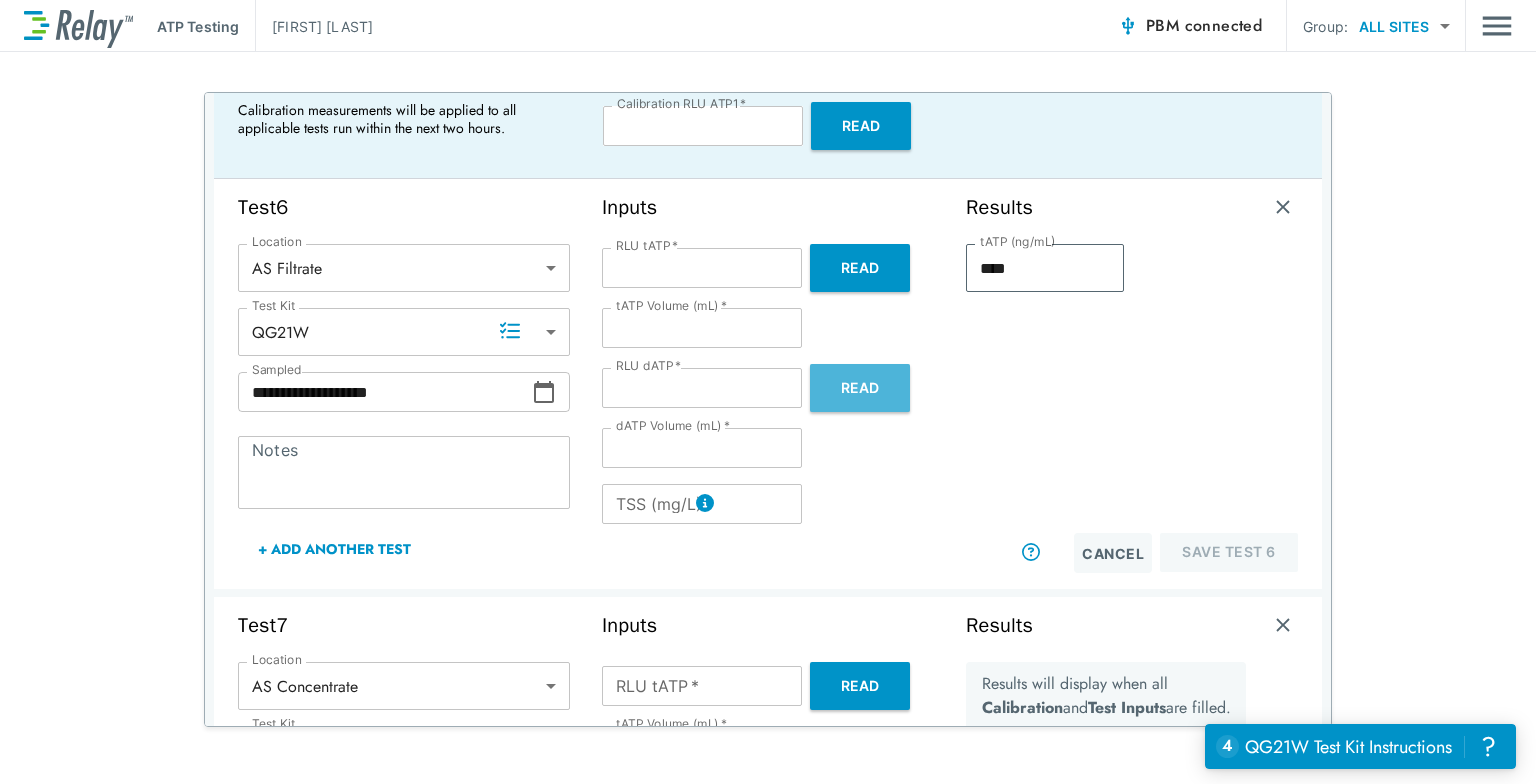 click on "Read" at bounding box center (860, 388) 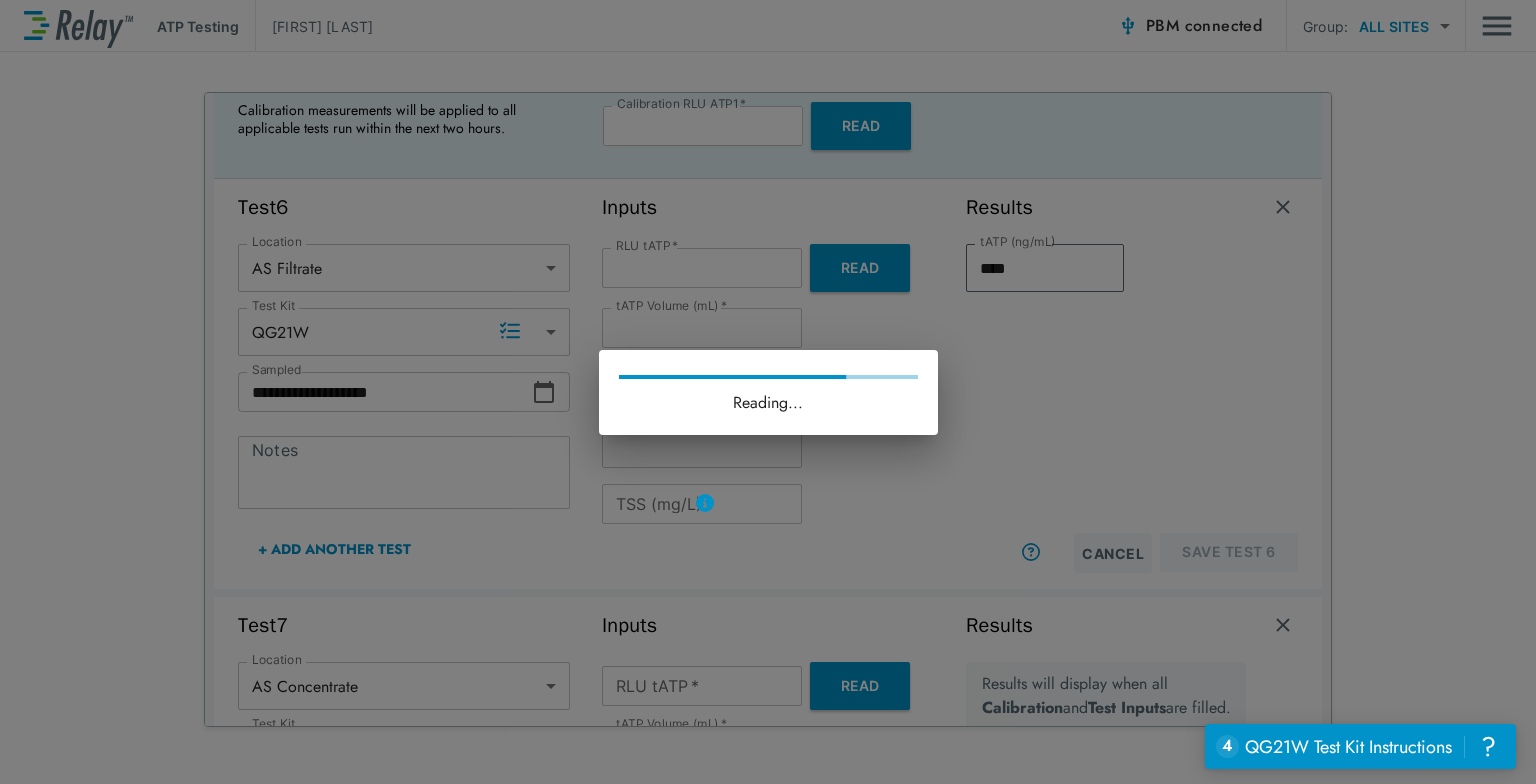 type on "****" 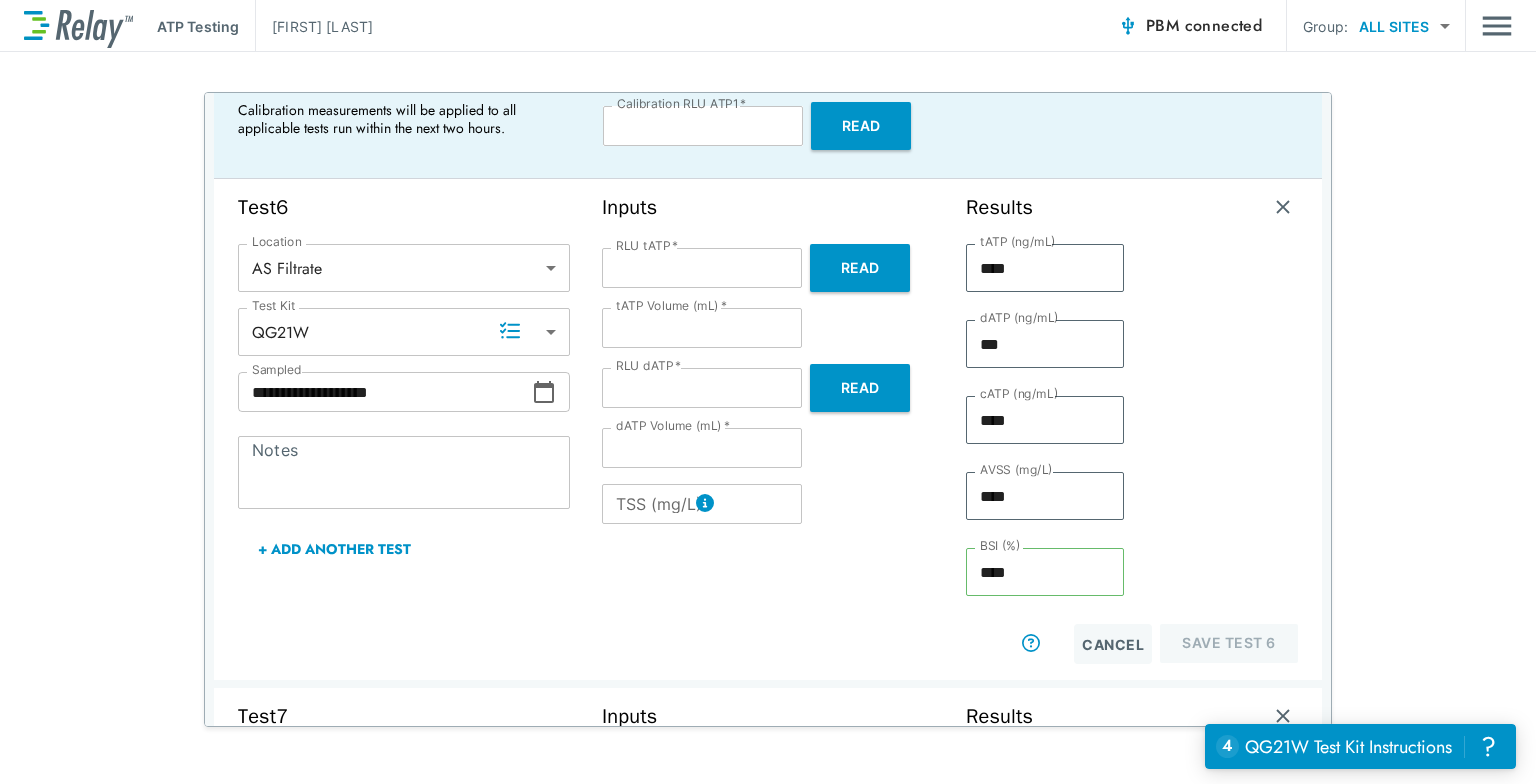 click on "TSS (mg/L)" at bounding box center [702, 504] 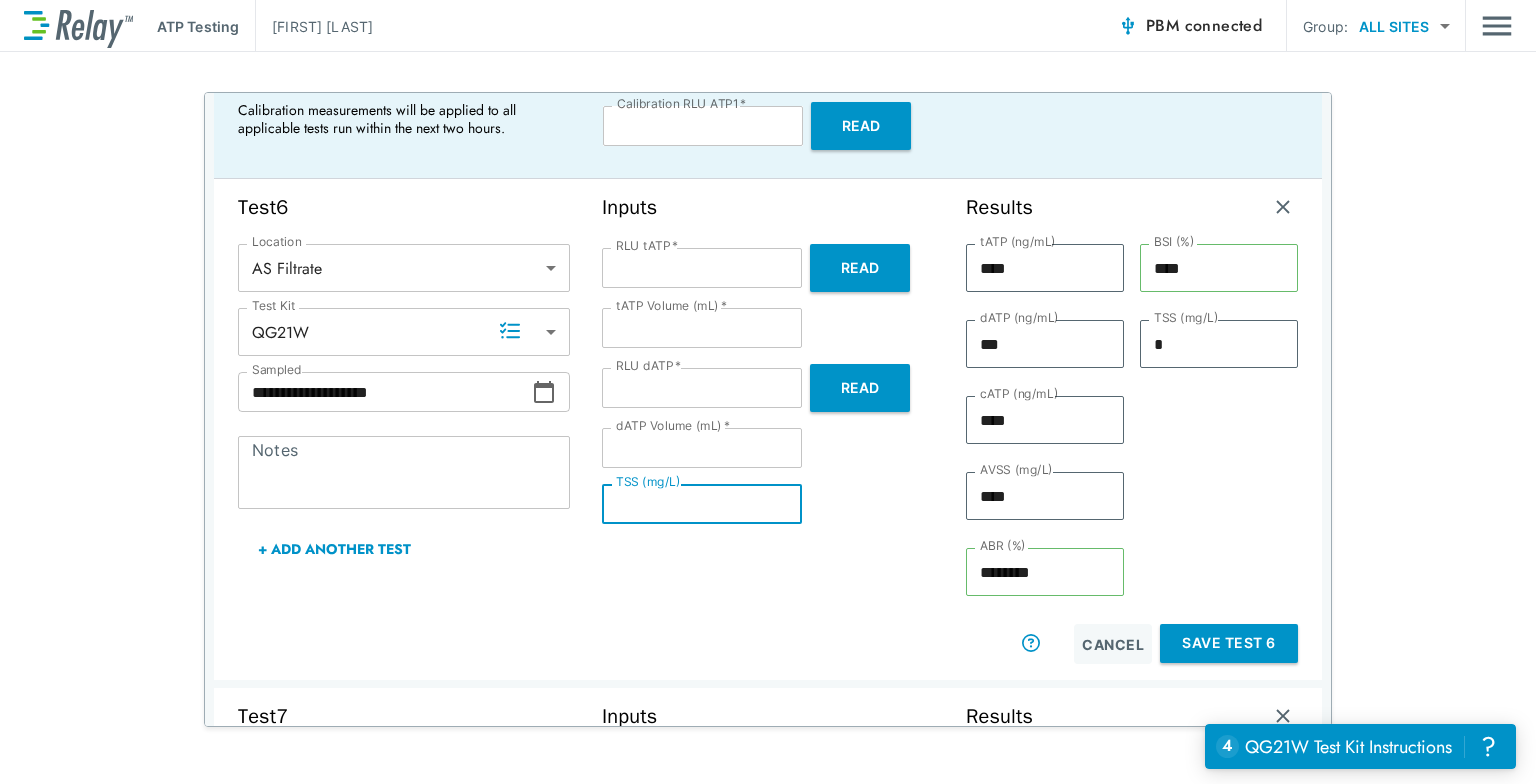 type on "*" 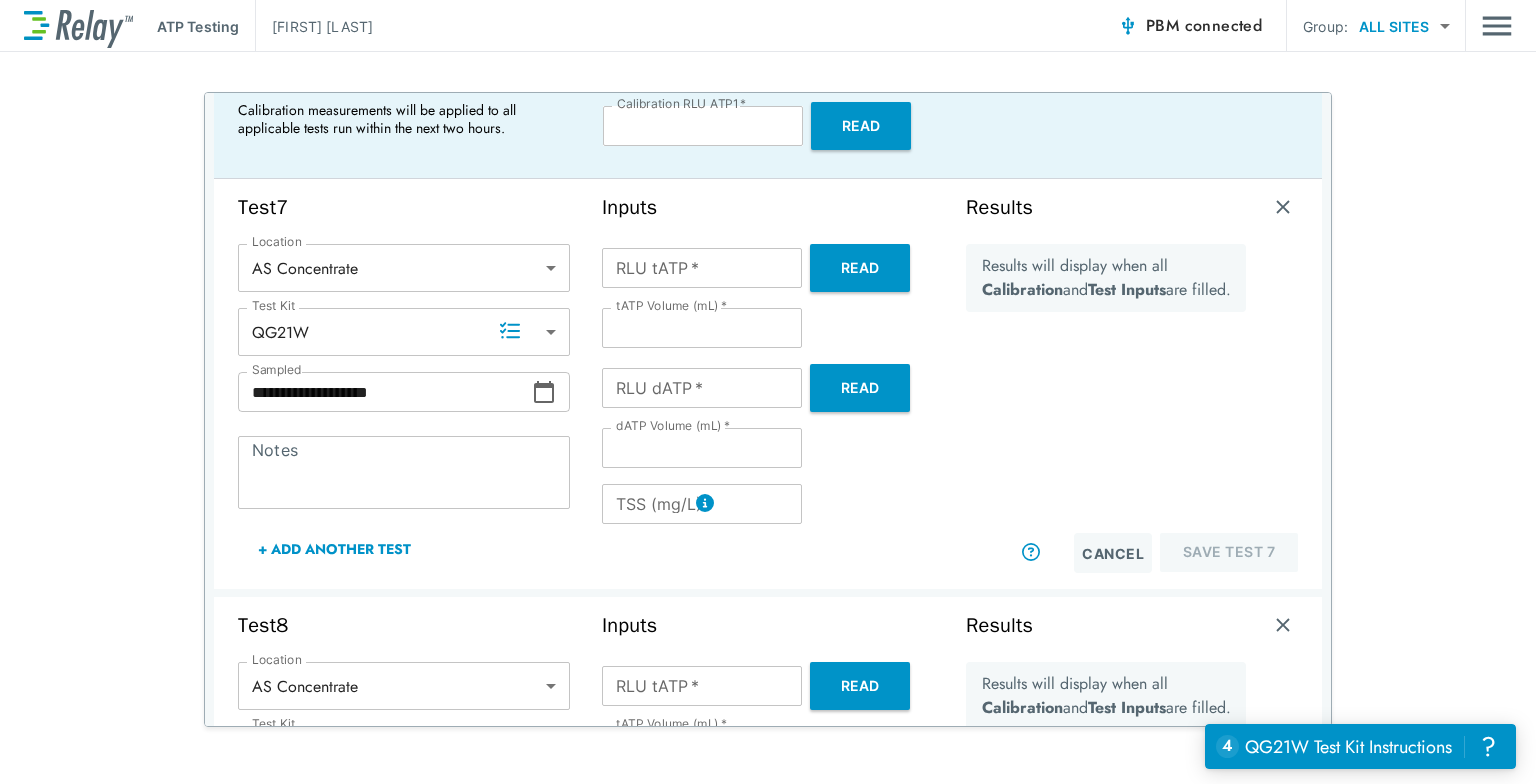 click on "Read" at bounding box center (860, 268) 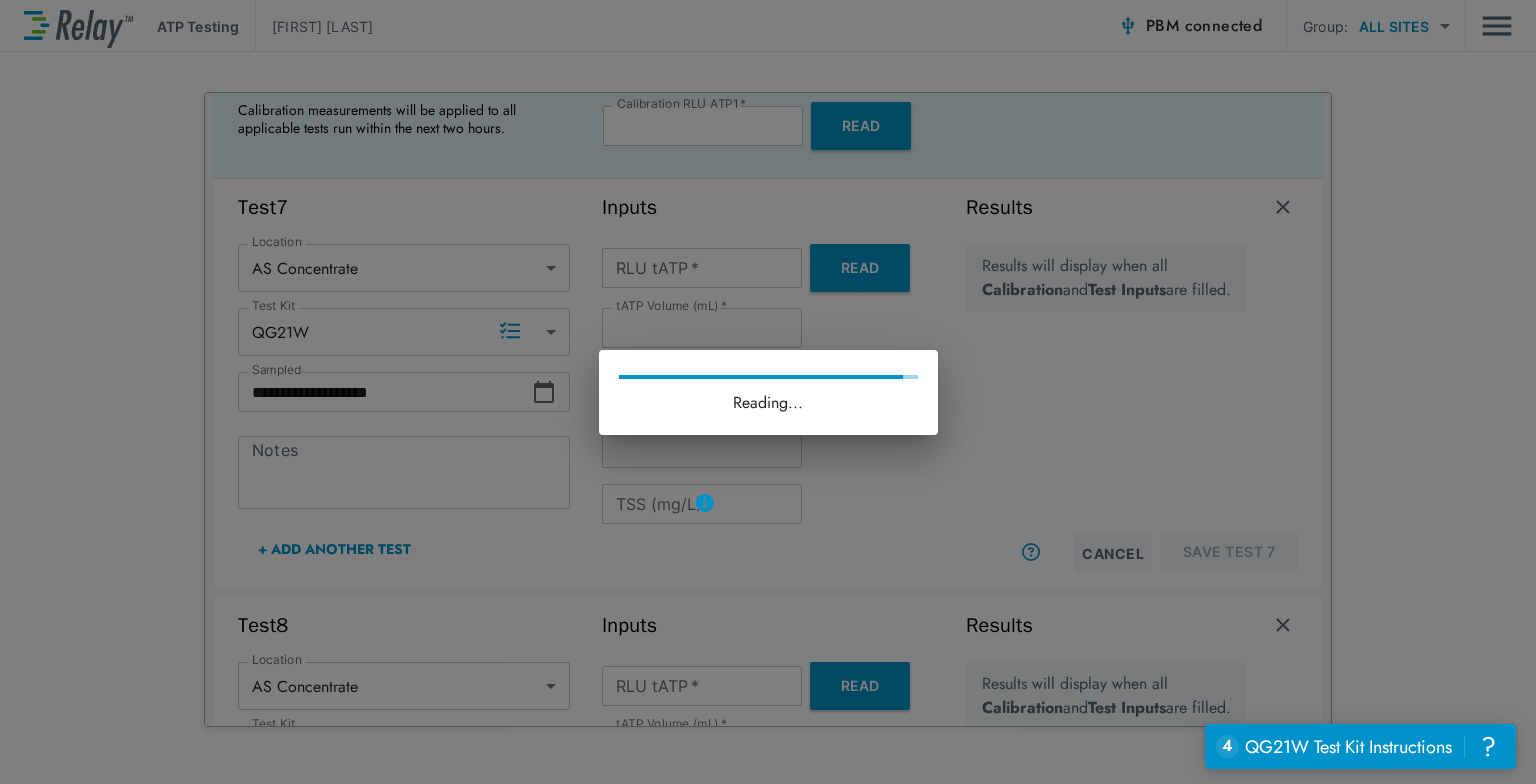 type on "*******" 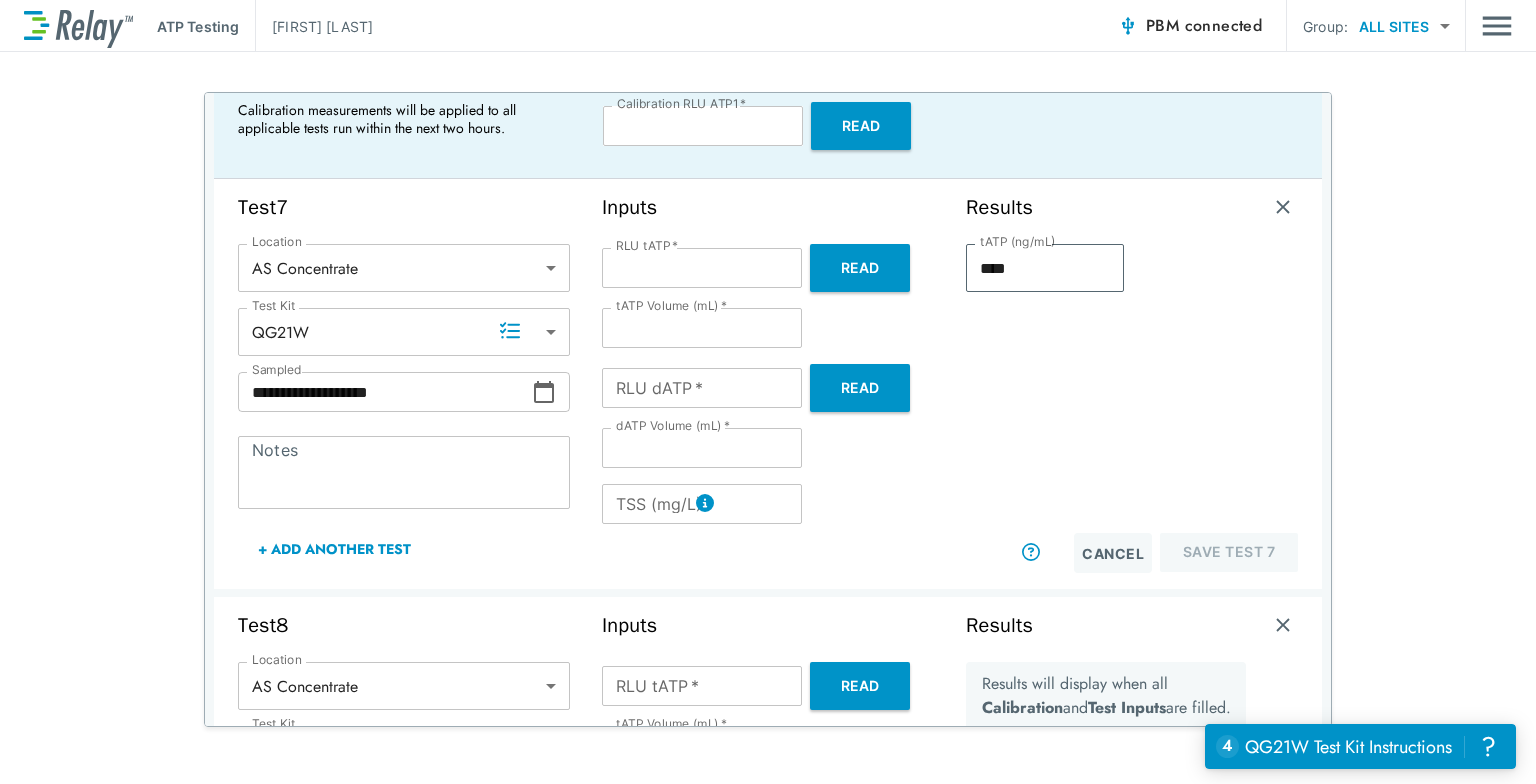 click on "Read" at bounding box center (860, 388) 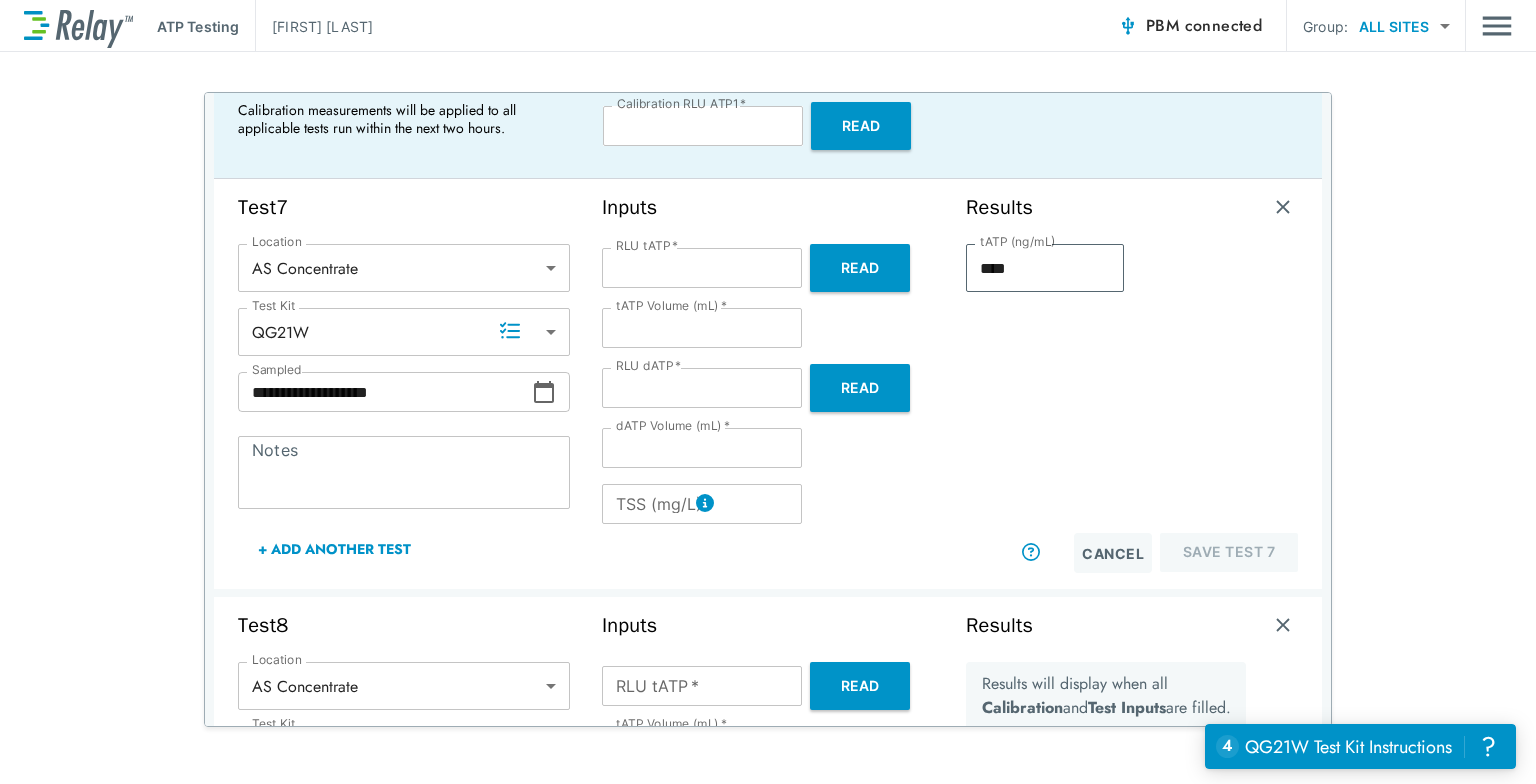 type on "****" 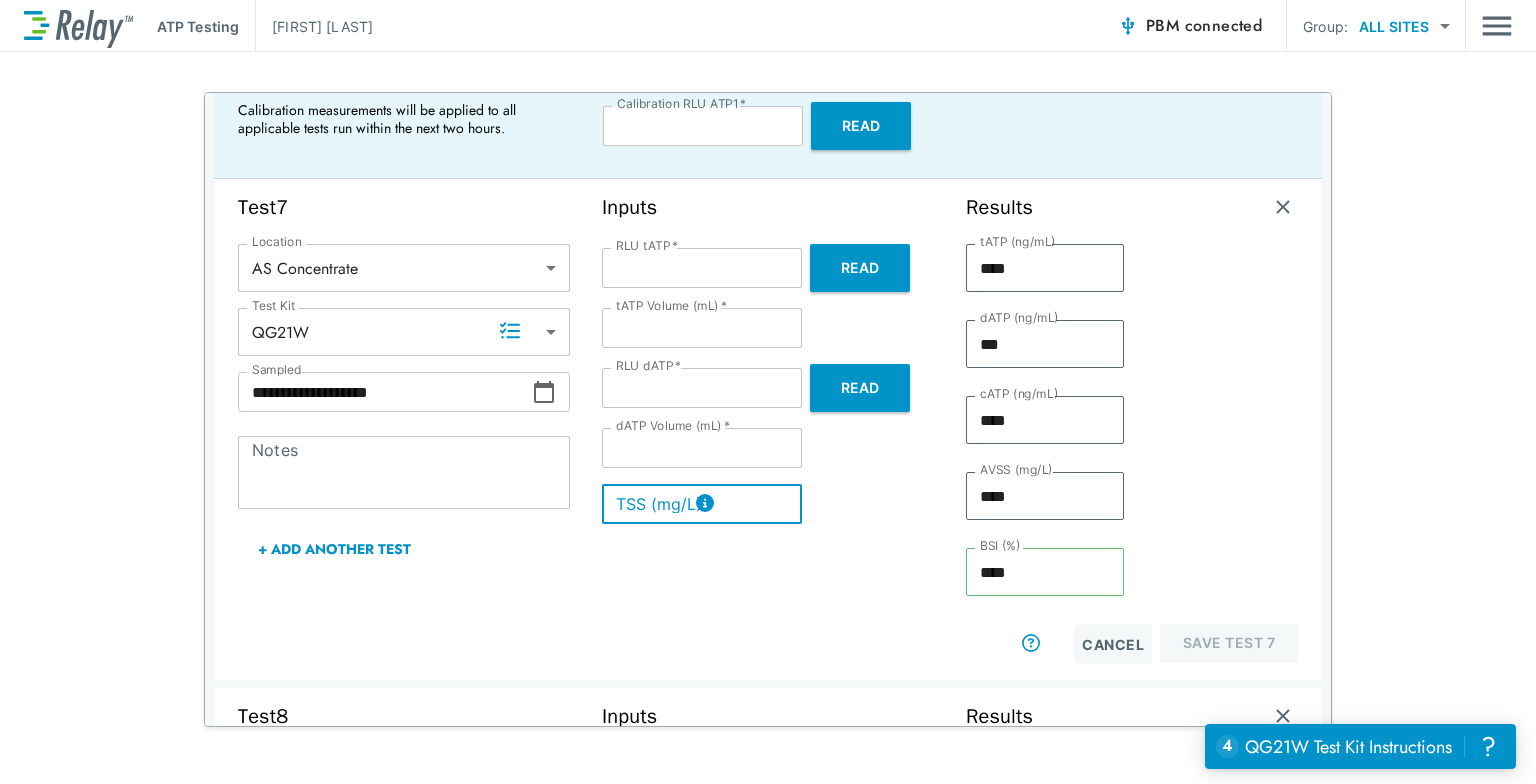 click on "TSS (mg/L)" at bounding box center (702, 504) 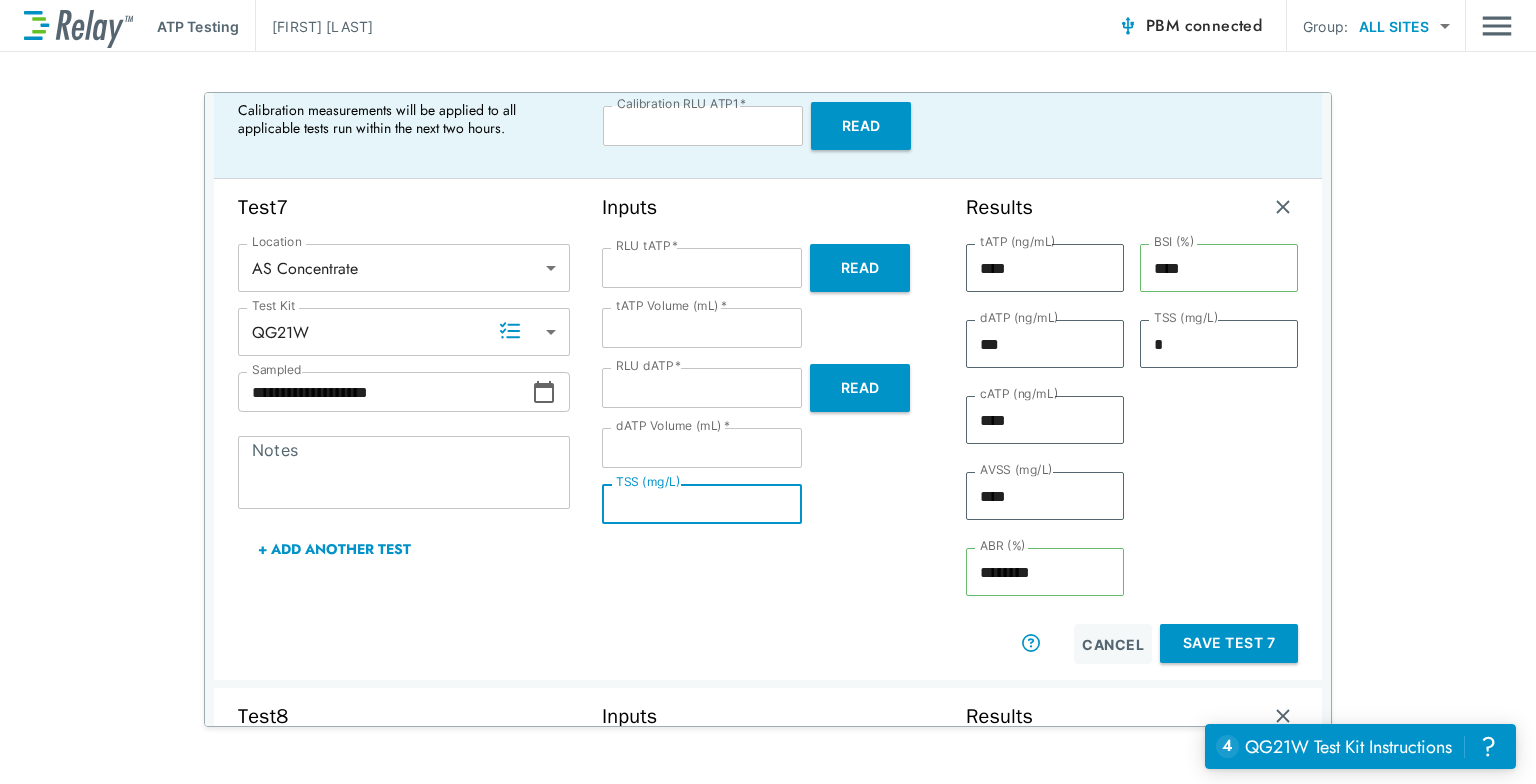 type on "*" 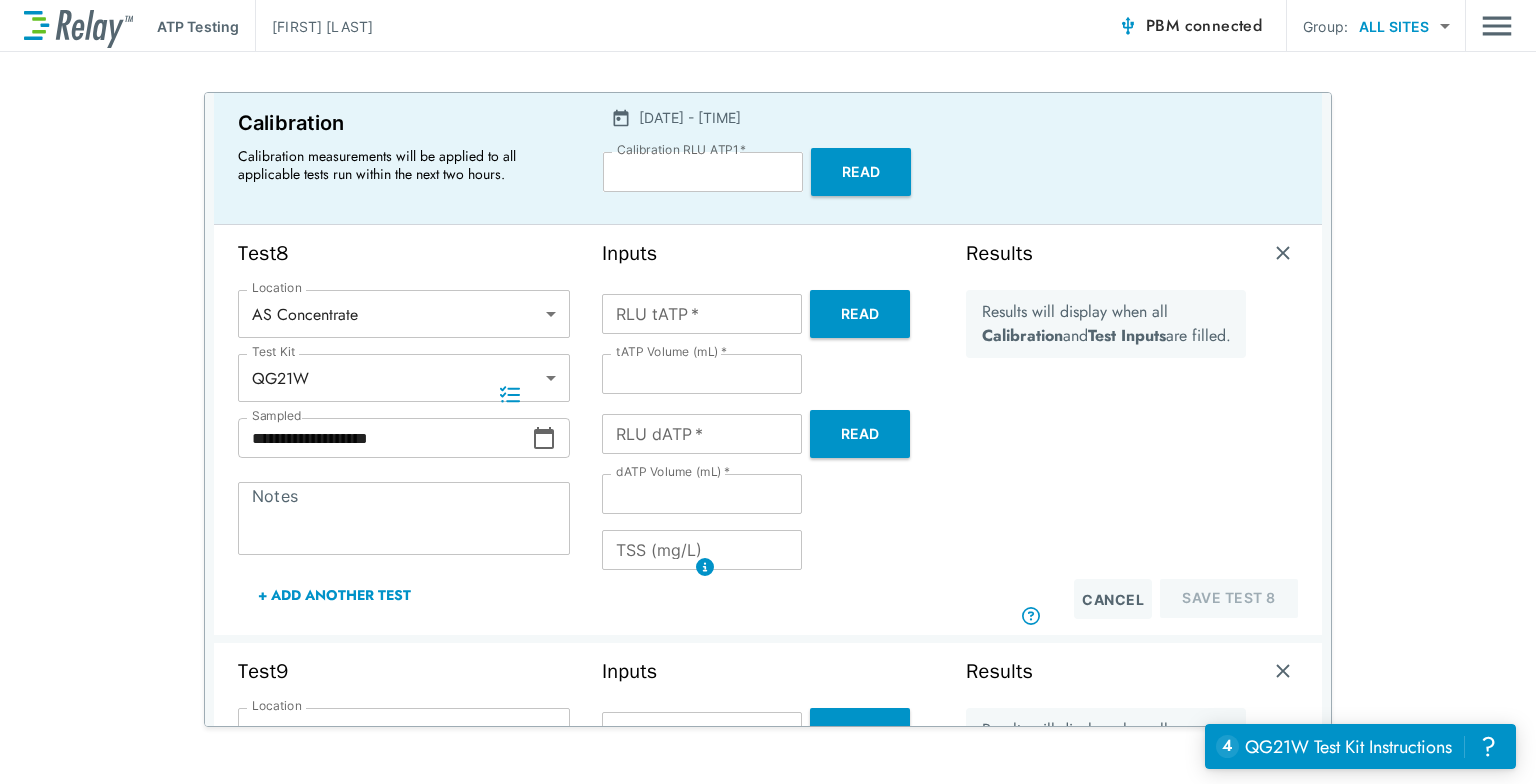 scroll, scrollTop: 56, scrollLeft: 0, axis: vertical 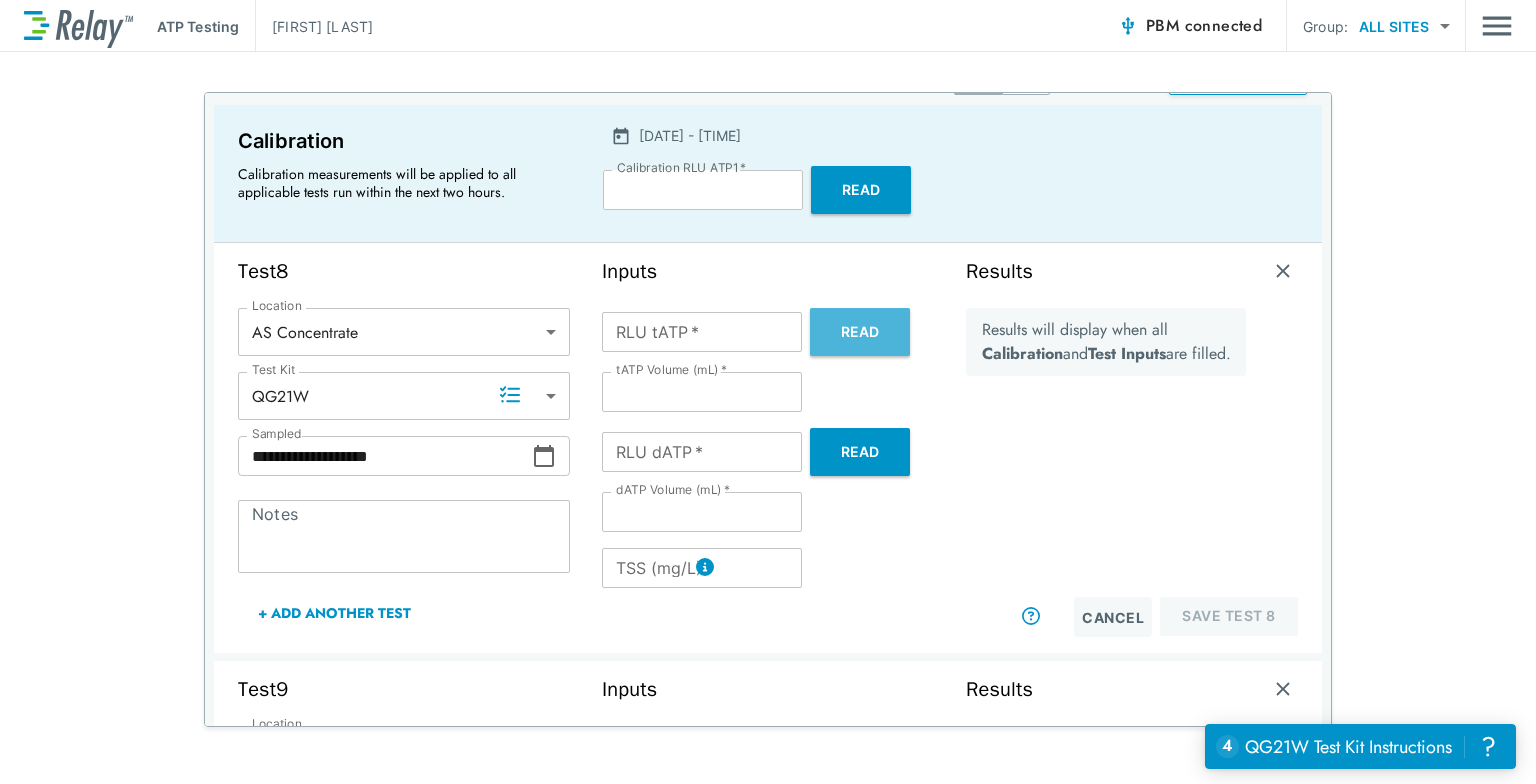 click on "Read" at bounding box center (860, 332) 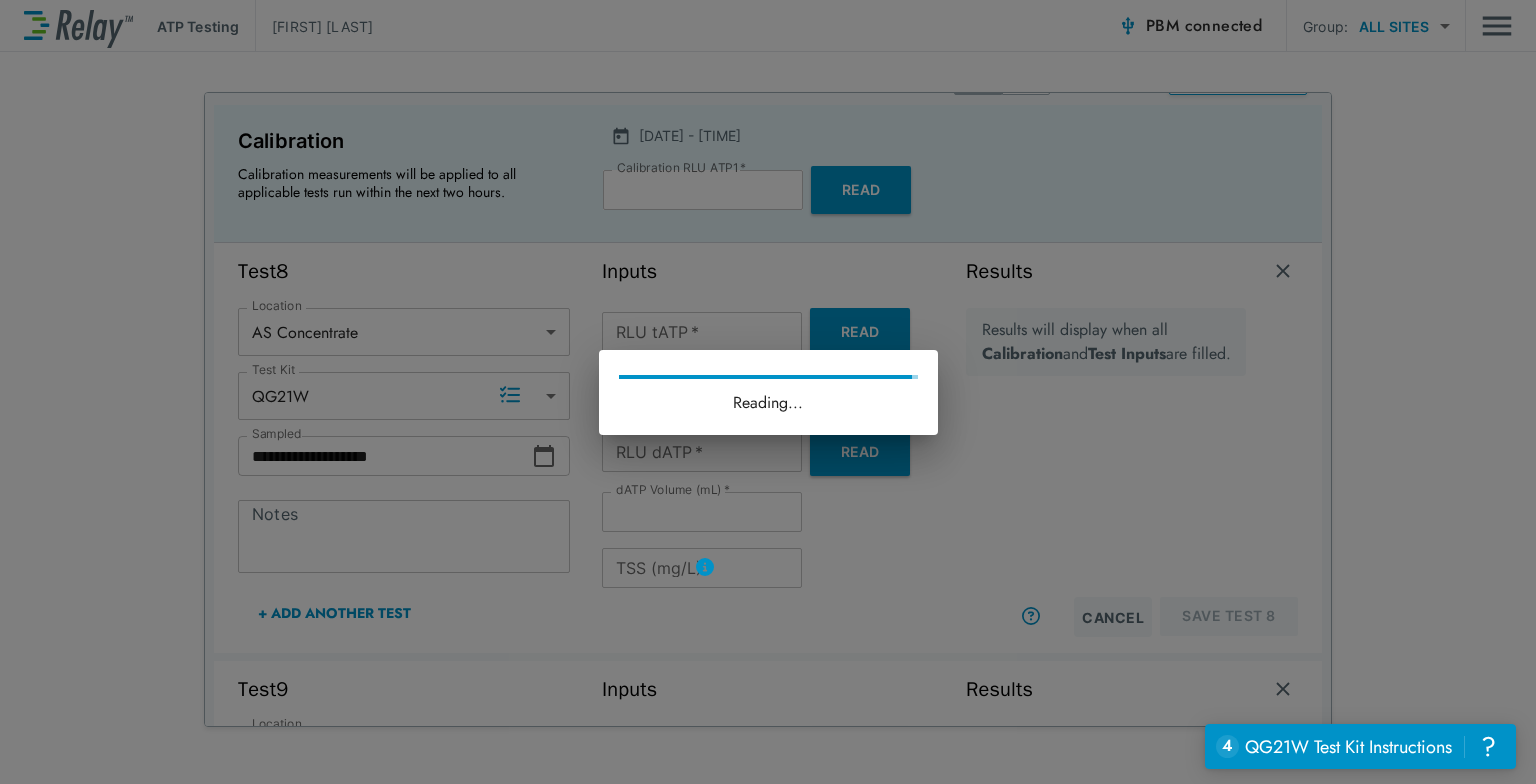 type on "*******" 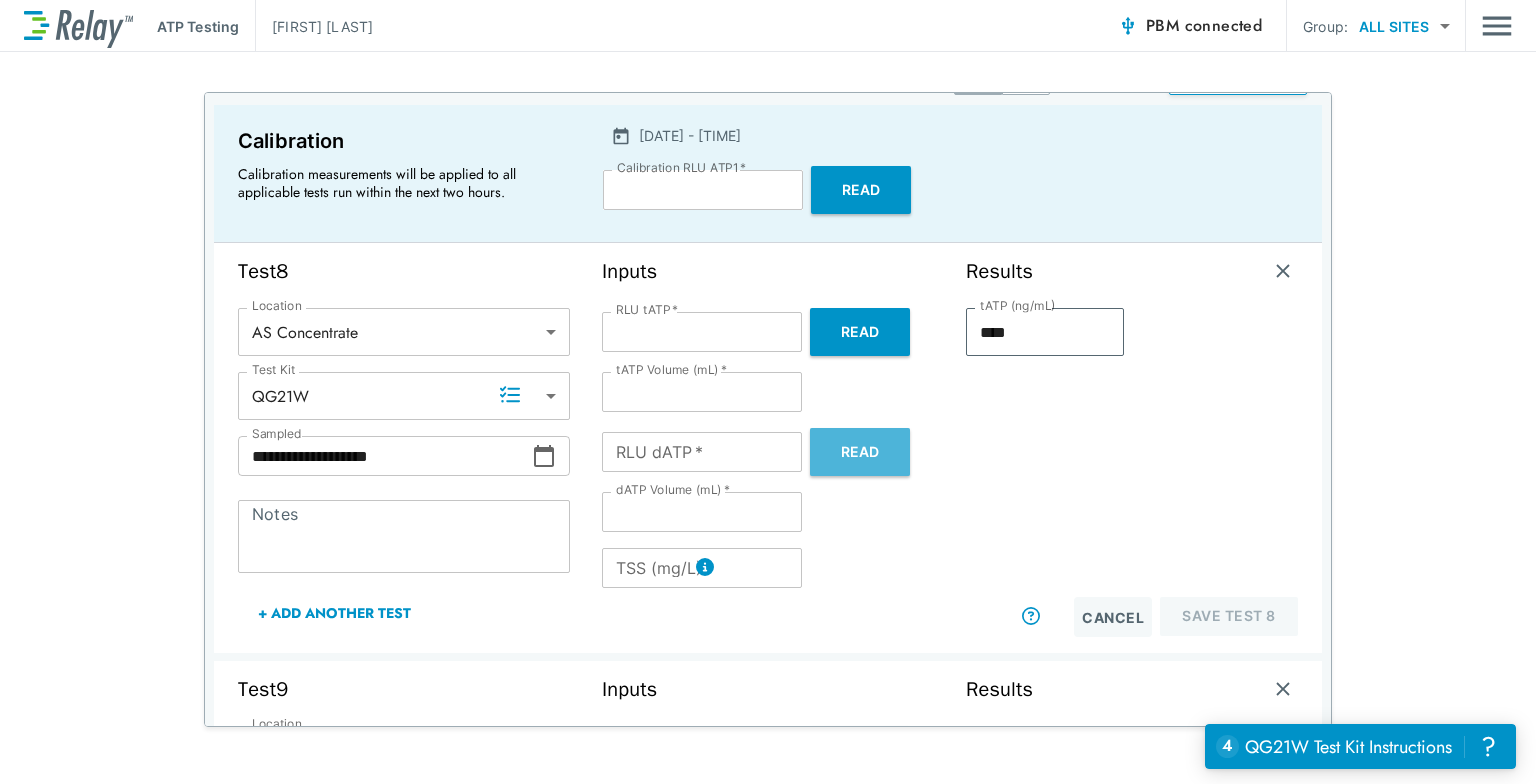 click on "Read" at bounding box center [860, 452] 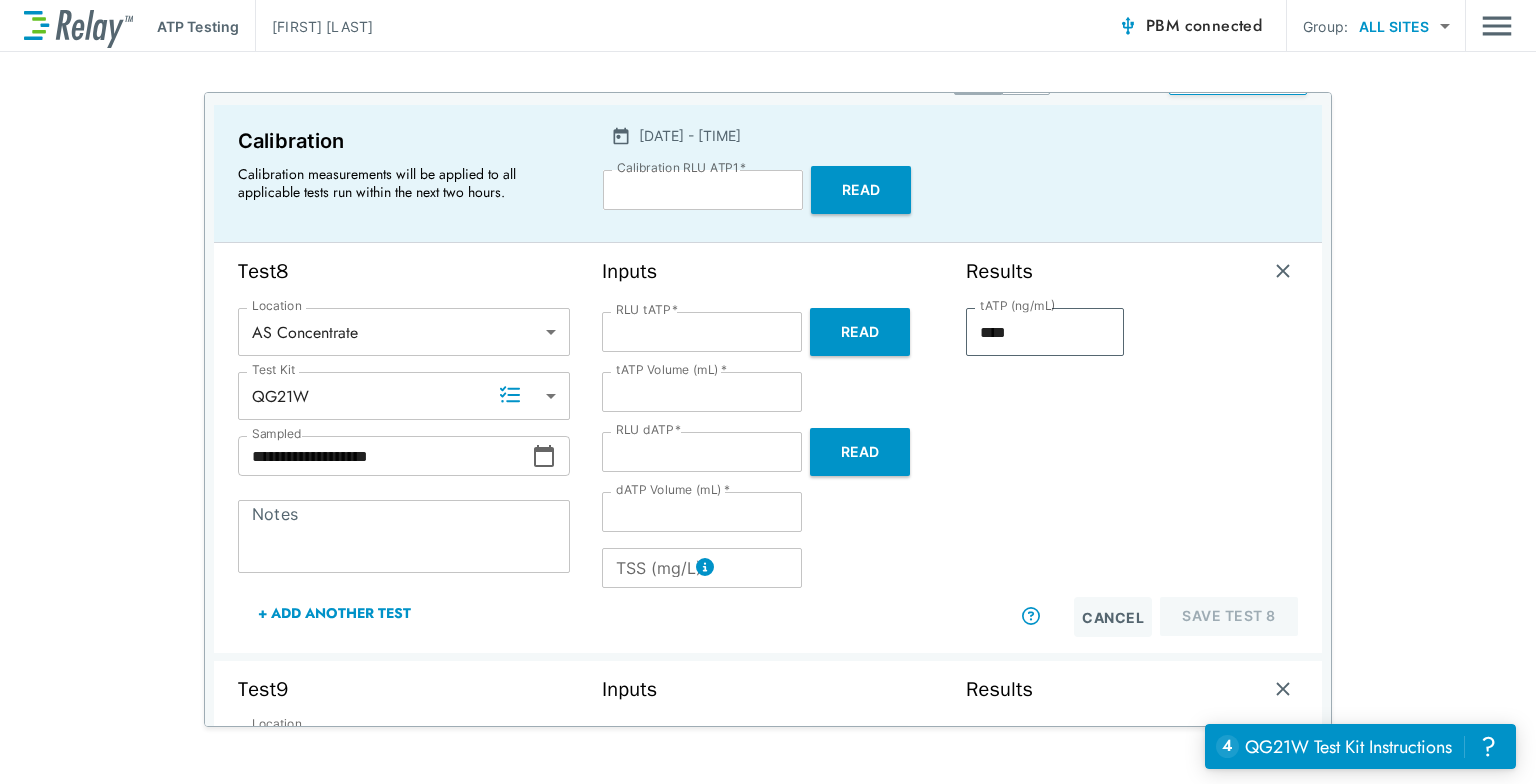 type on "****" 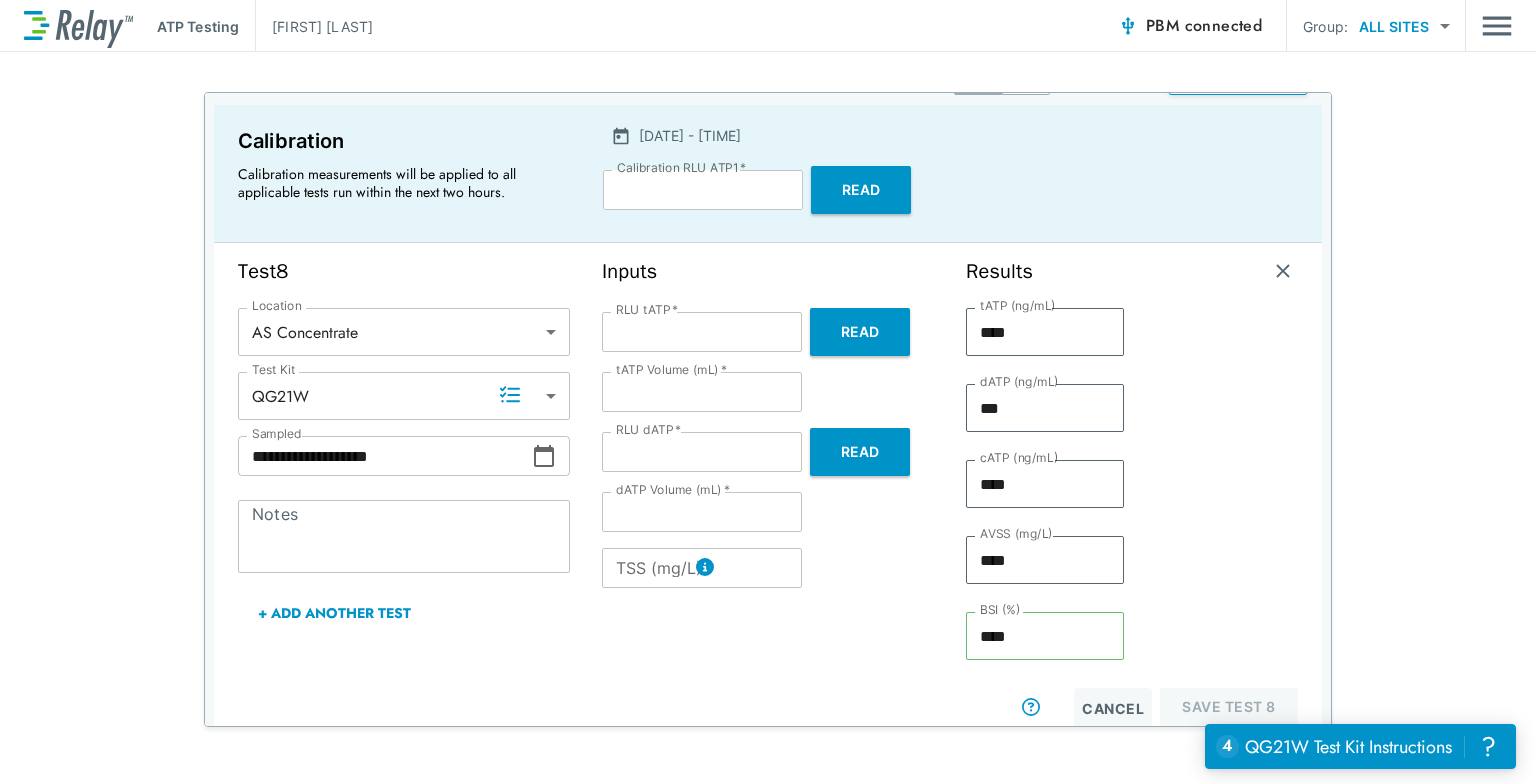 click on "TSS (mg/L)" at bounding box center (702, 568) 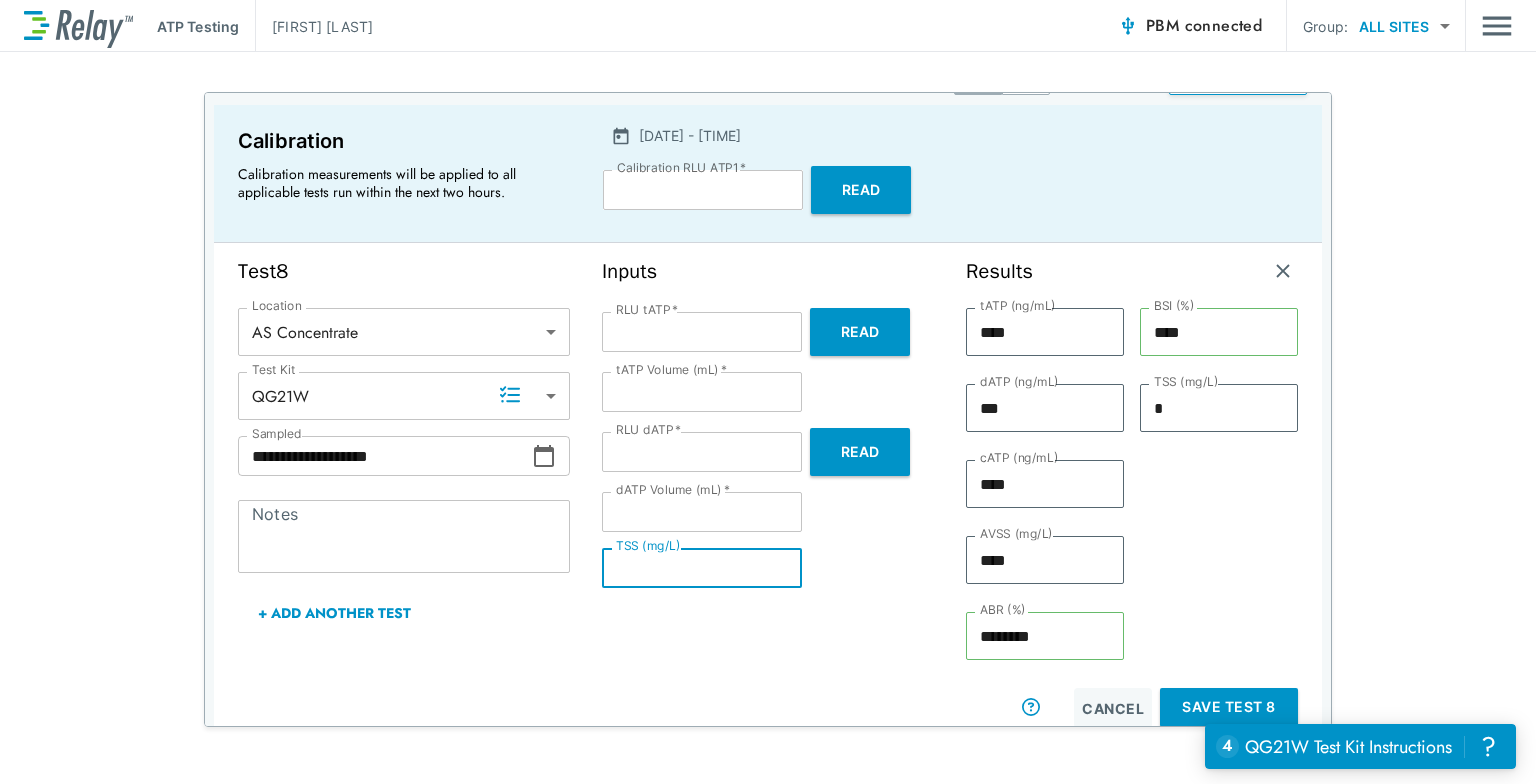 type on "*" 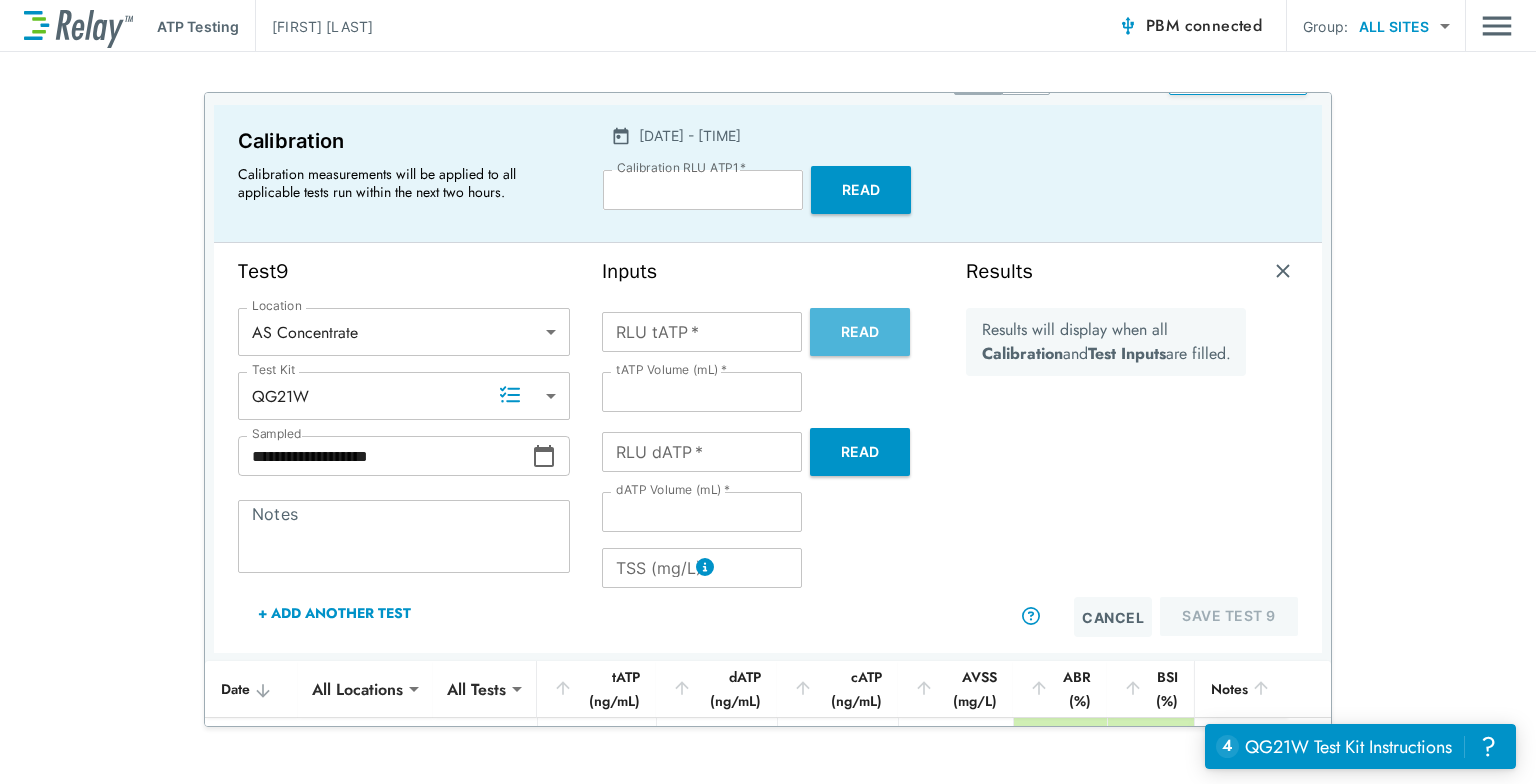 click on "Read" at bounding box center (860, 332) 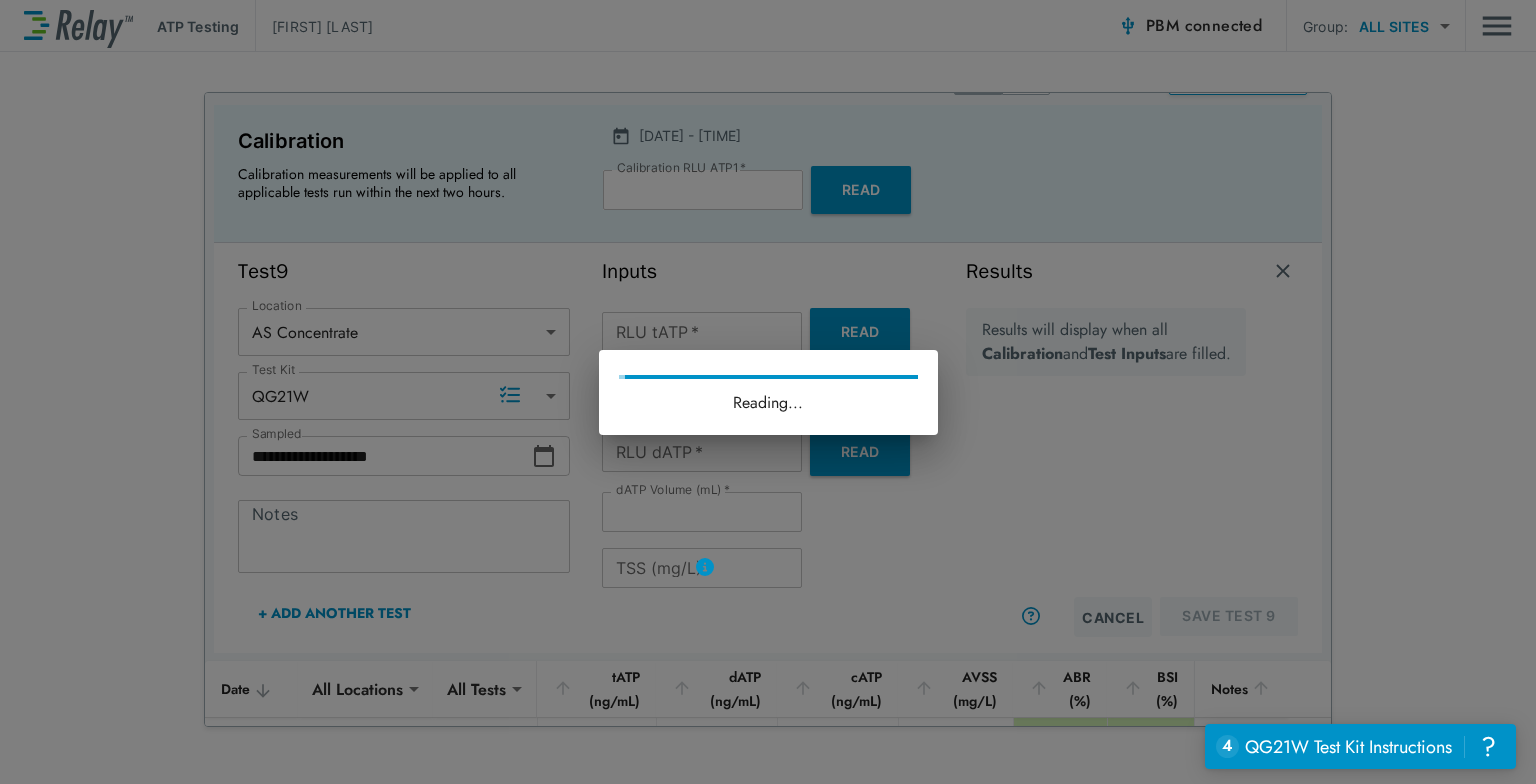 type on "*******" 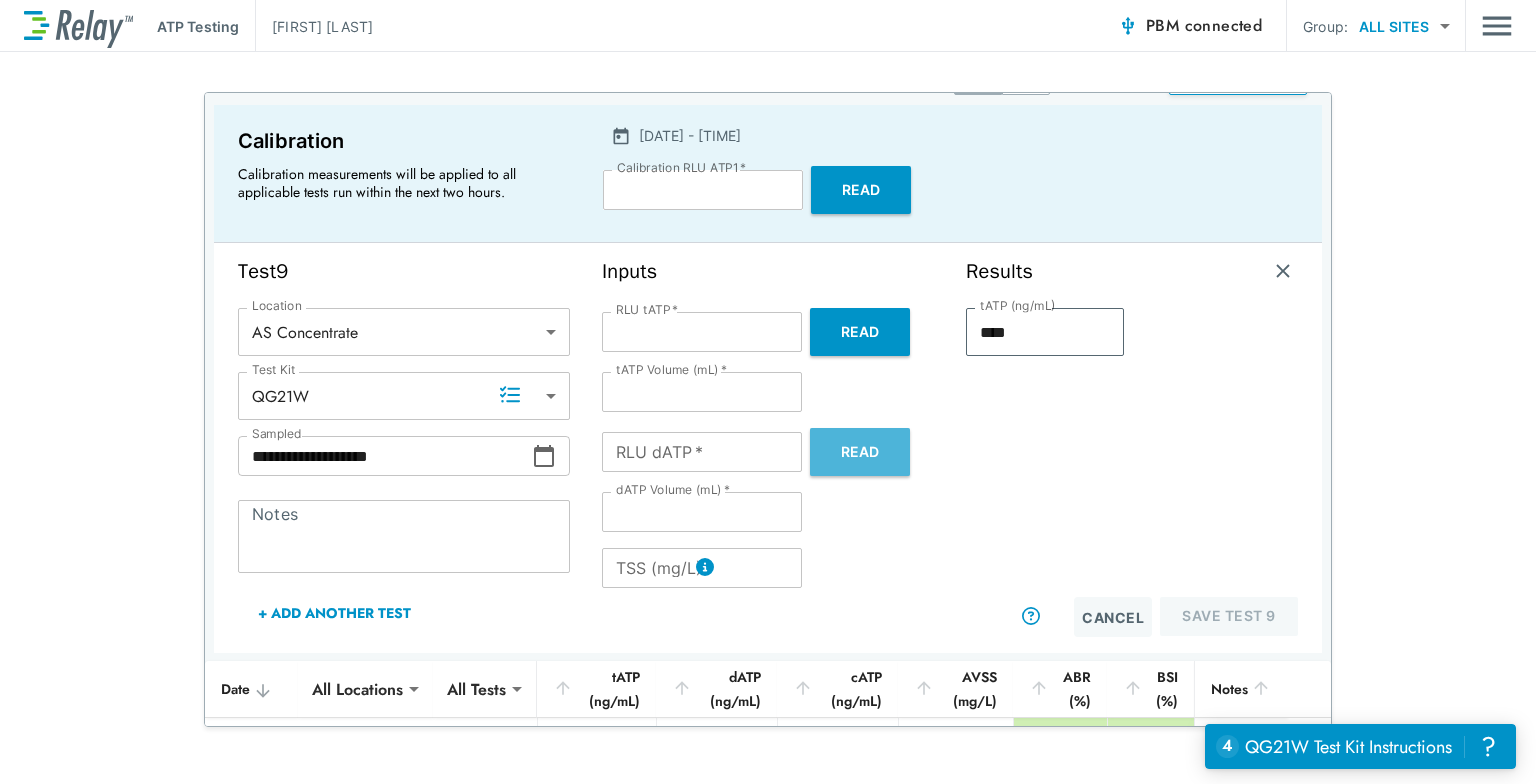 click on "Read" at bounding box center (860, 452) 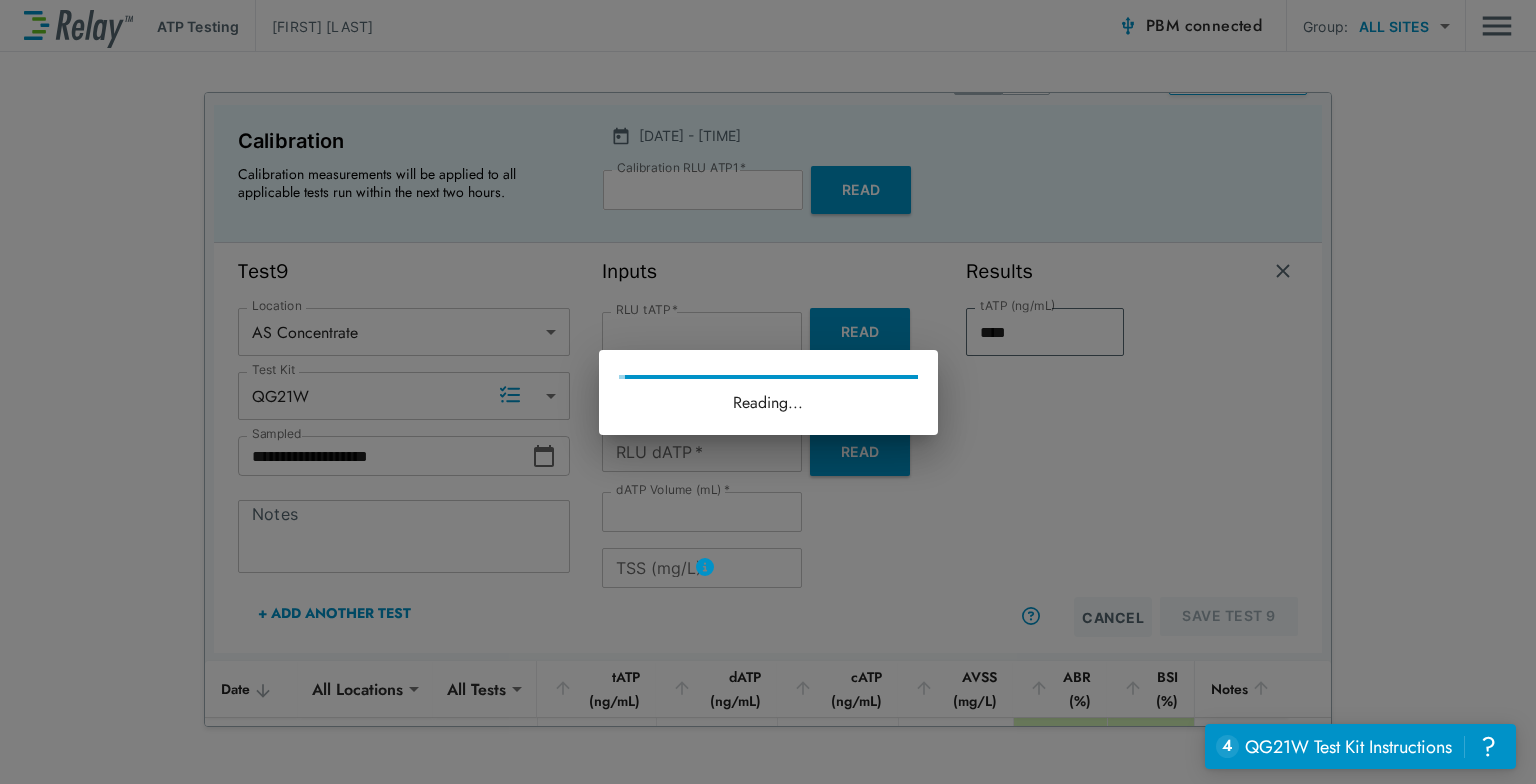 type on "****" 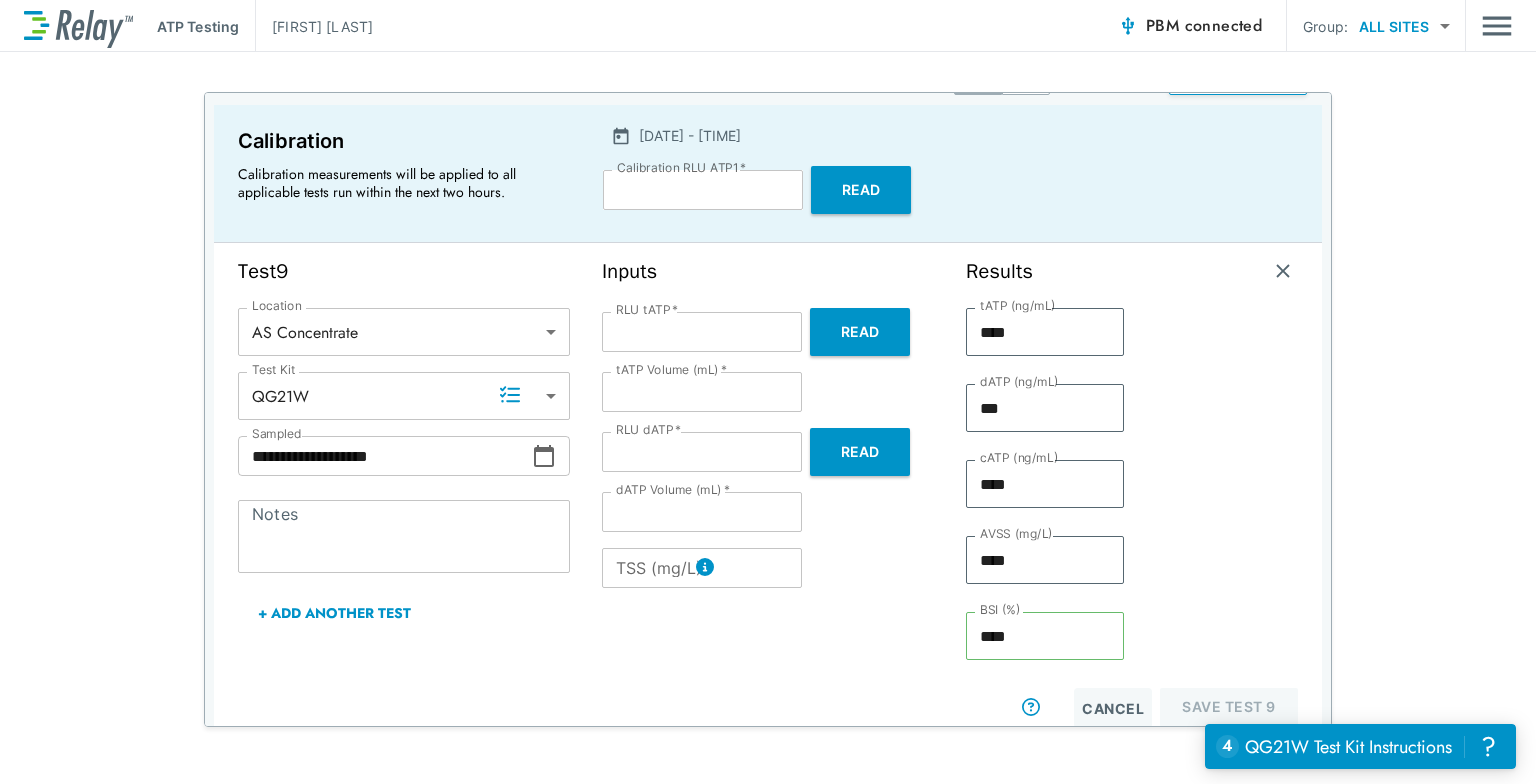 click on "TSS (mg/L)" at bounding box center [702, 568] 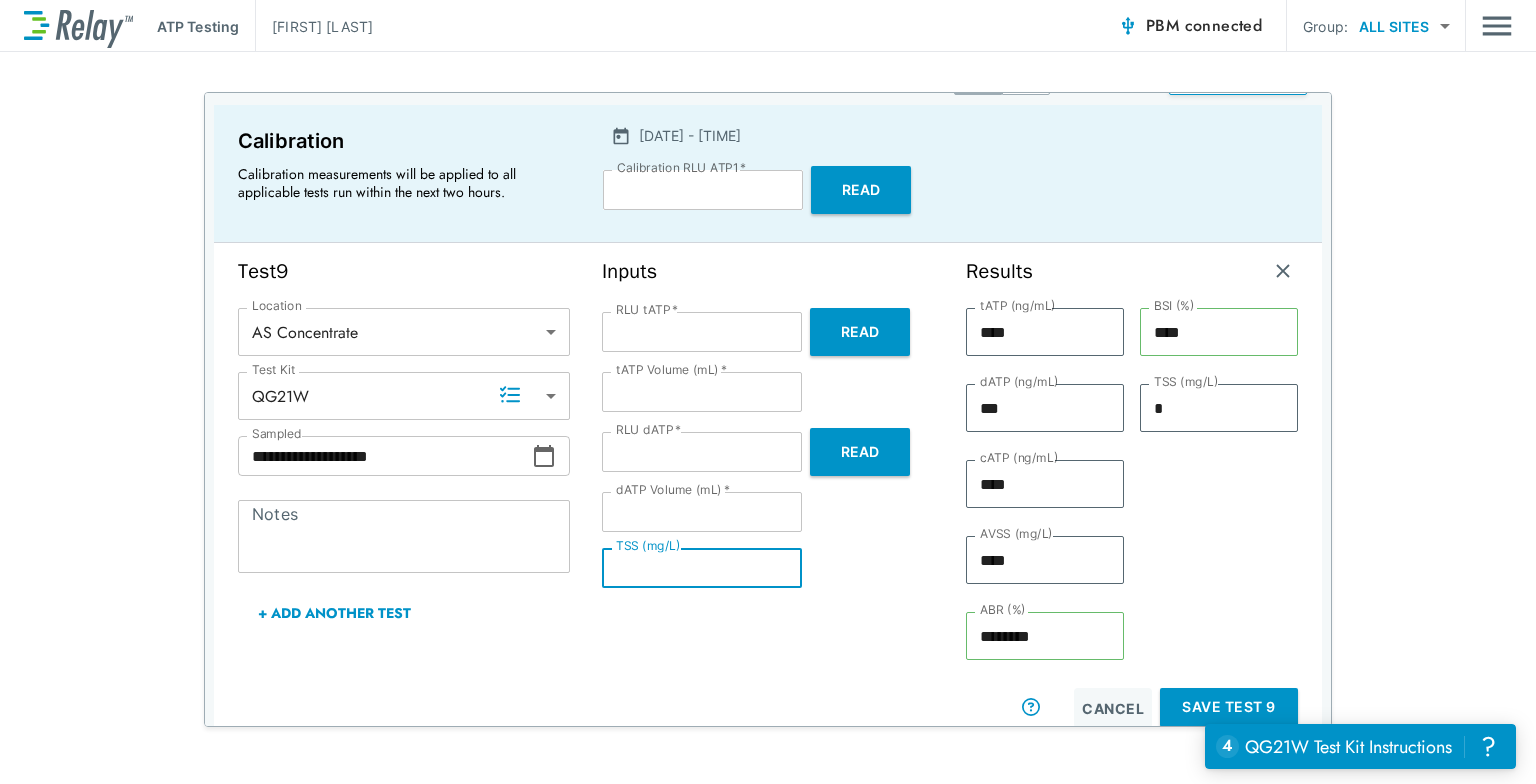 type on "*" 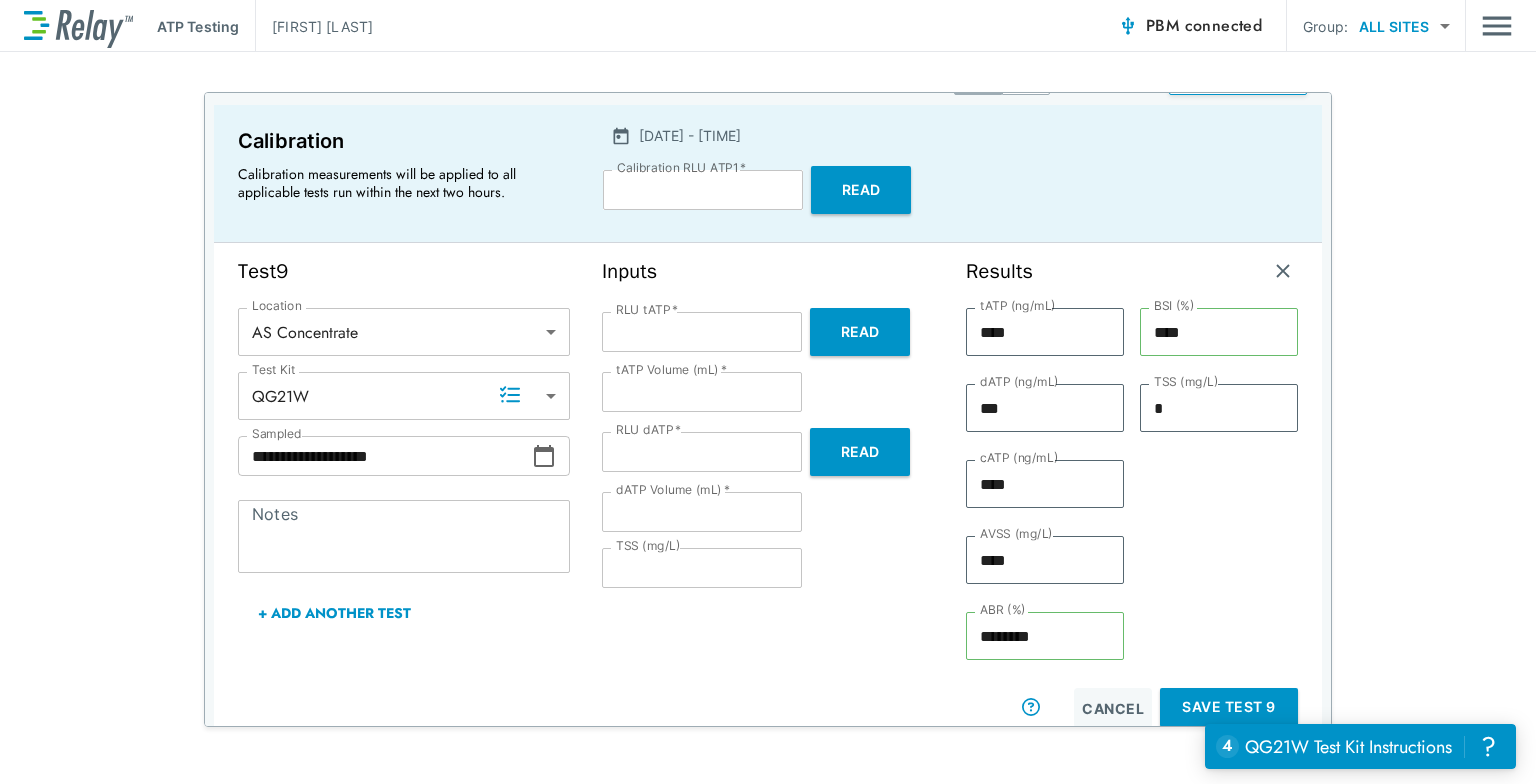 click on "tATP (ng/mL) **** tATP (ng/mL) dATP (ng/mL) *** dATP (ng/mL) cATP (ng/mL) **** cATP (ng/mL) AVSS (mg/L) **** AVSS (mg/L) ABR (%) ******** ABR (%) BSI (%) **** BSI (%) TSS (mg/L) * TSS (mg/L)" at bounding box center (1132, 492) 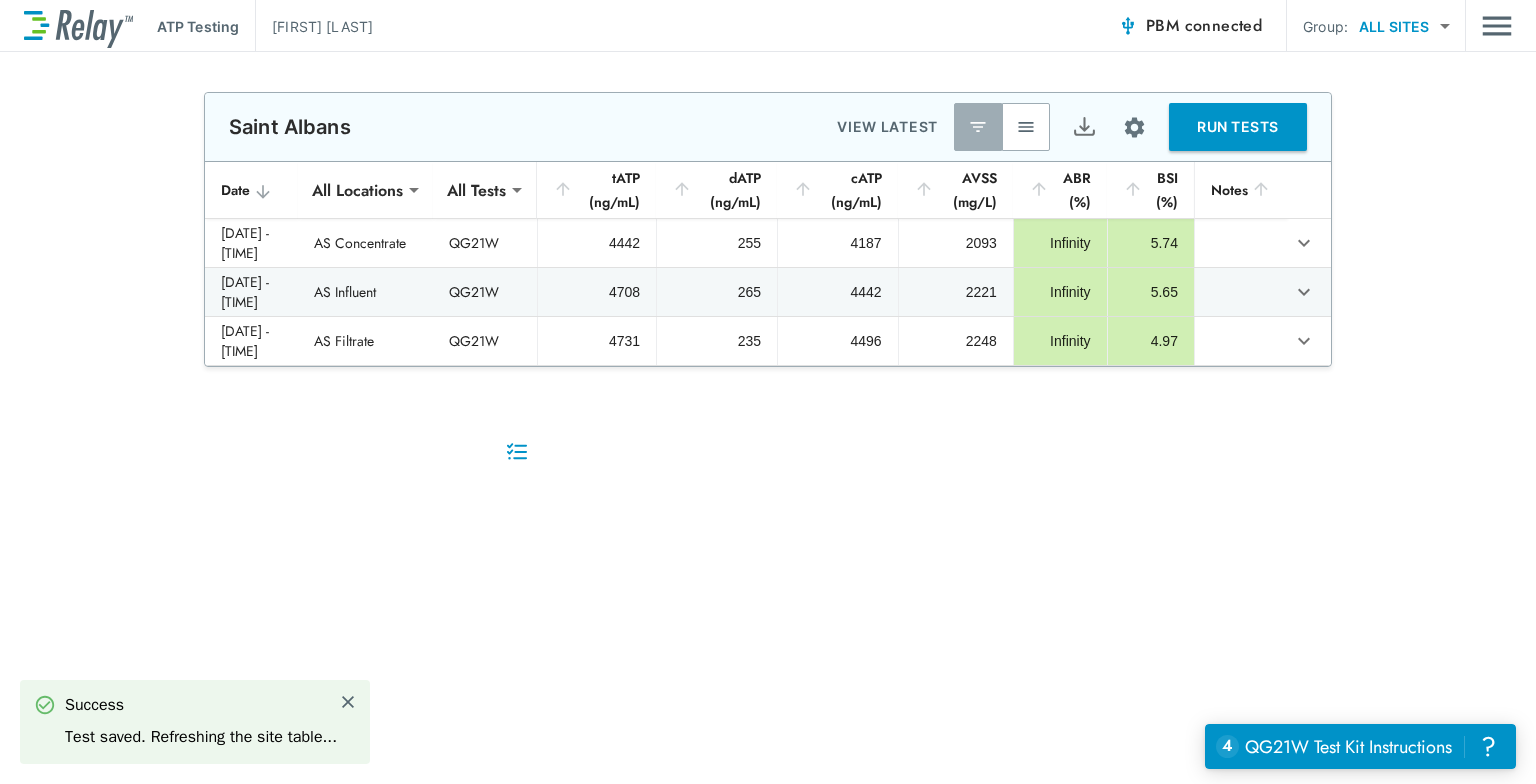 scroll, scrollTop: 0, scrollLeft: 0, axis: both 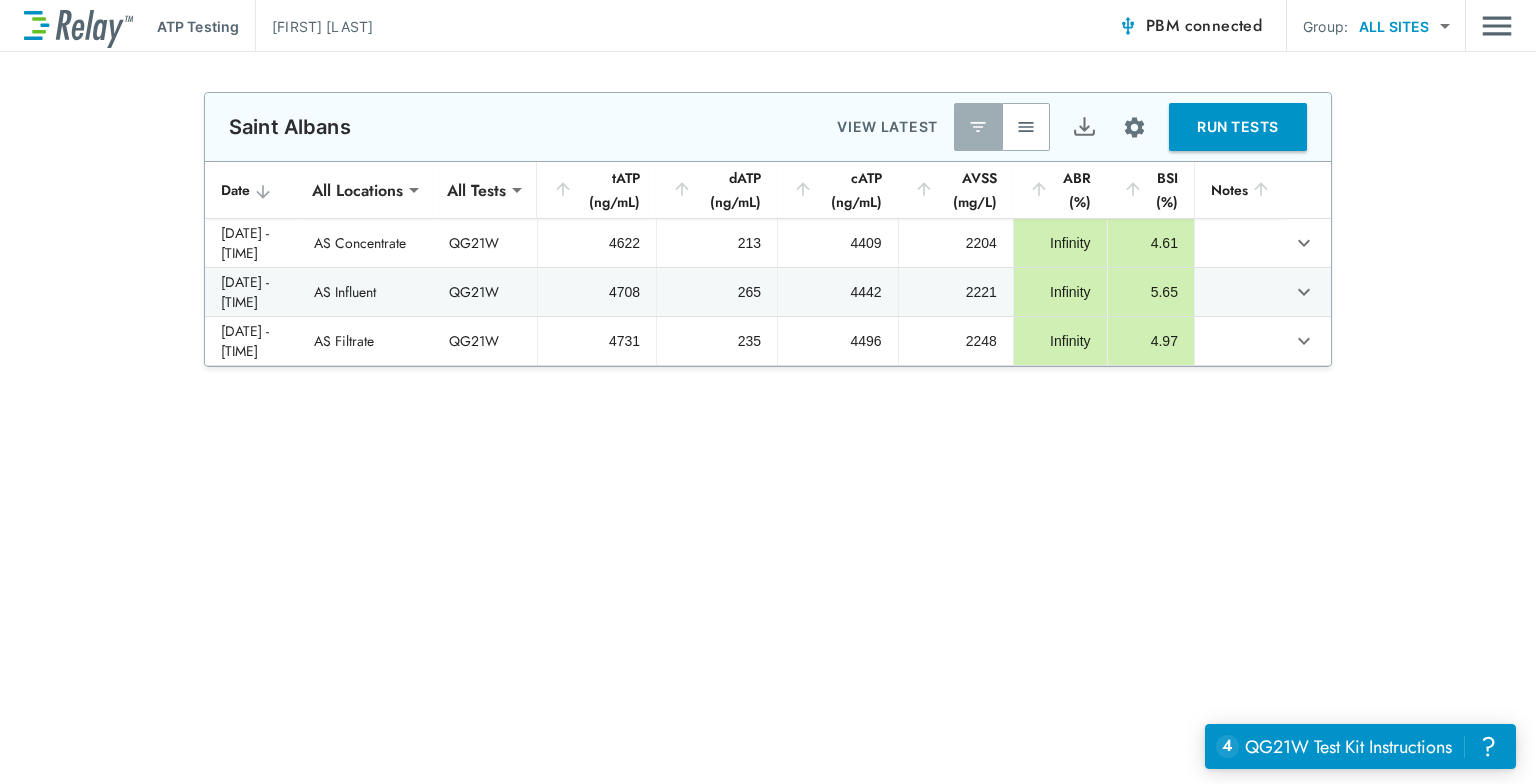 click at bounding box center [1084, 127] 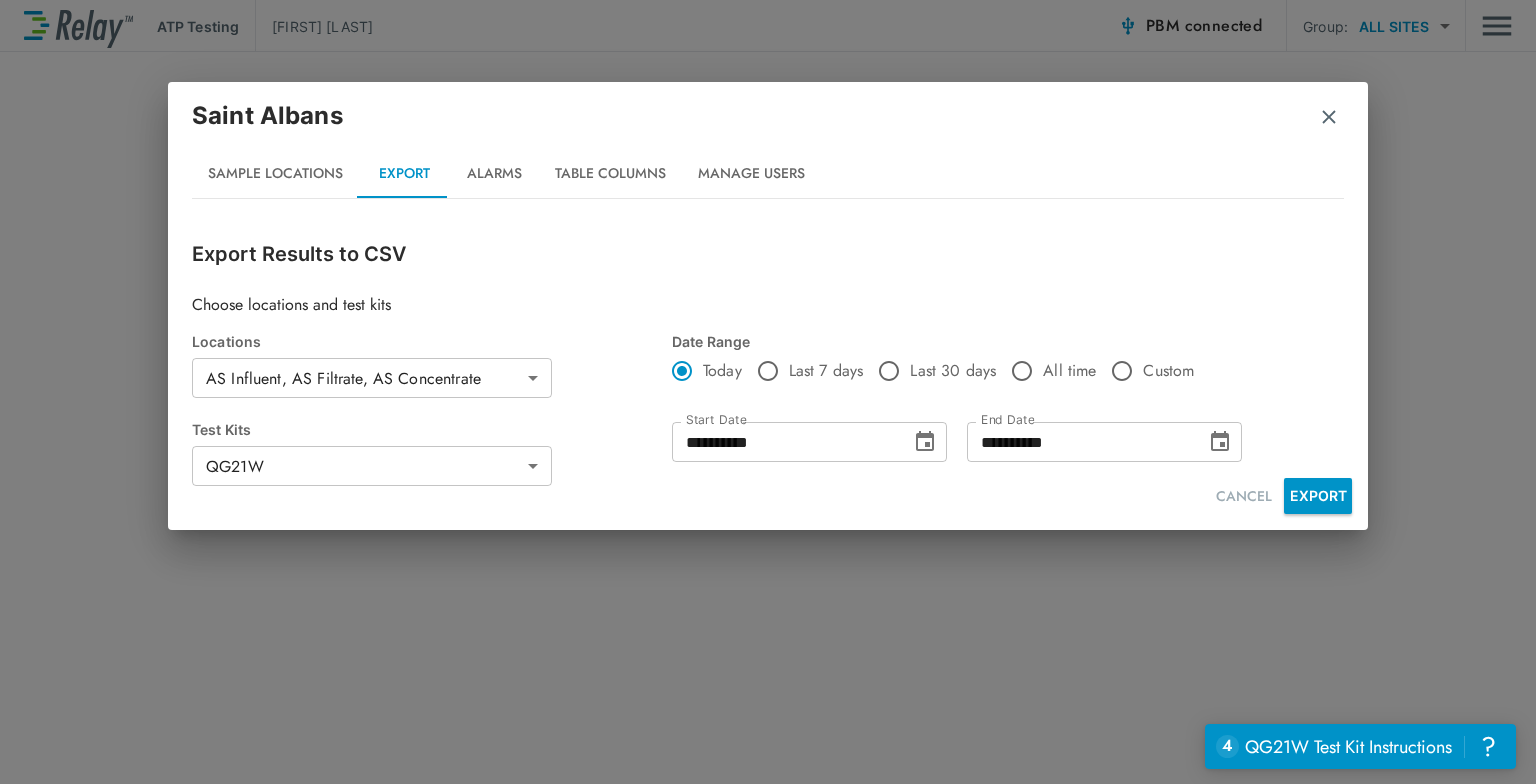 click on "EXPORT" at bounding box center (1318, 496) 